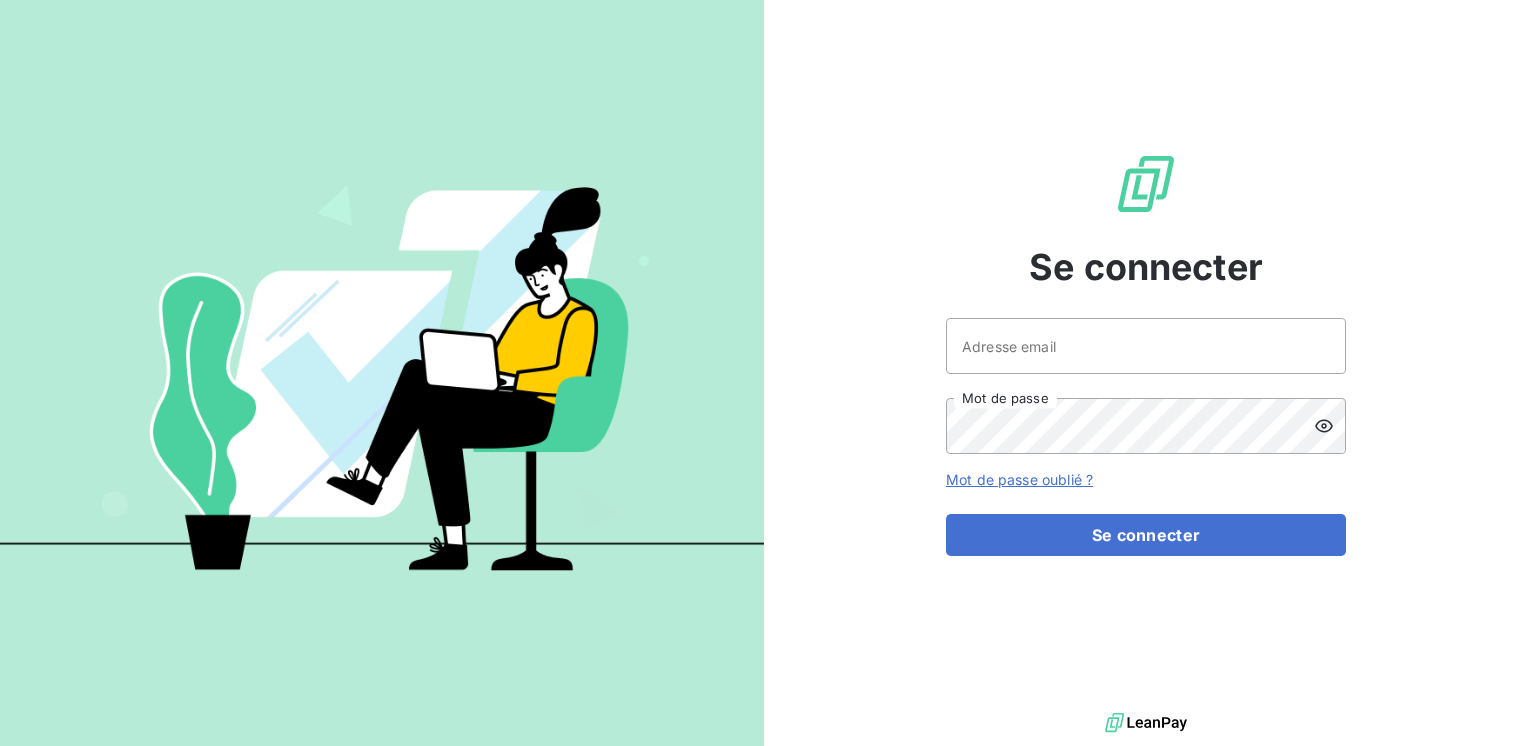 scroll, scrollTop: 0, scrollLeft: 0, axis: both 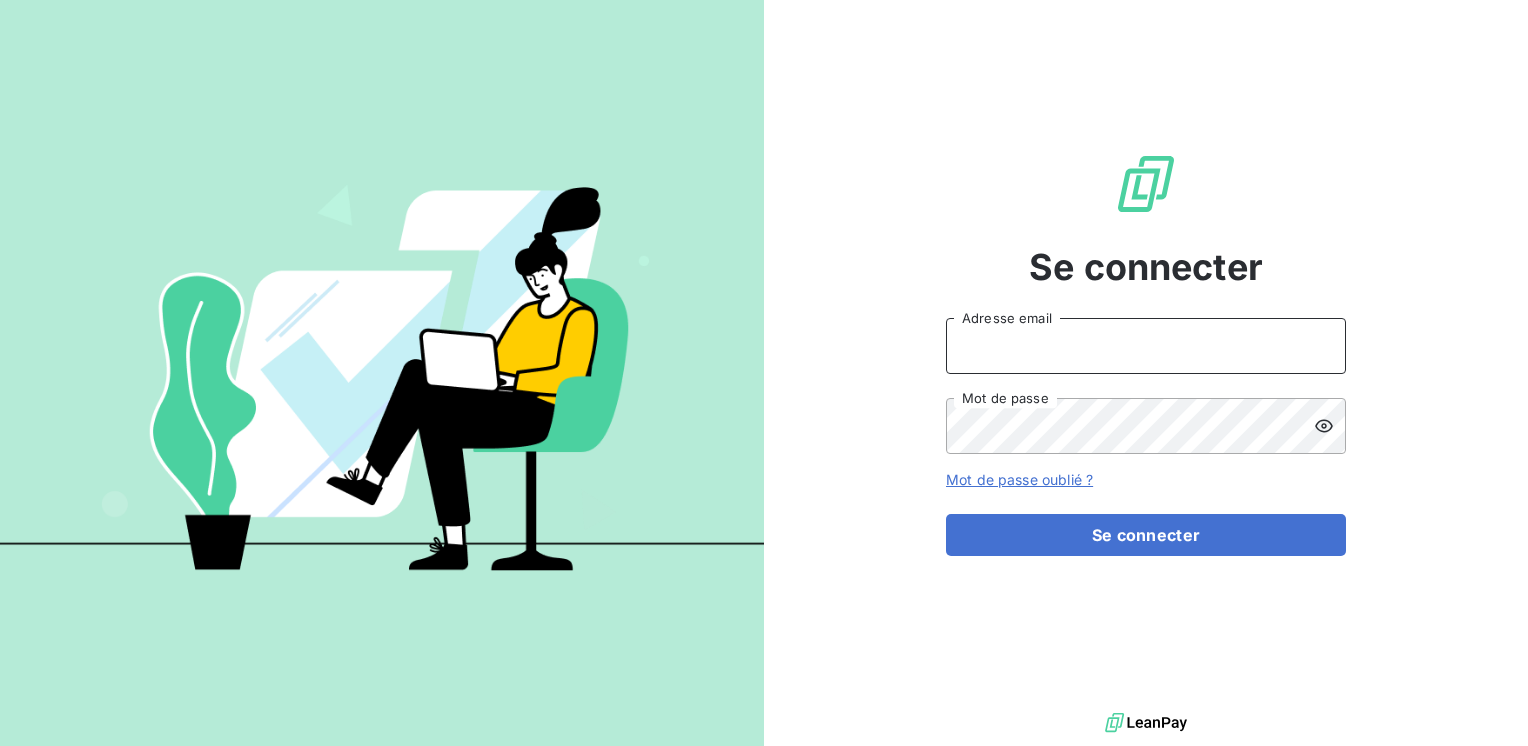 click on "Adresse email" at bounding box center (1146, 346) 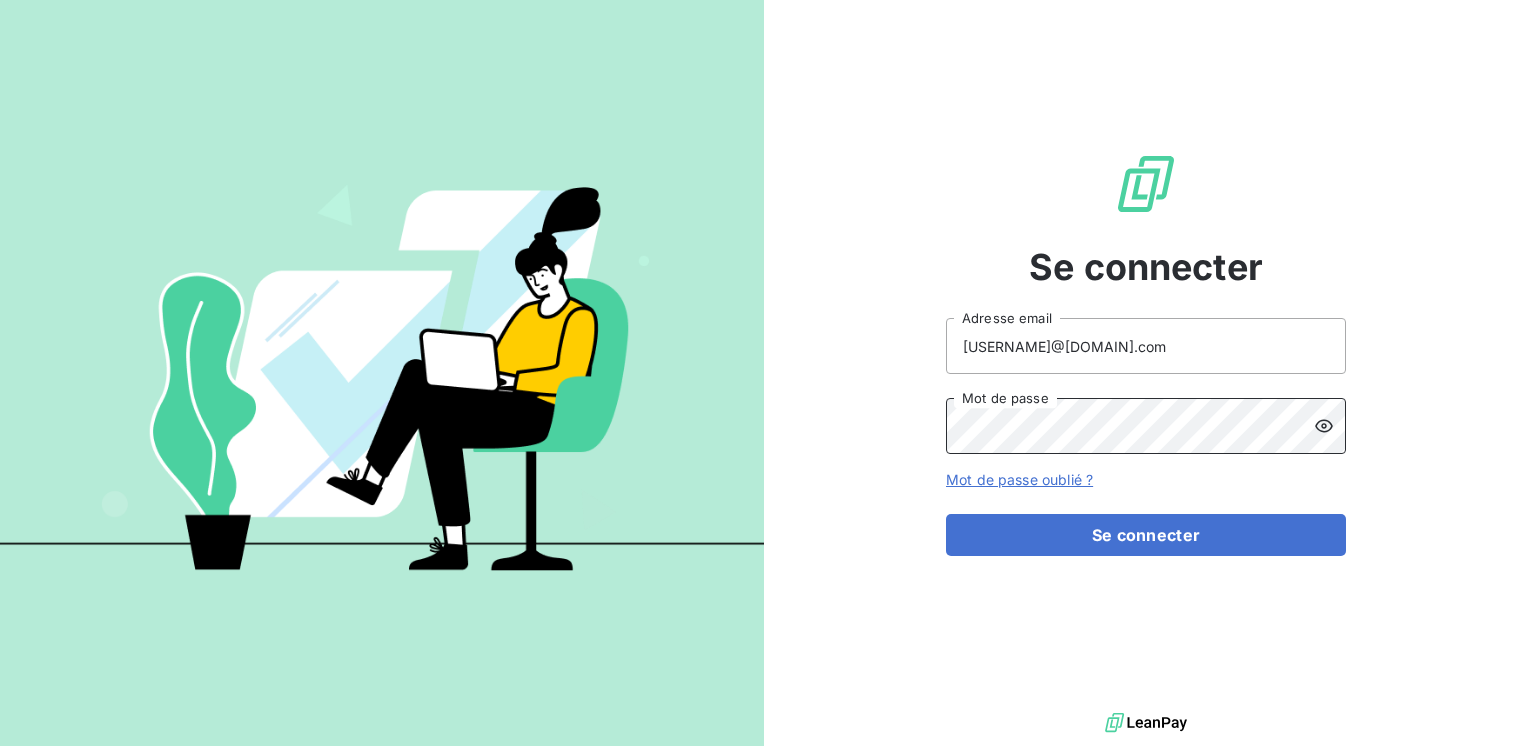 click on "Se connecter" at bounding box center [1146, 535] 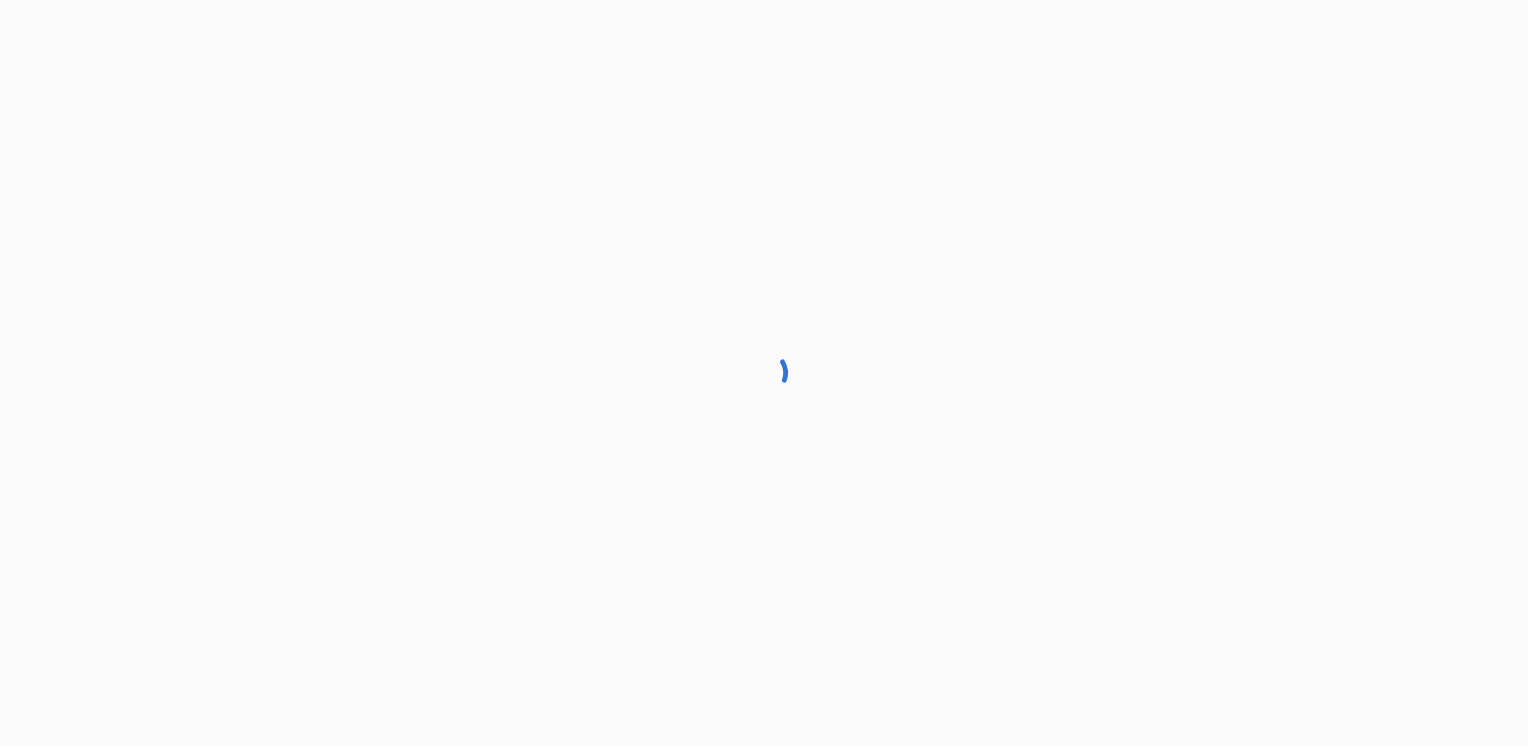 scroll, scrollTop: 0, scrollLeft: 0, axis: both 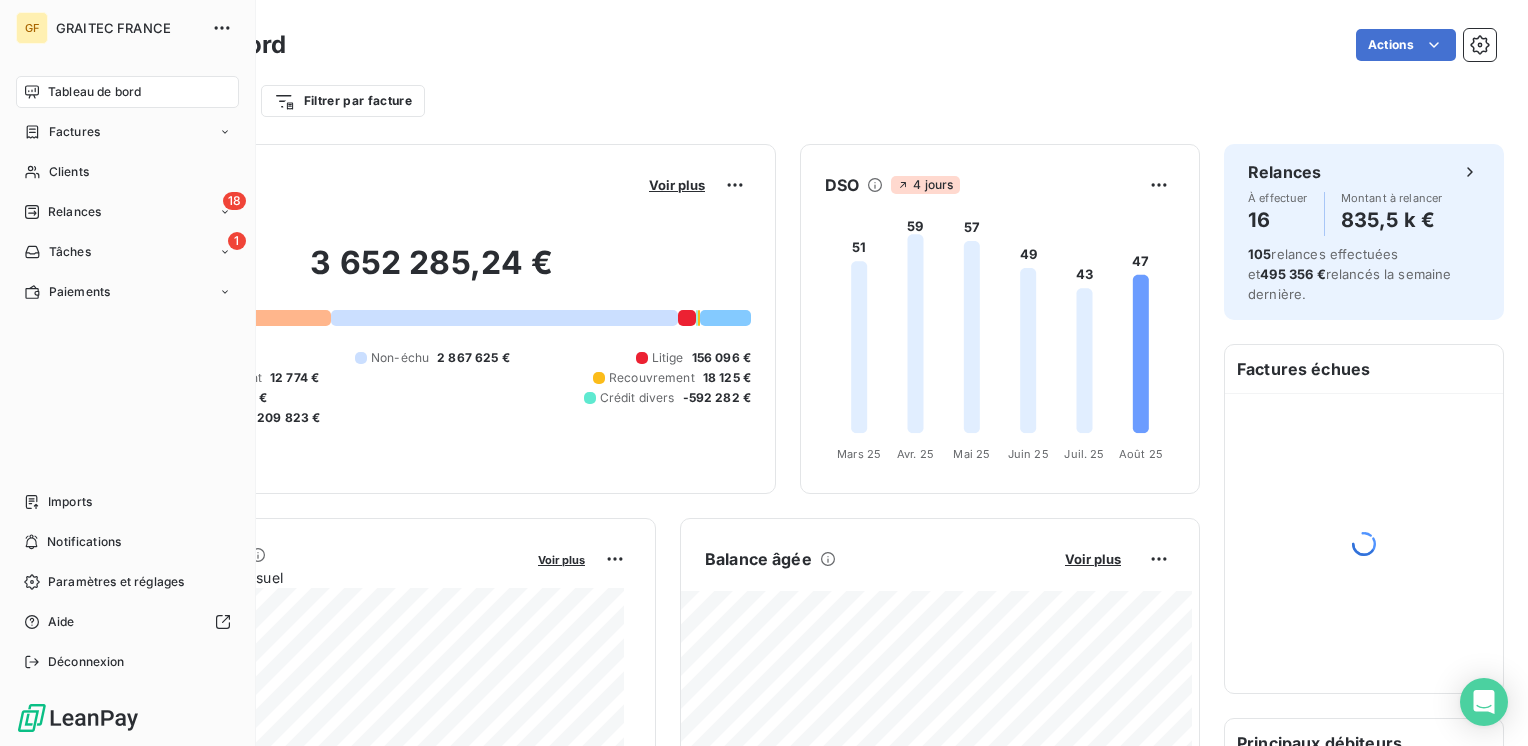 click on "Tableau de bord" at bounding box center (94, 92) 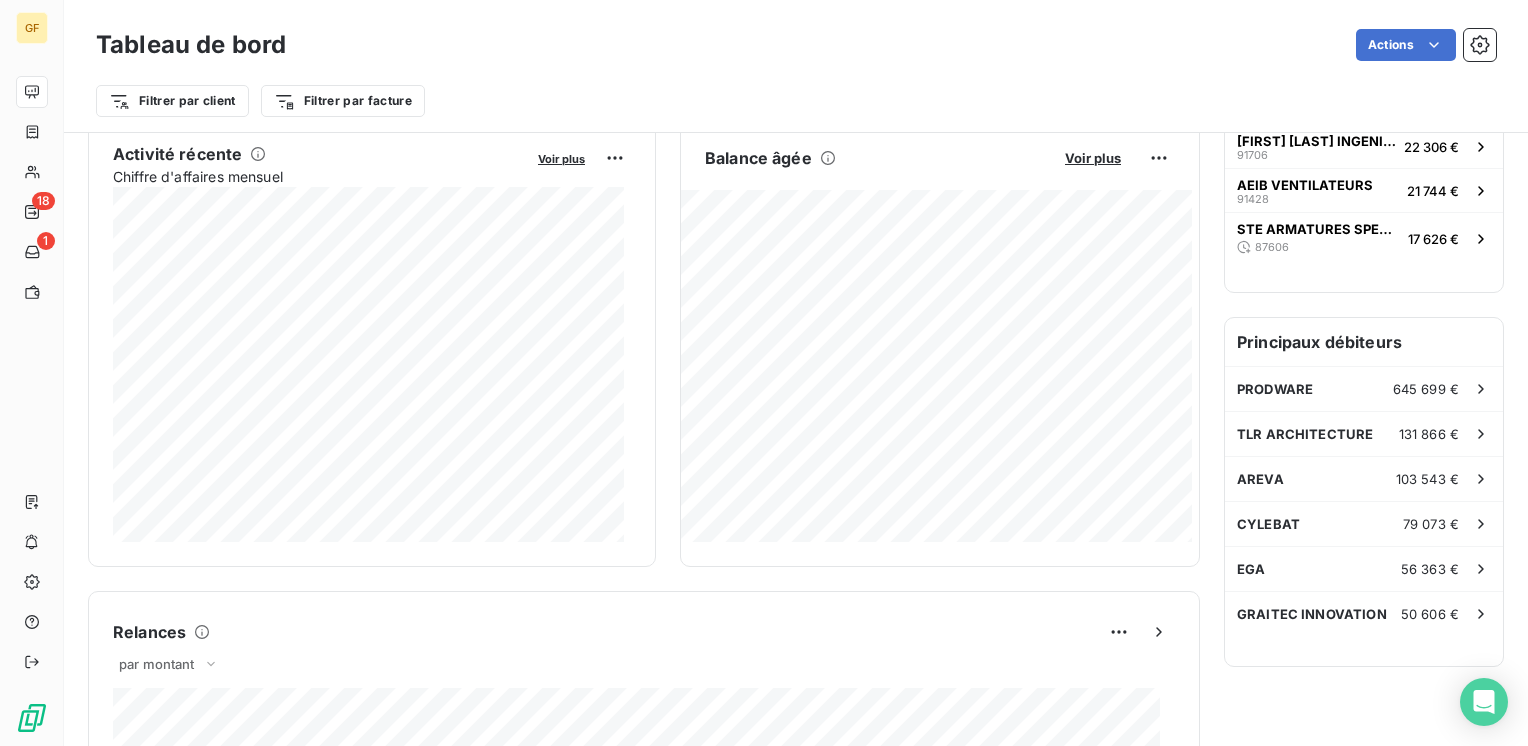 scroll, scrollTop: 302, scrollLeft: 0, axis: vertical 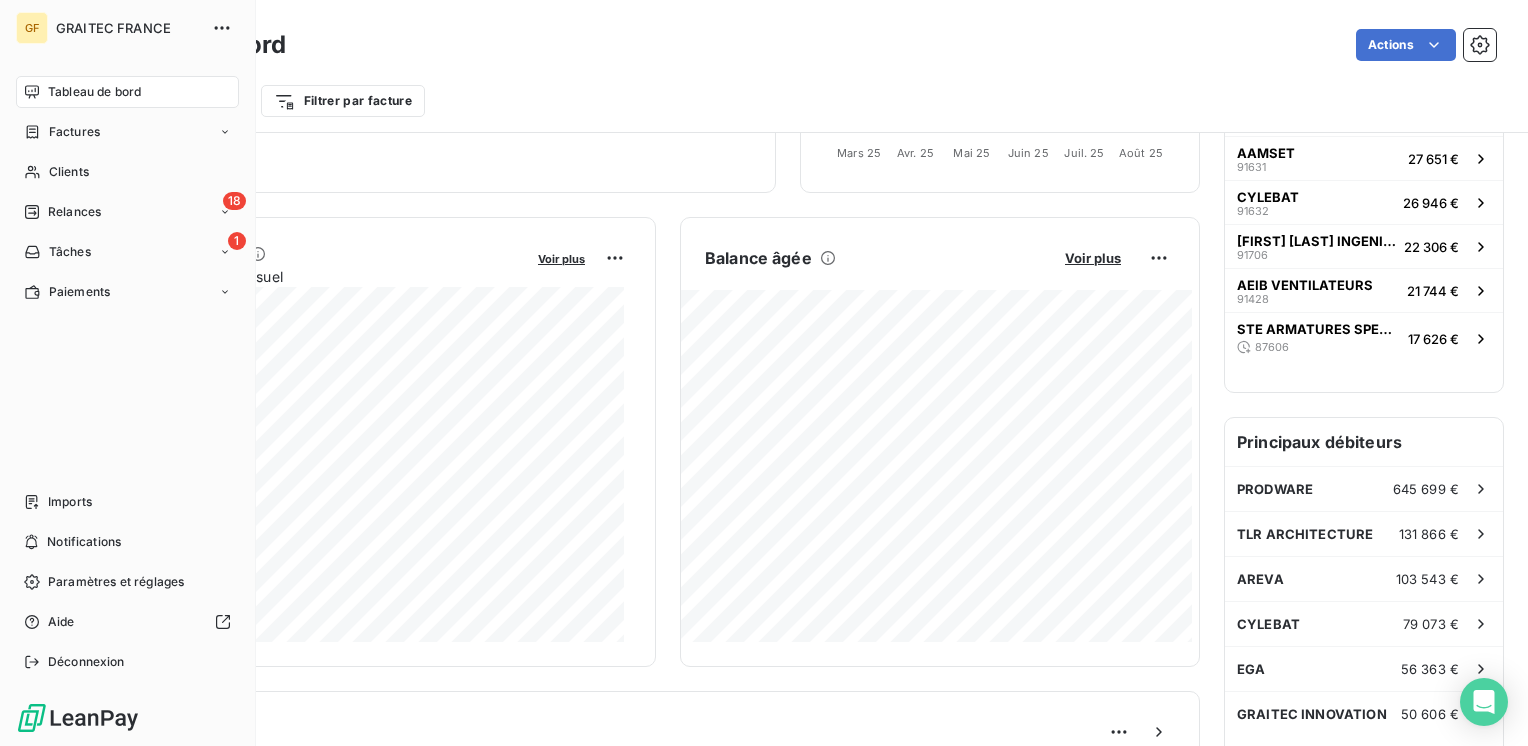 click on "Tableau de bord" at bounding box center (94, 92) 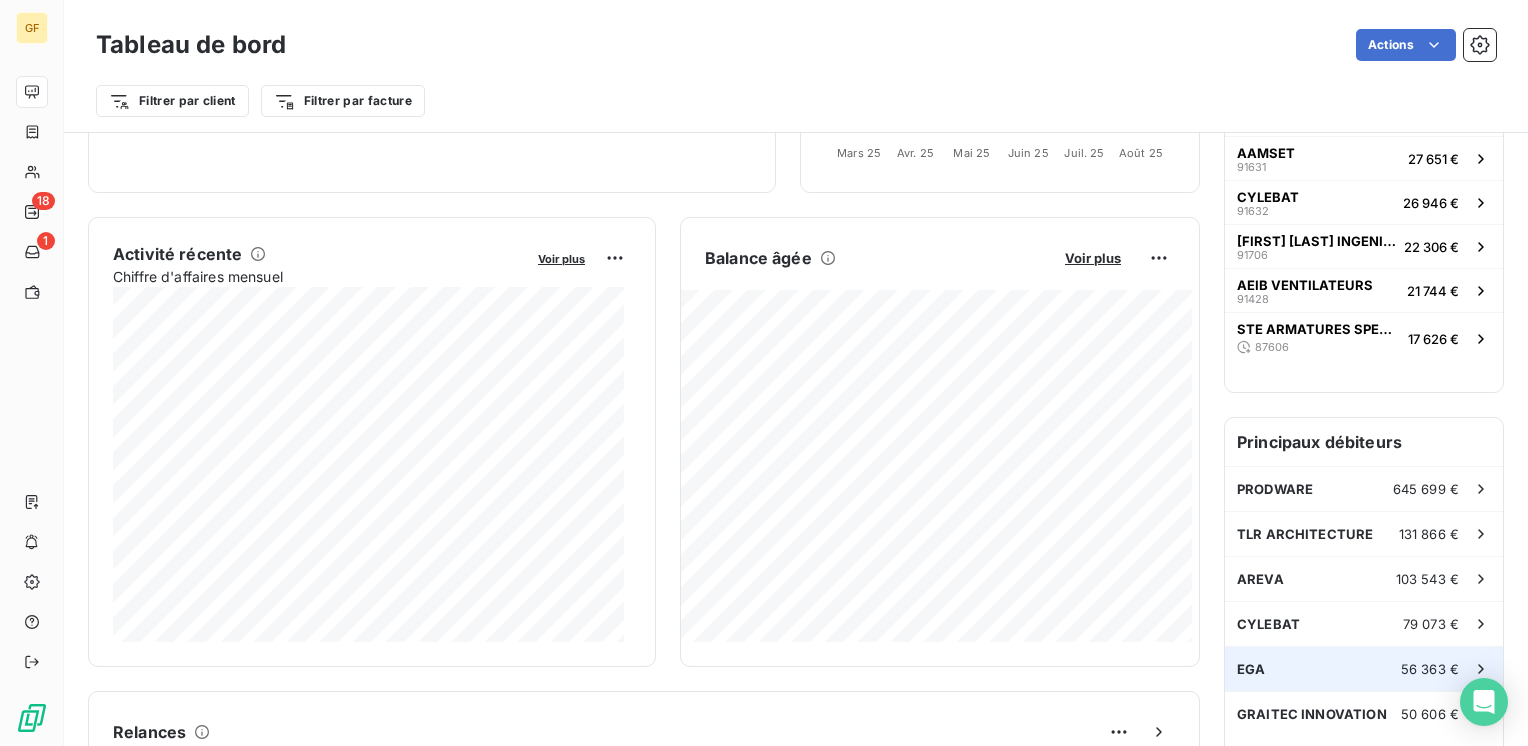 click on "EGA 56 363 €" at bounding box center [1364, 669] 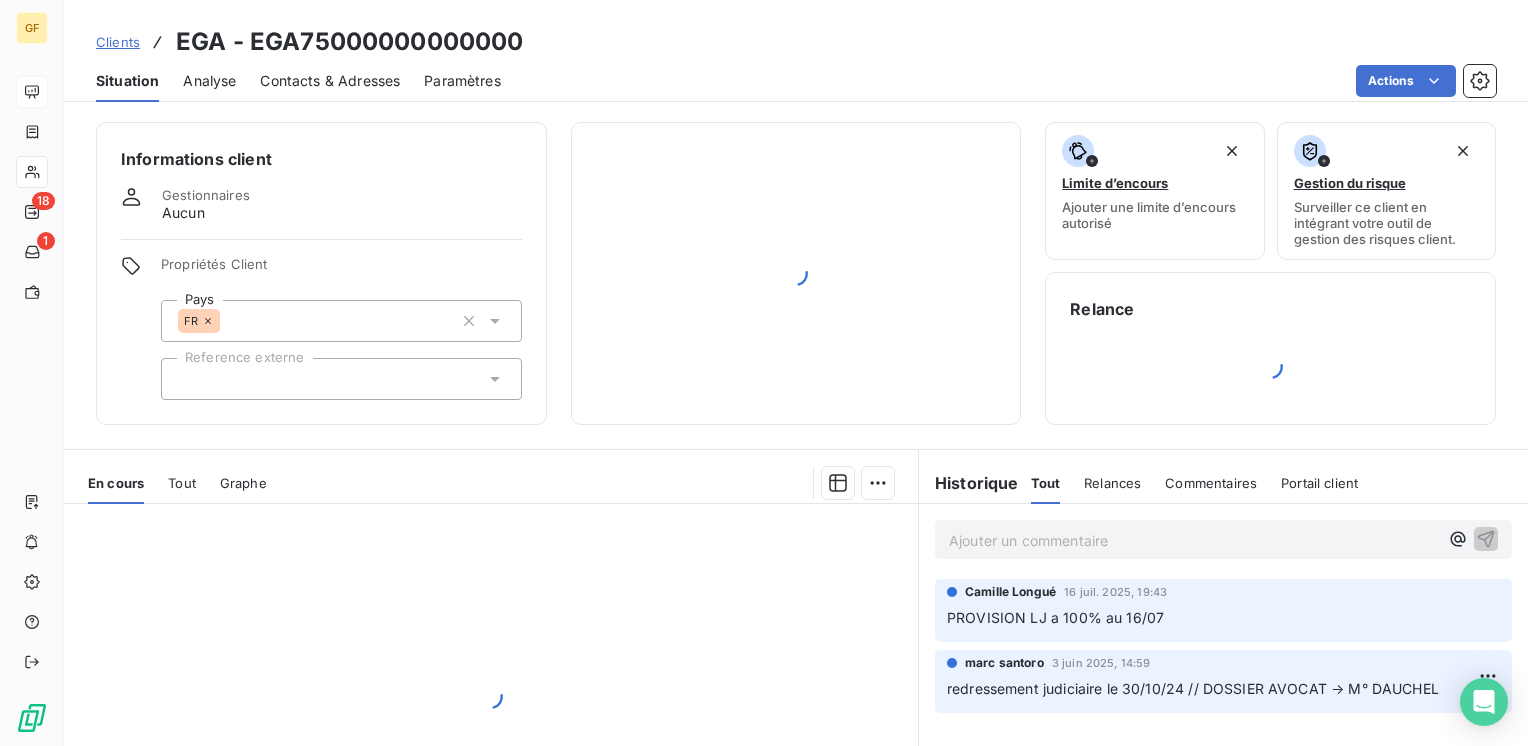scroll, scrollTop: 100, scrollLeft: 0, axis: vertical 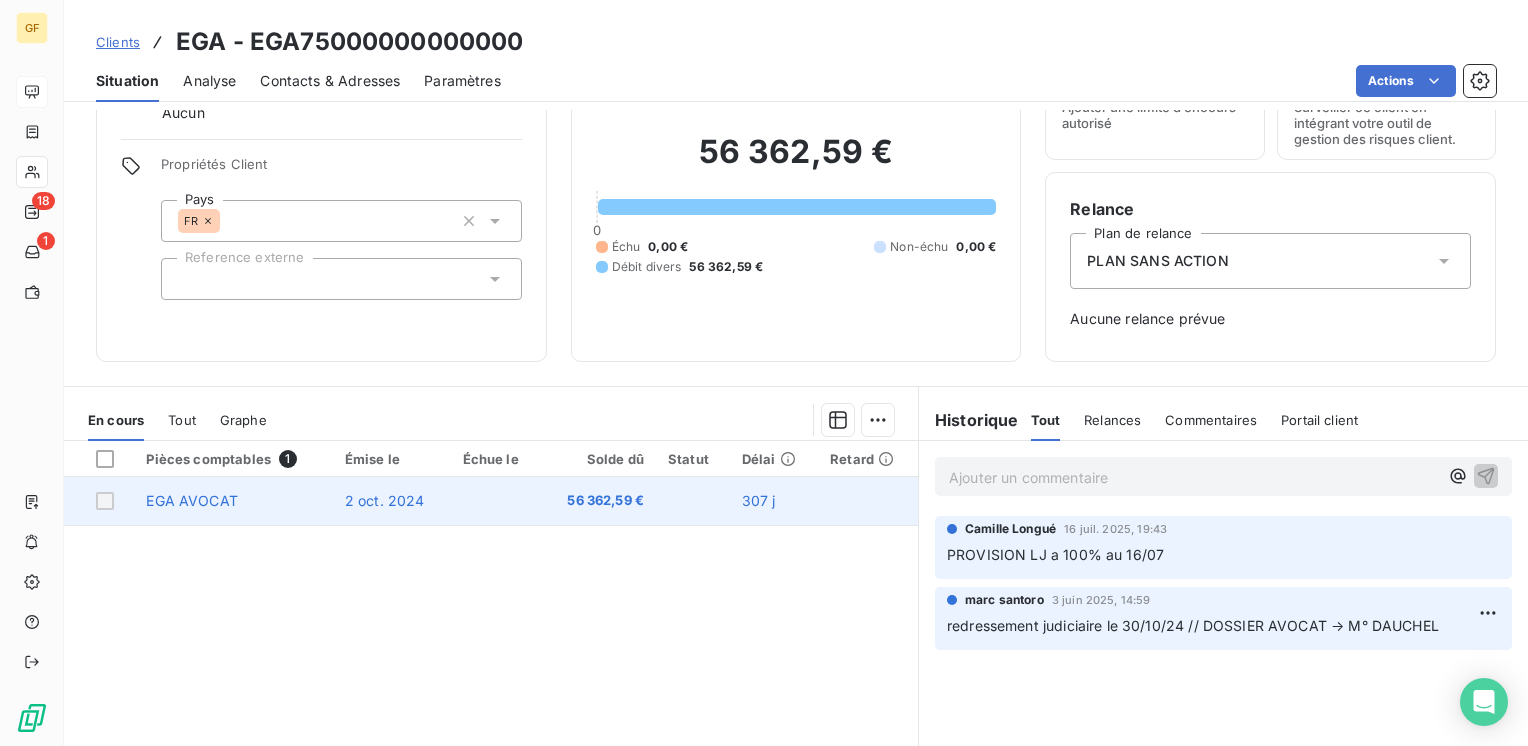 click at bounding box center [496, 501] 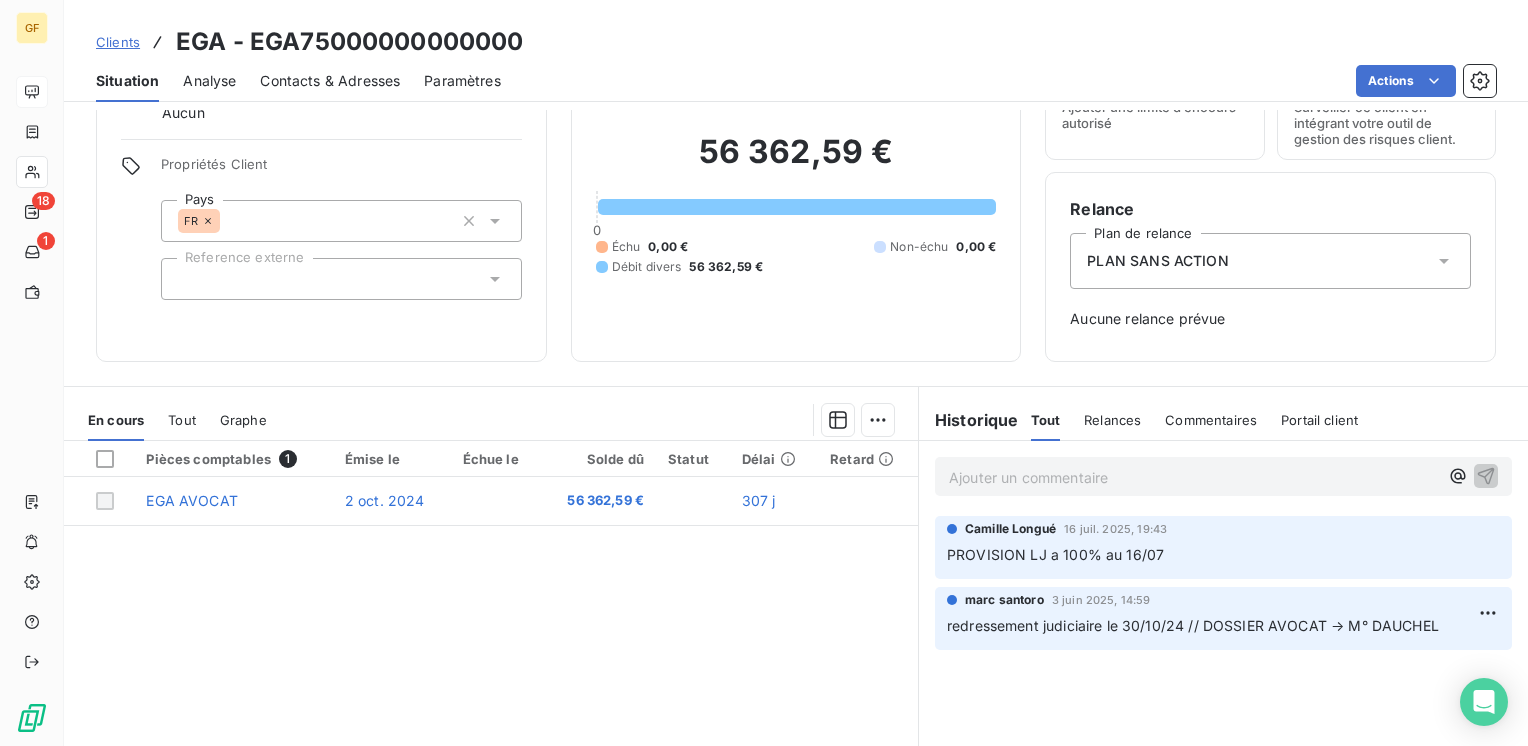 click 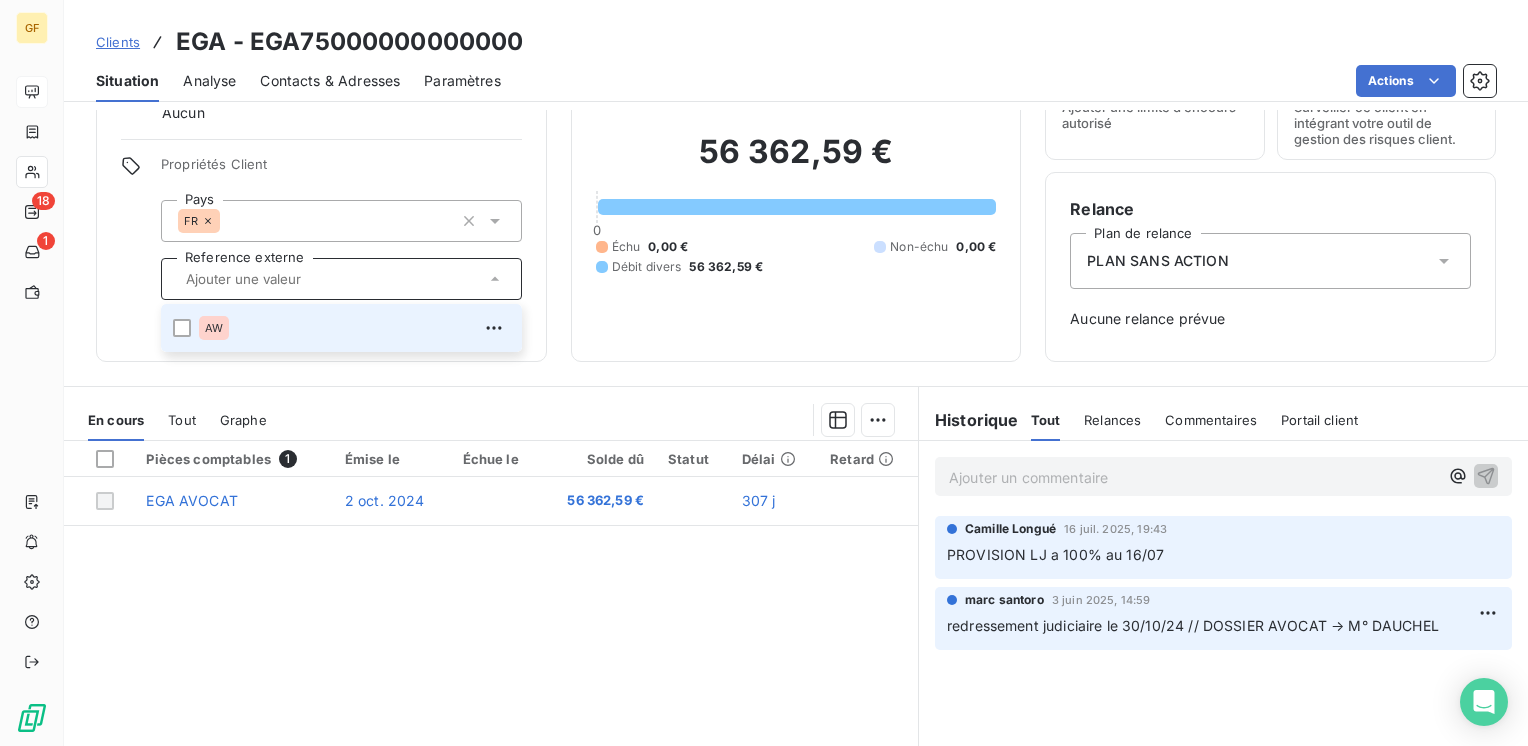 click 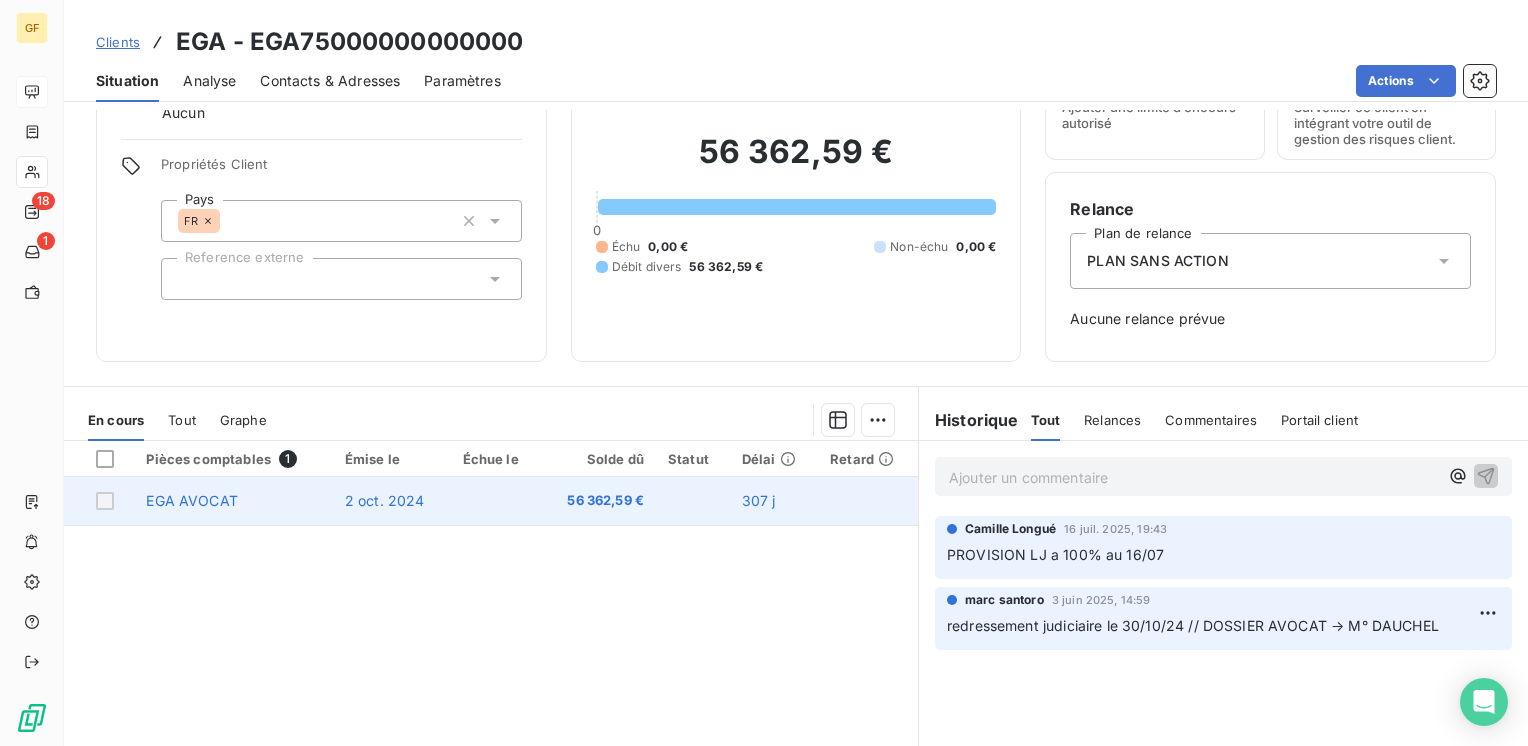 click on "56 362,59 €" at bounding box center (599, 501) 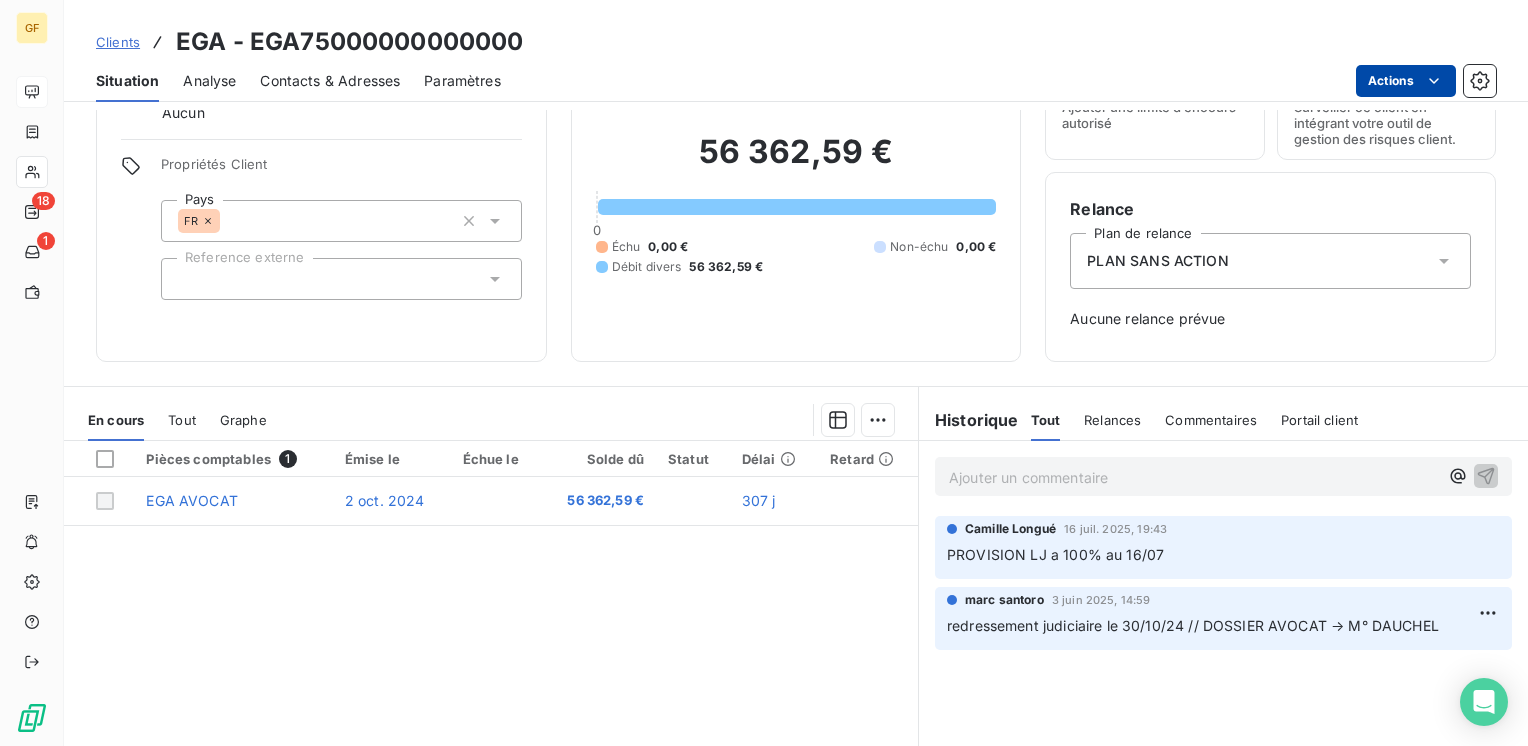 click on "GF 18 1 Clients EGA - EGA75000000000000 Situation Analyse Contacts & Adresses Paramètres Actions Informations client Gestionnaires Aucun Propriétés Client Pays FR Reference externe Encours client   56 362,59 € 0 Échu 0,00 € Non-échu 0,00 €   Débit divers 56 362,59 €   Limite d’encours Ajouter une limite d’encours autorisé Gestion du risque Surveiller ce client en intégrant votre outil de gestion des risques client. Relance Plan de relance PLAN SANS ACTION  Aucune relance prévue En cours Tout Graphe Pièces comptables 1 Émise le Échue le Solde dû Statut Délai   Retard   EGA AVOCAT 2 oct. 2024 56 362,59 € 307 j Lignes par page 25 Précédent 1 Suivant Historique Tout Relances Commentaires Portail client Tout Relances Commentaires Portail client Ajouter un commentaire ﻿ Camille Longué 16 juil. 2025, 19:43 PROVISION LJ a 100% au 16/07 marc santoro 3 juin 2025, 14:59 redressement judiciaire le 30/10/24 // DOSSIER AVOCAT → M° DAUCHEL" at bounding box center [764, 373] 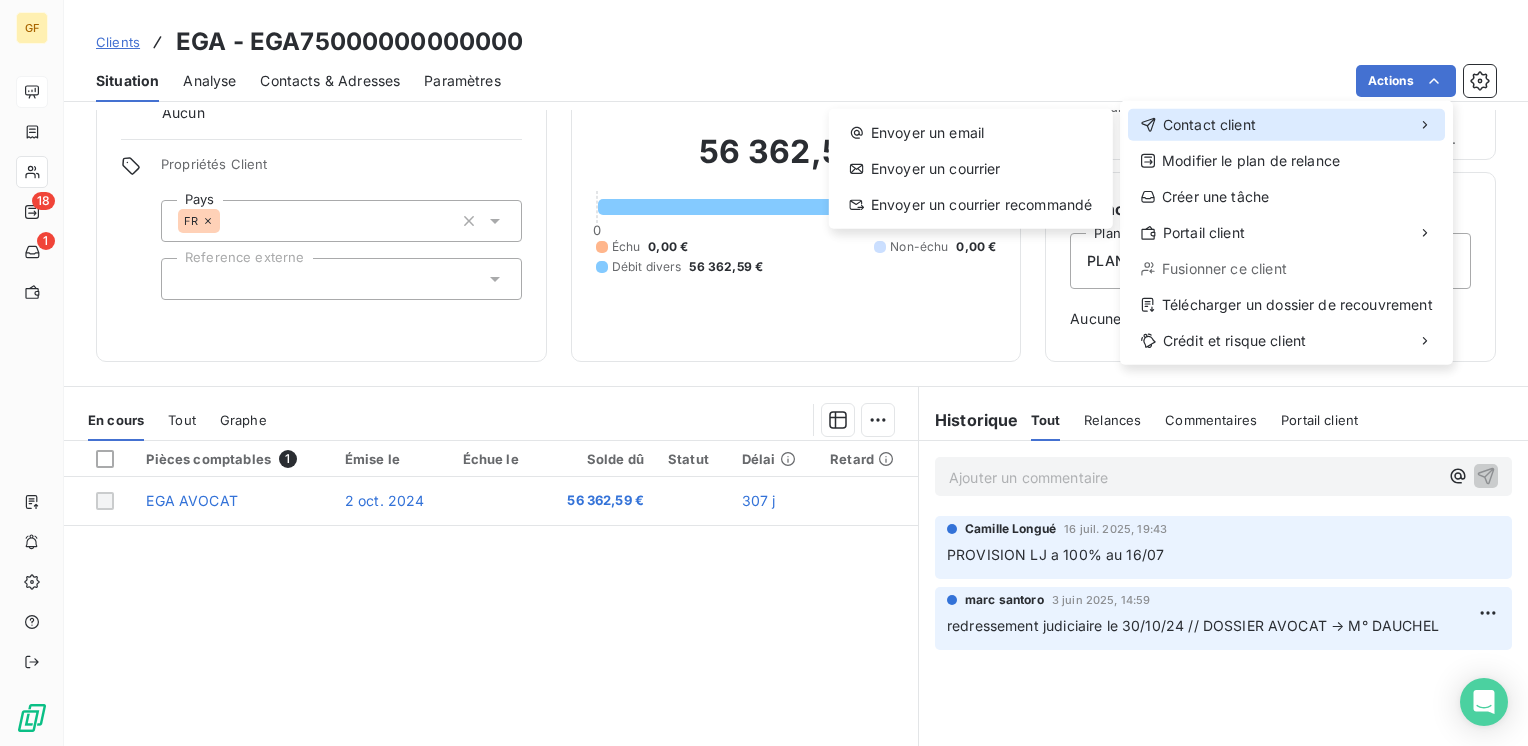 click on "Contact client" at bounding box center [1209, 125] 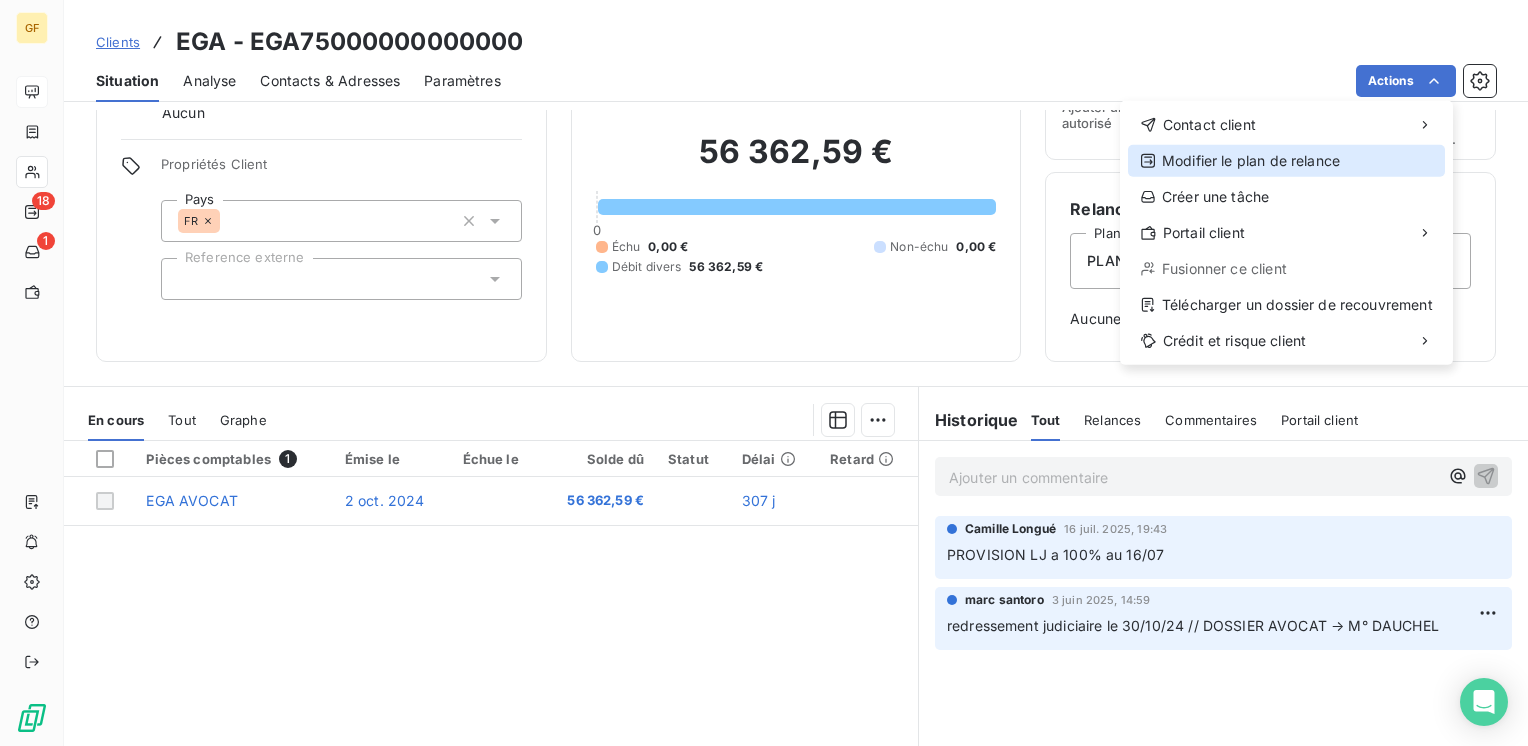 click on "Modifier le plan de relance" at bounding box center (1286, 161) 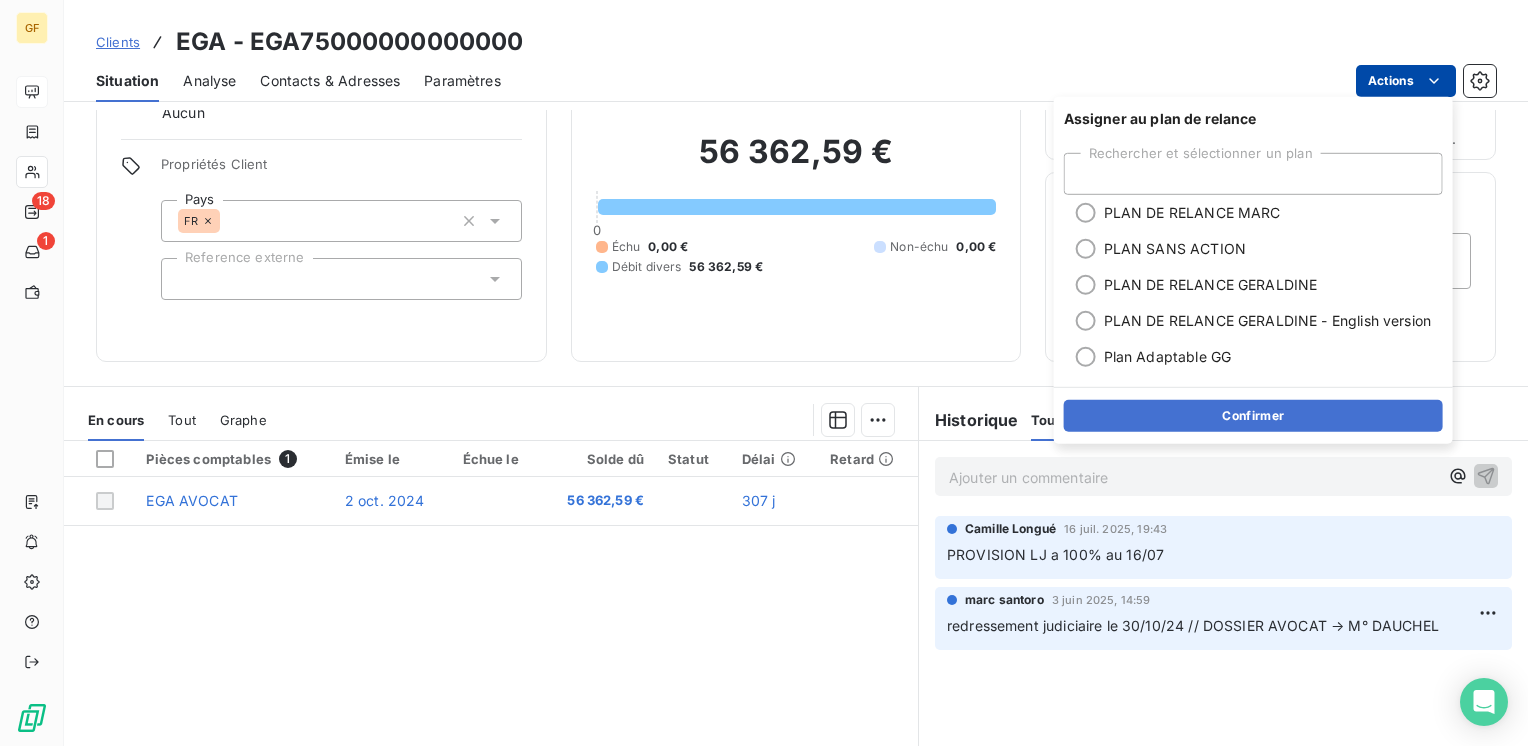 click on "GF 18 1 Clients EGA - EGA75000000000000 Situation Analyse Contacts & Adresses Paramètres Actions Informations client Gestionnaires Aucun Propriétés Client Pays FR Reference externe Encours client   56 362,59 € 0 Échu 0,00 € Non-échu 0,00 €   Débit divers 56 362,59 €   Limite d’encours Ajouter une limite d’encours autorisé Gestion du risque Surveiller ce client en intégrant votre outil de gestion des risques client. Relance Plan de relance PLAN SANS ACTION  Aucune relance prévue En cours Tout Graphe Pièces comptables 1 Émise le Échue le Solde dû Statut Délai   Retard   EGA AVOCAT 2 oct. 2024 56 362,59 € 307 j Lignes par page 25 Précédent 1 Suivant Historique Tout Relances Commentaires Portail client Tout Relances Commentaires Portail client Ajouter un commentaire ﻿ Camille Longué 16 juil. 2025, 19:43 PROVISION LJ a 100% au 16/07 marc santoro 3 juin 2025, 14:59 redressement judiciaire le 30/10/24 // DOSSIER AVOCAT → M° DAUCHEL" at bounding box center [764, 373] 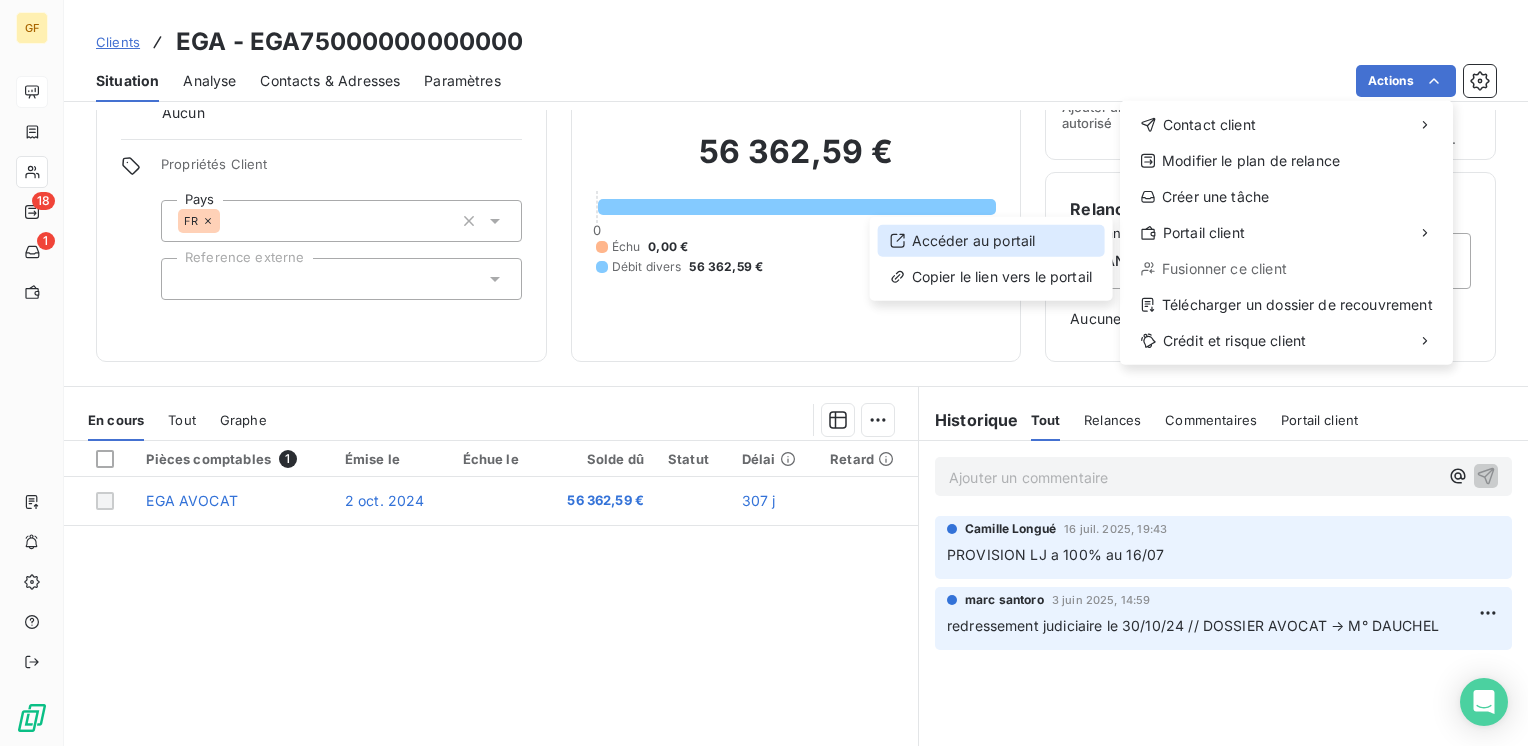click on "Accéder au portail" at bounding box center [991, 241] 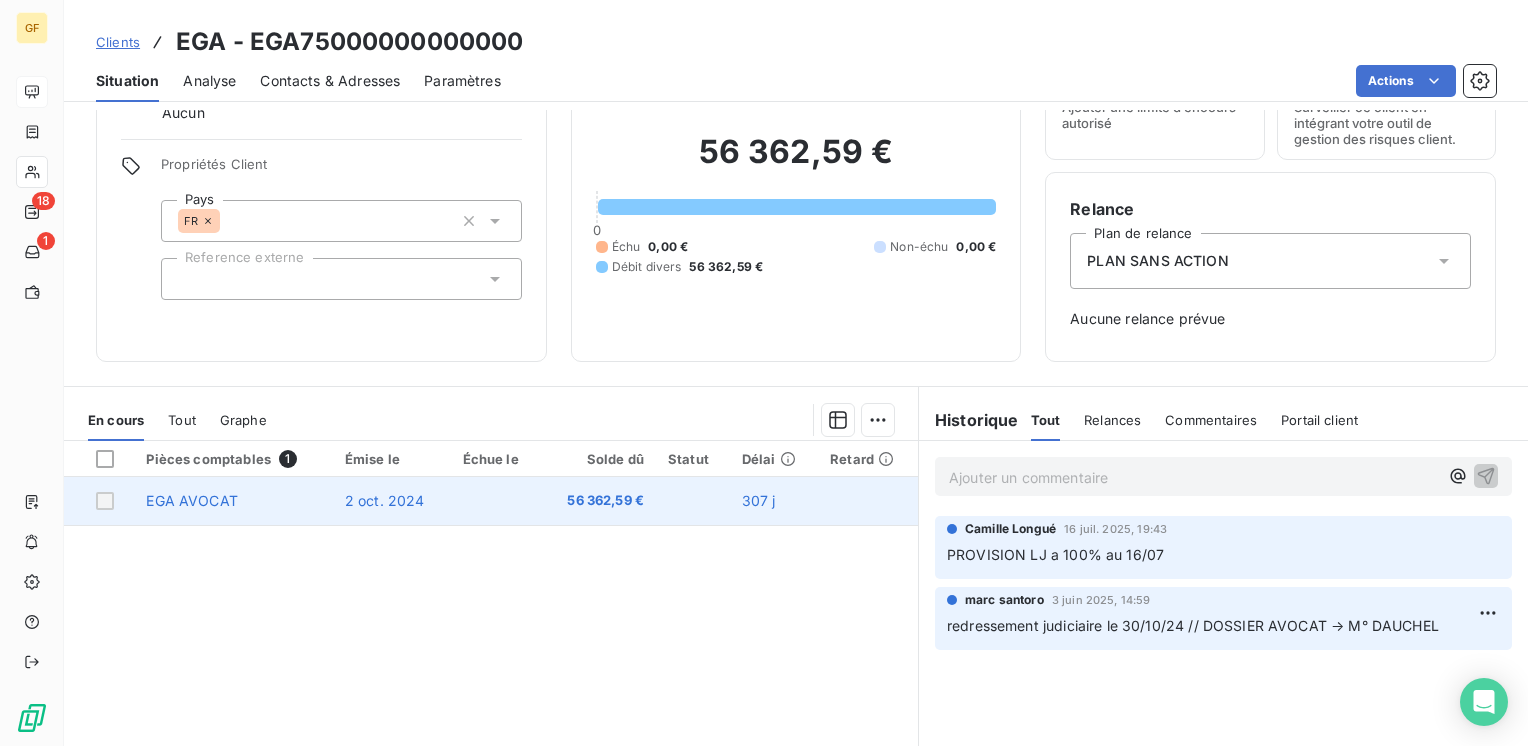 click at bounding box center (496, 501) 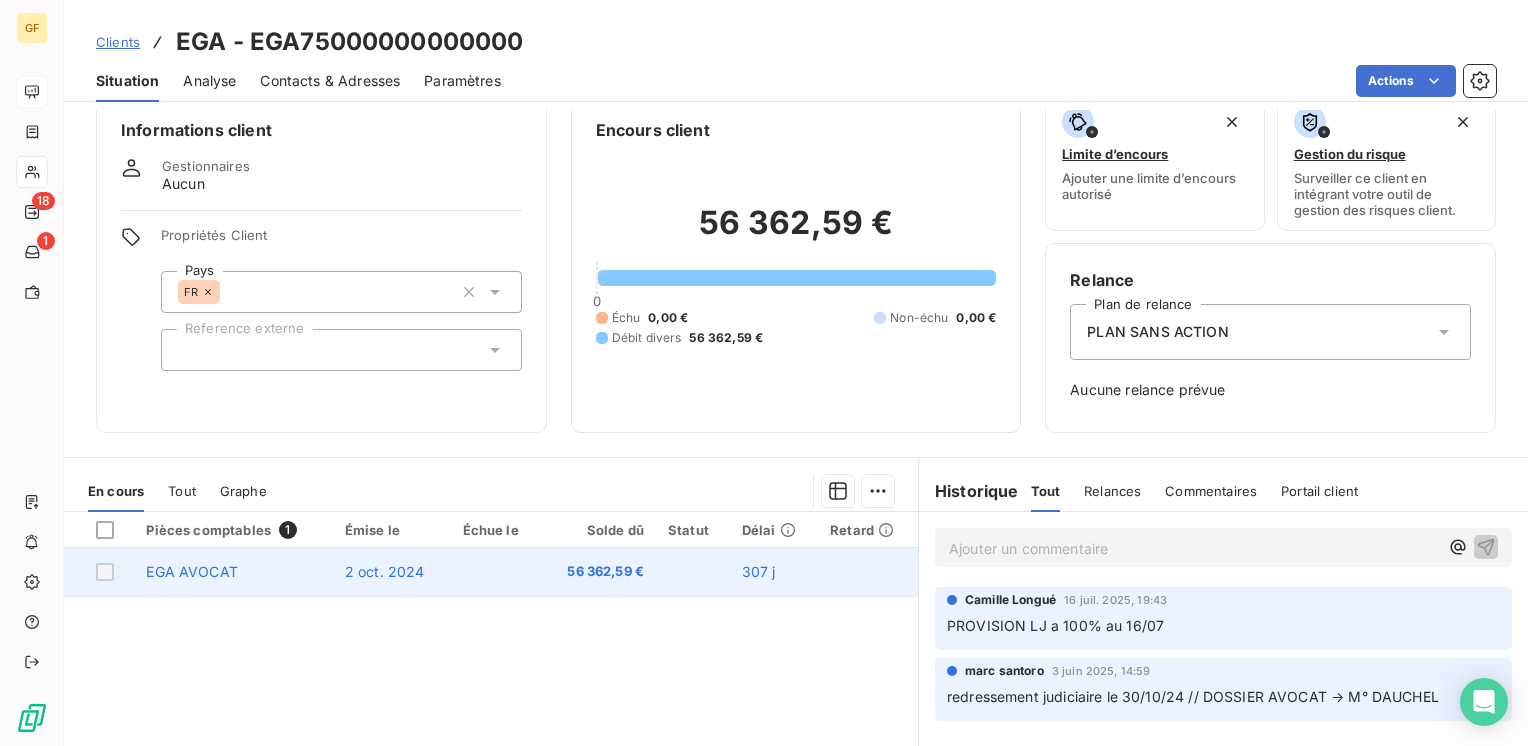 scroll, scrollTop: 0, scrollLeft: 0, axis: both 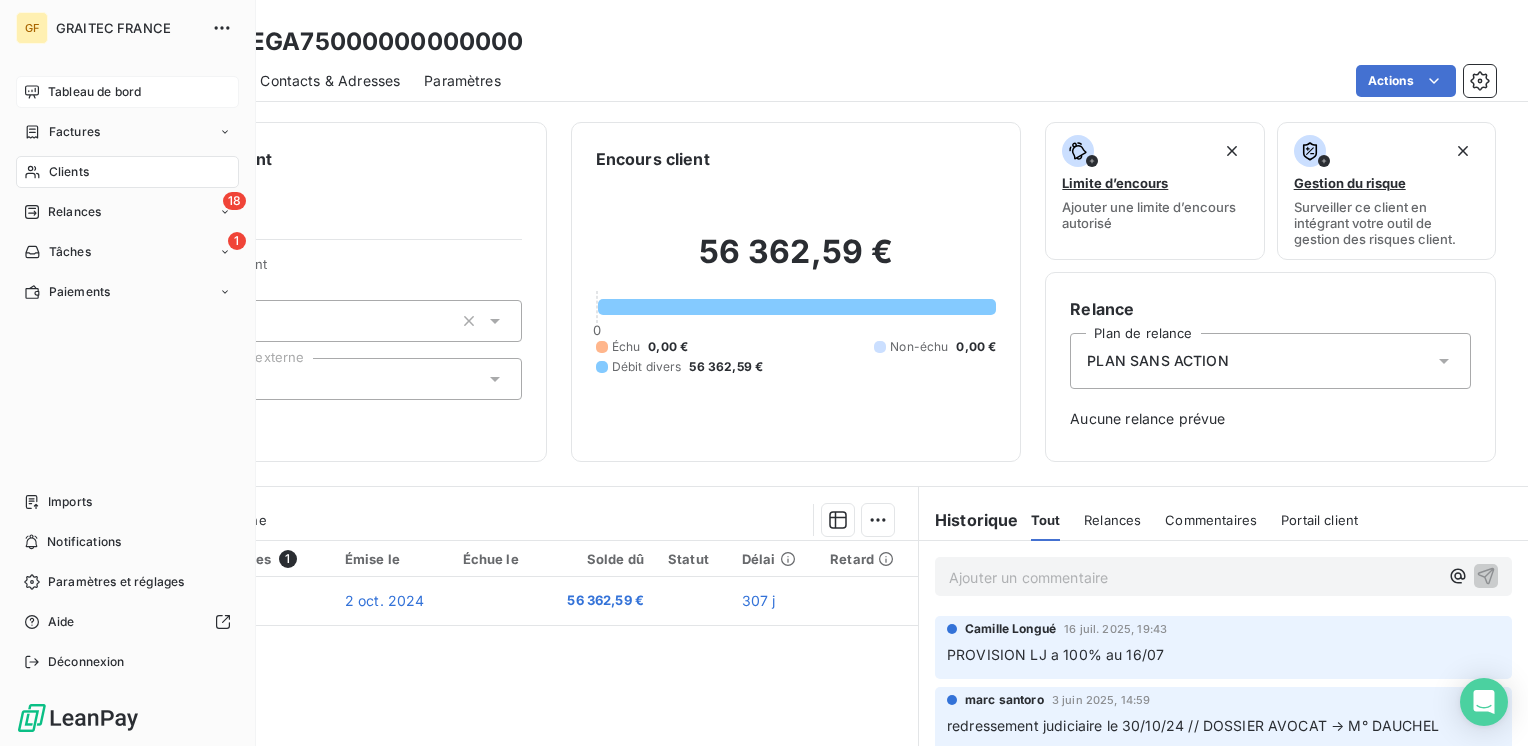click on "Tableau de bord" at bounding box center (94, 92) 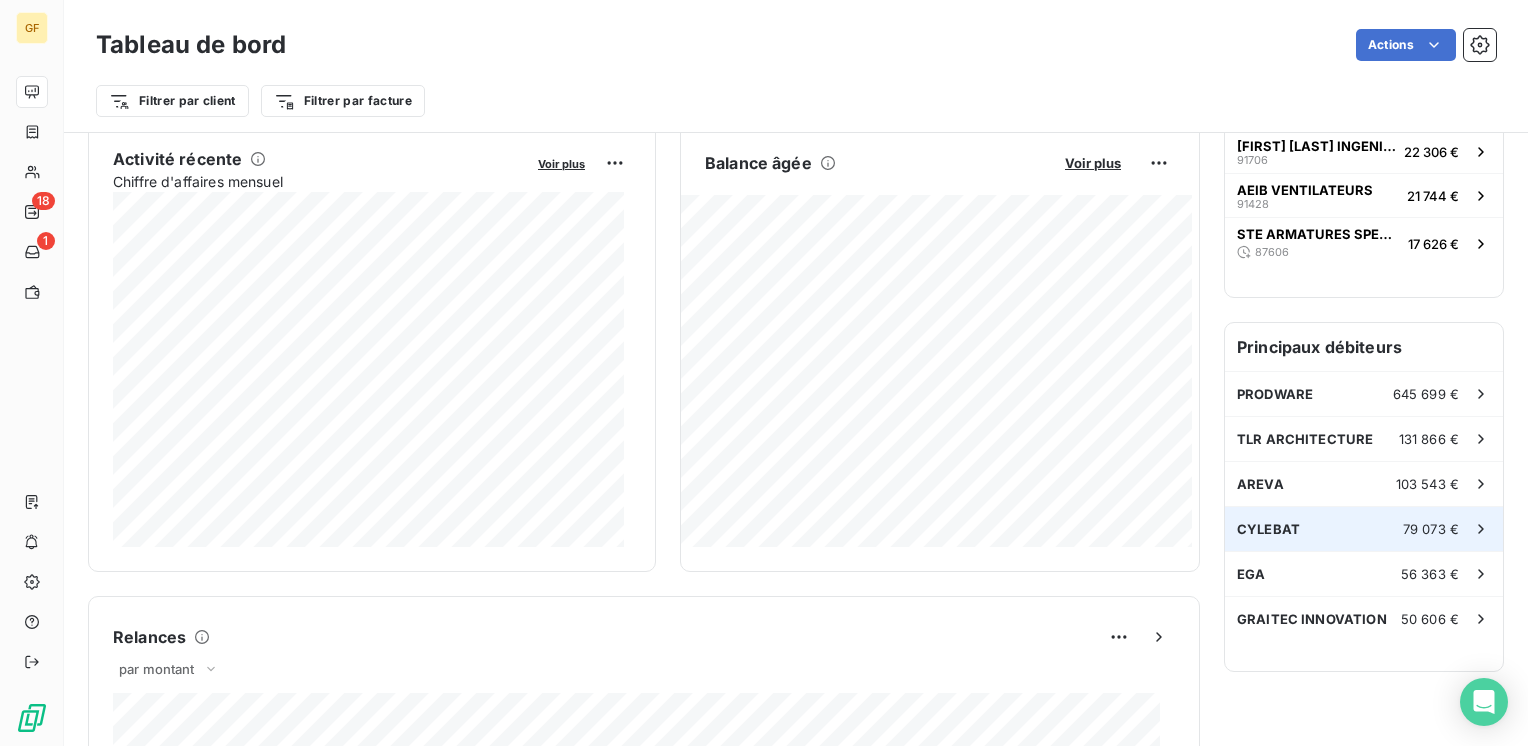 scroll, scrollTop: 400, scrollLeft: 0, axis: vertical 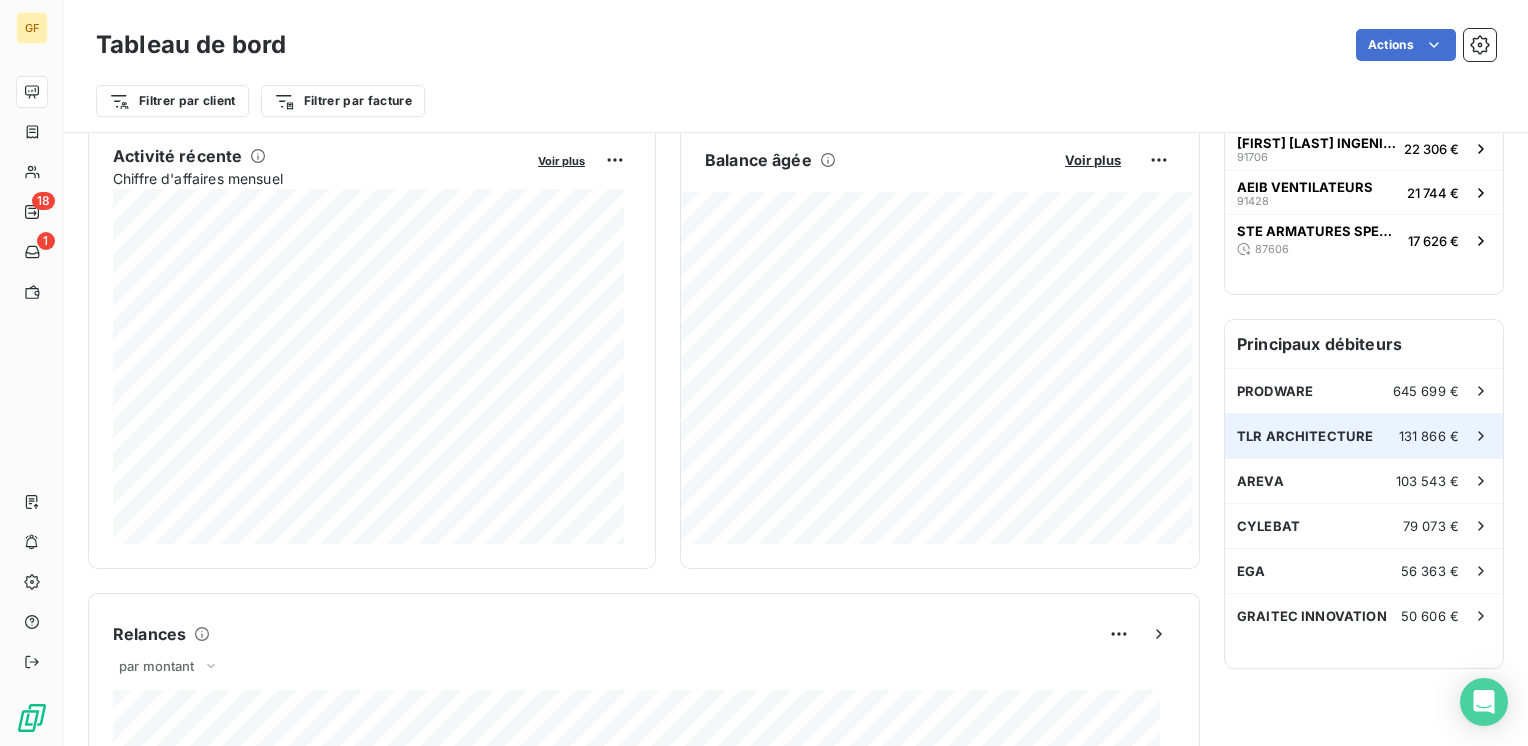 click on "TLR ARCHITECTURE" at bounding box center (1305, 436) 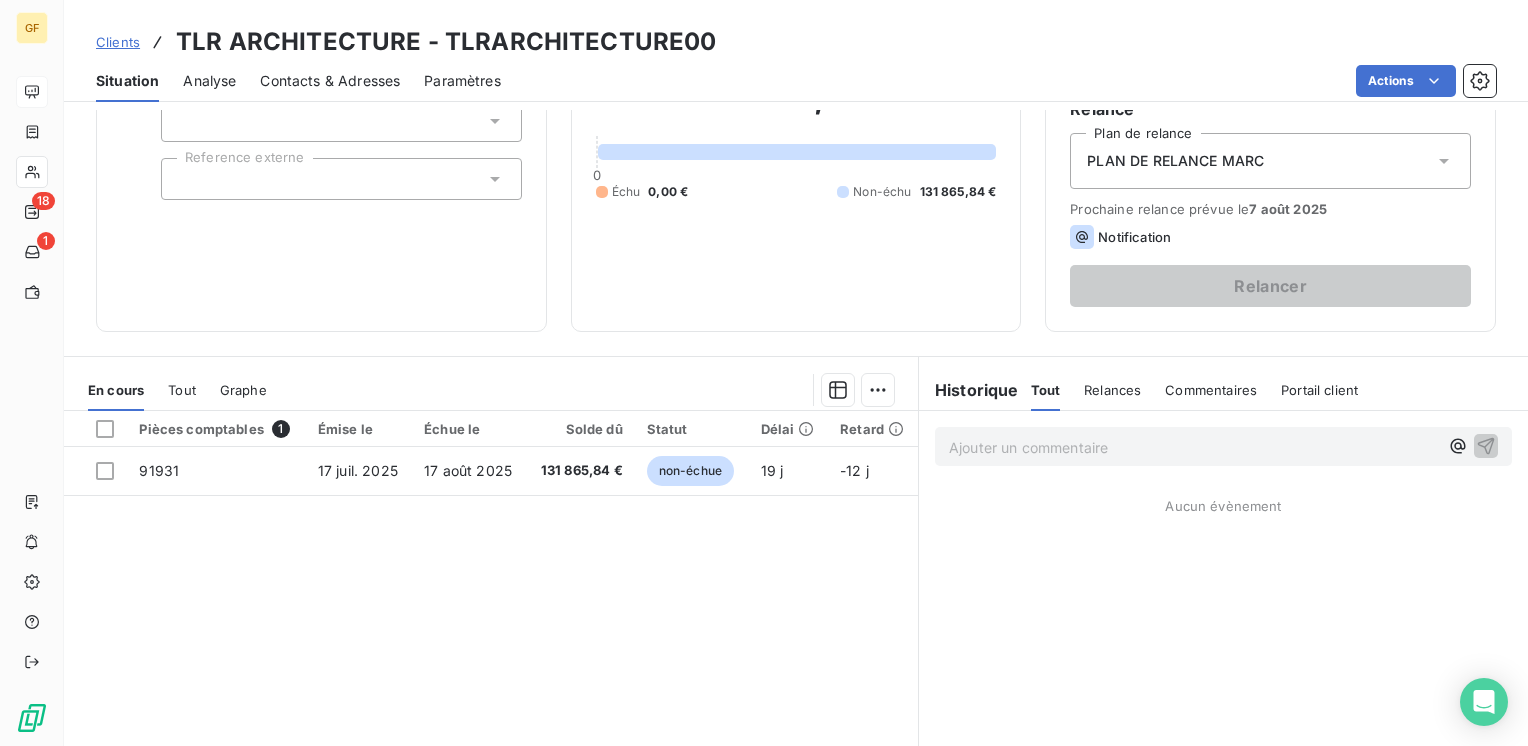 scroll, scrollTop: 0, scrollLeft: 0, axis: both 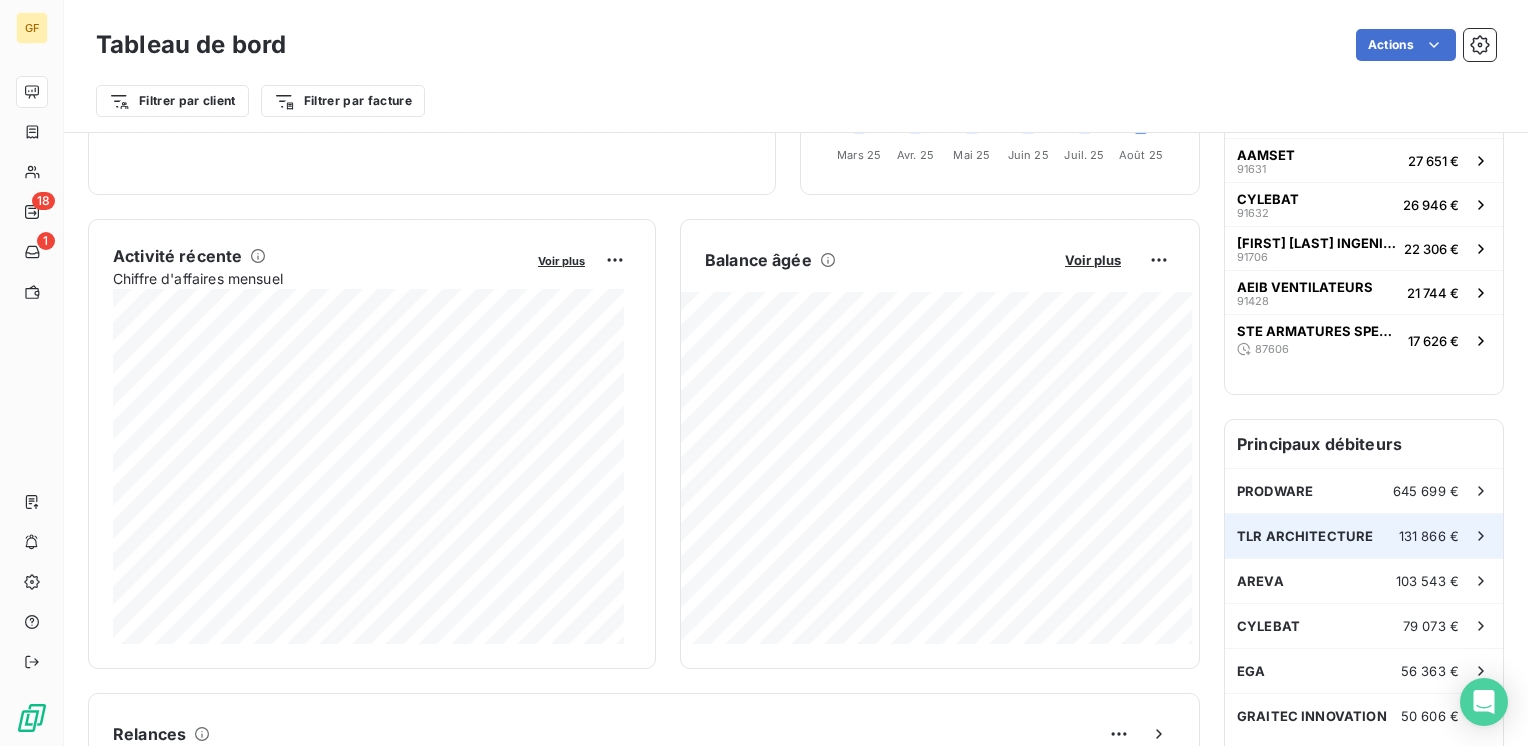 click on "TLR ARCHITECTURE" at bounding box center [1305, 536] 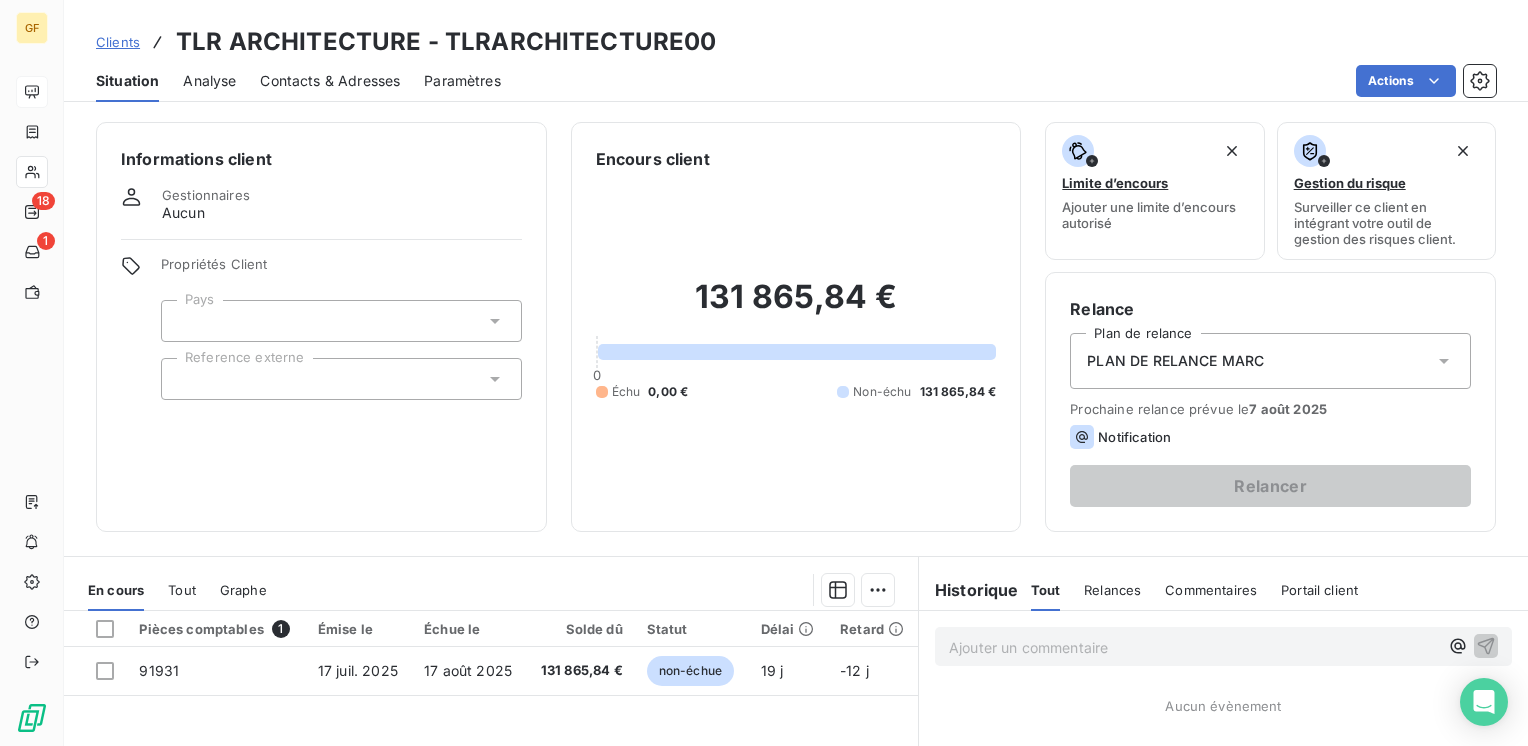 click on "Contacts & Adresses" at bounding box center (330, 81) 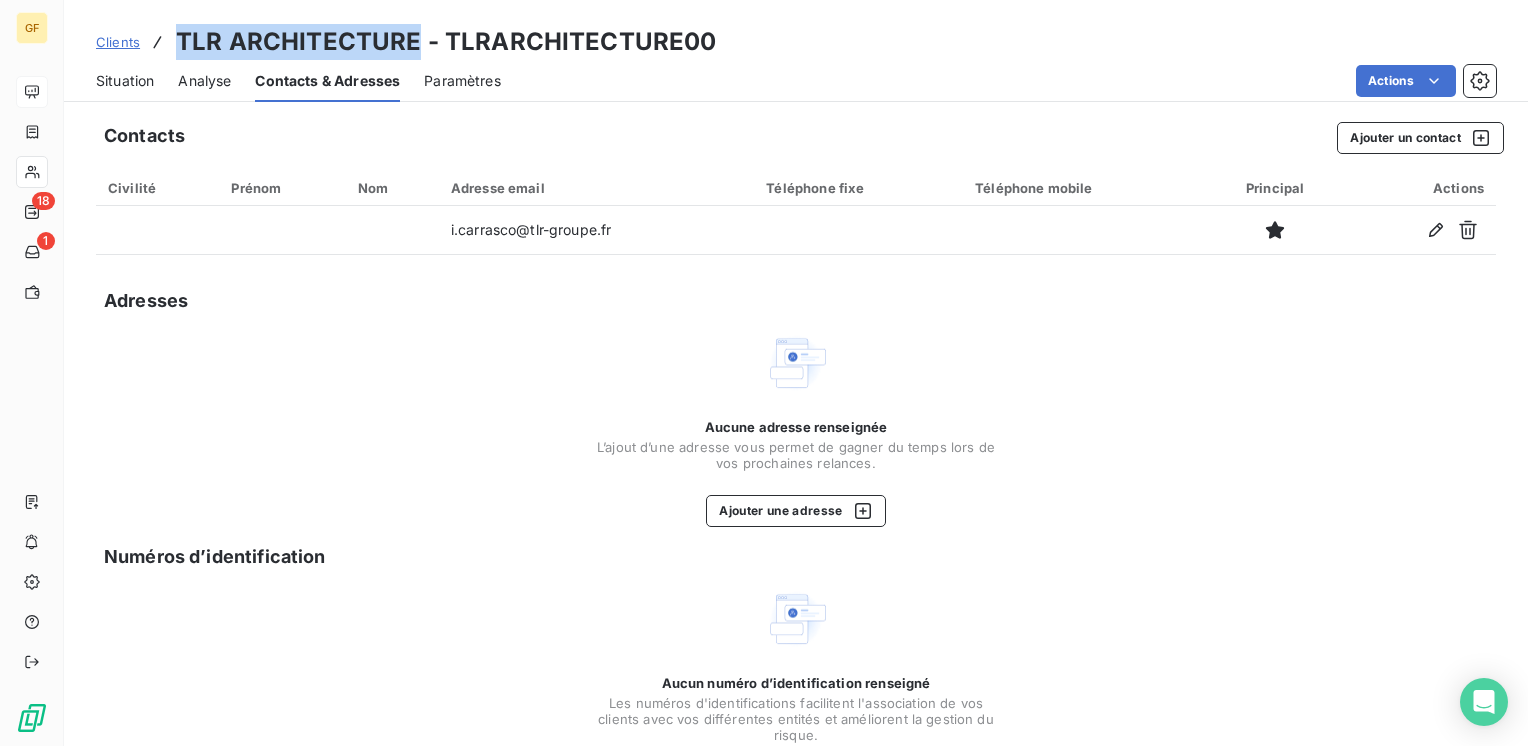 drag, startPoint x: 417, startPoint y: 41, endPoint x: 180, endPoint y: 27, distance: 237.41315 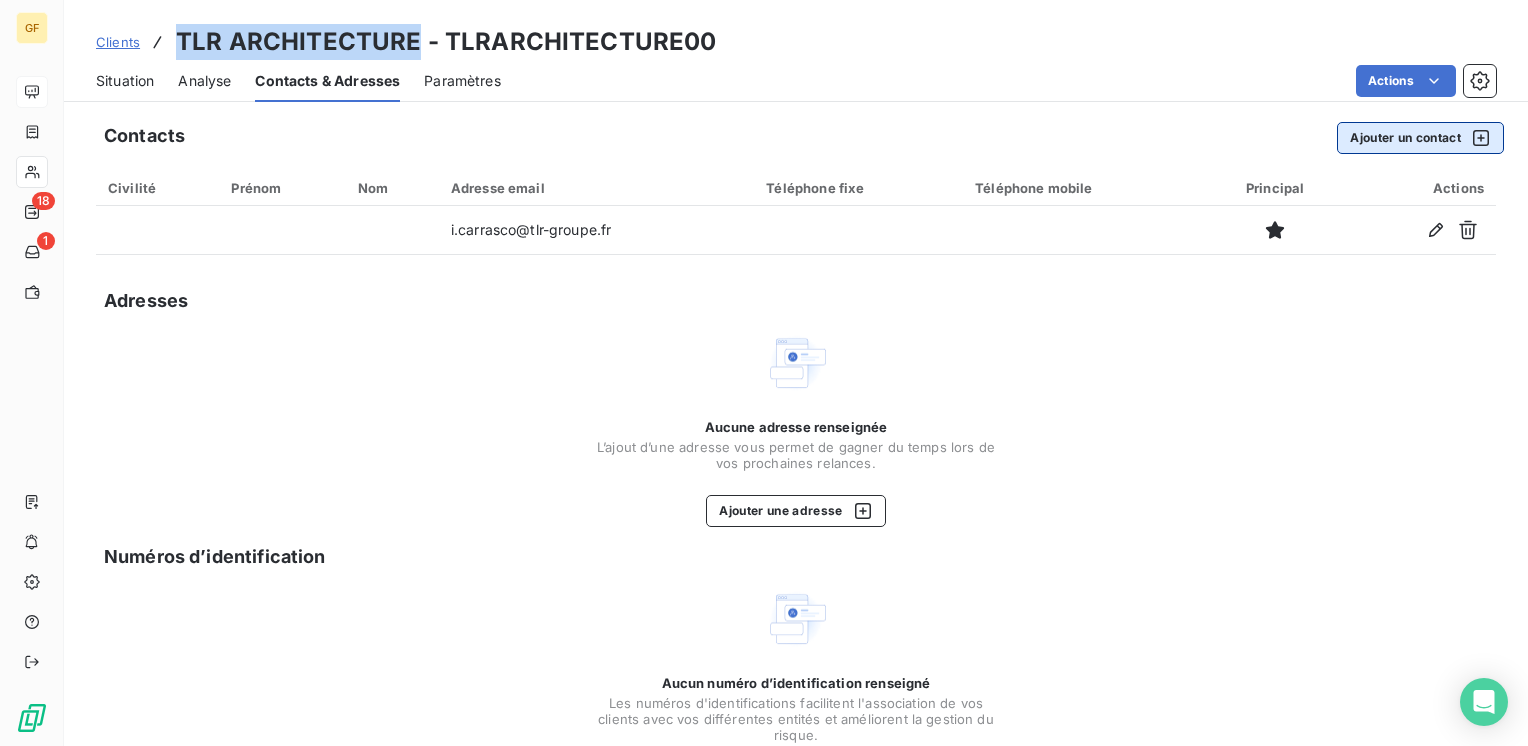 click on "Ajouter un contact" at bounding box center [1420, 138] 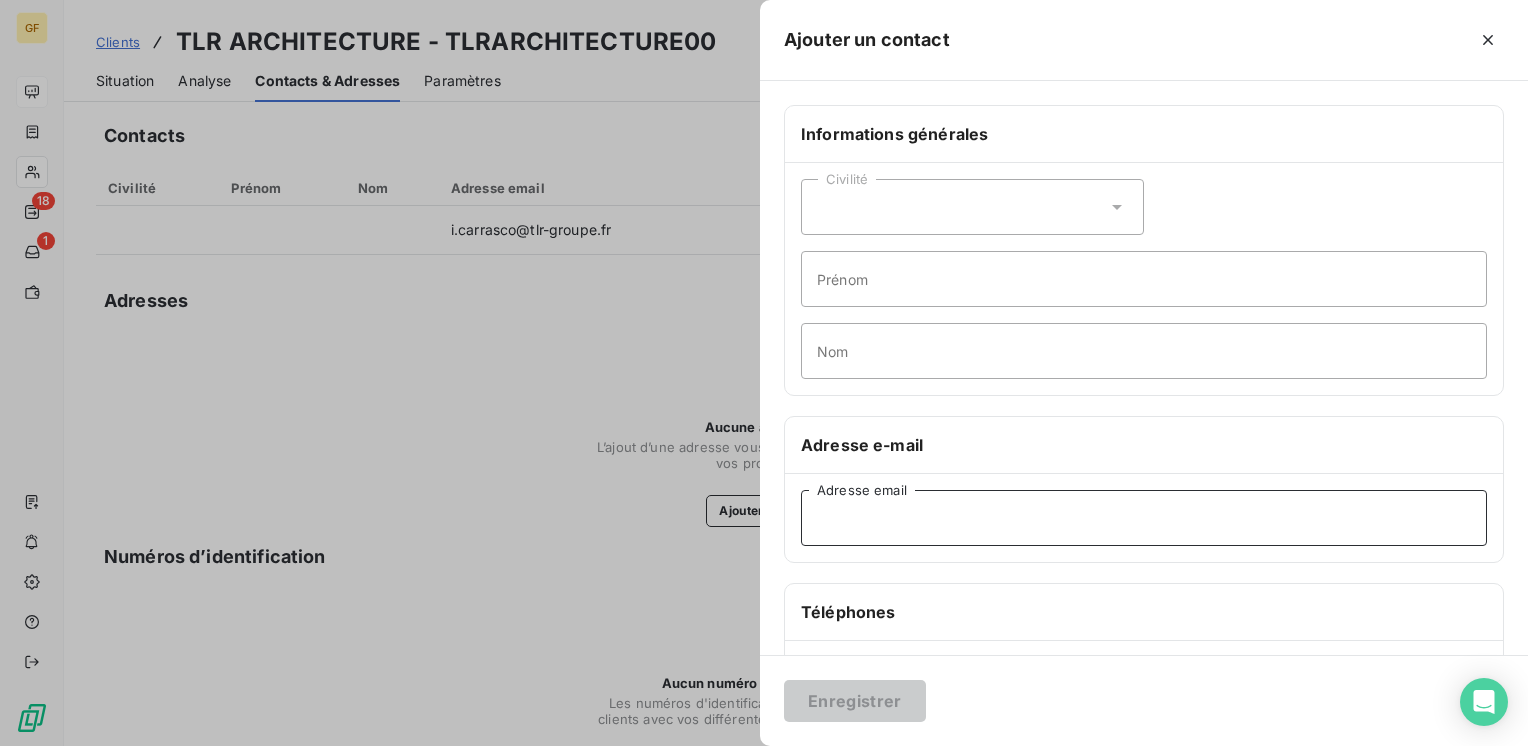 click on "Adresse email" at bounding box center [1144, 518] 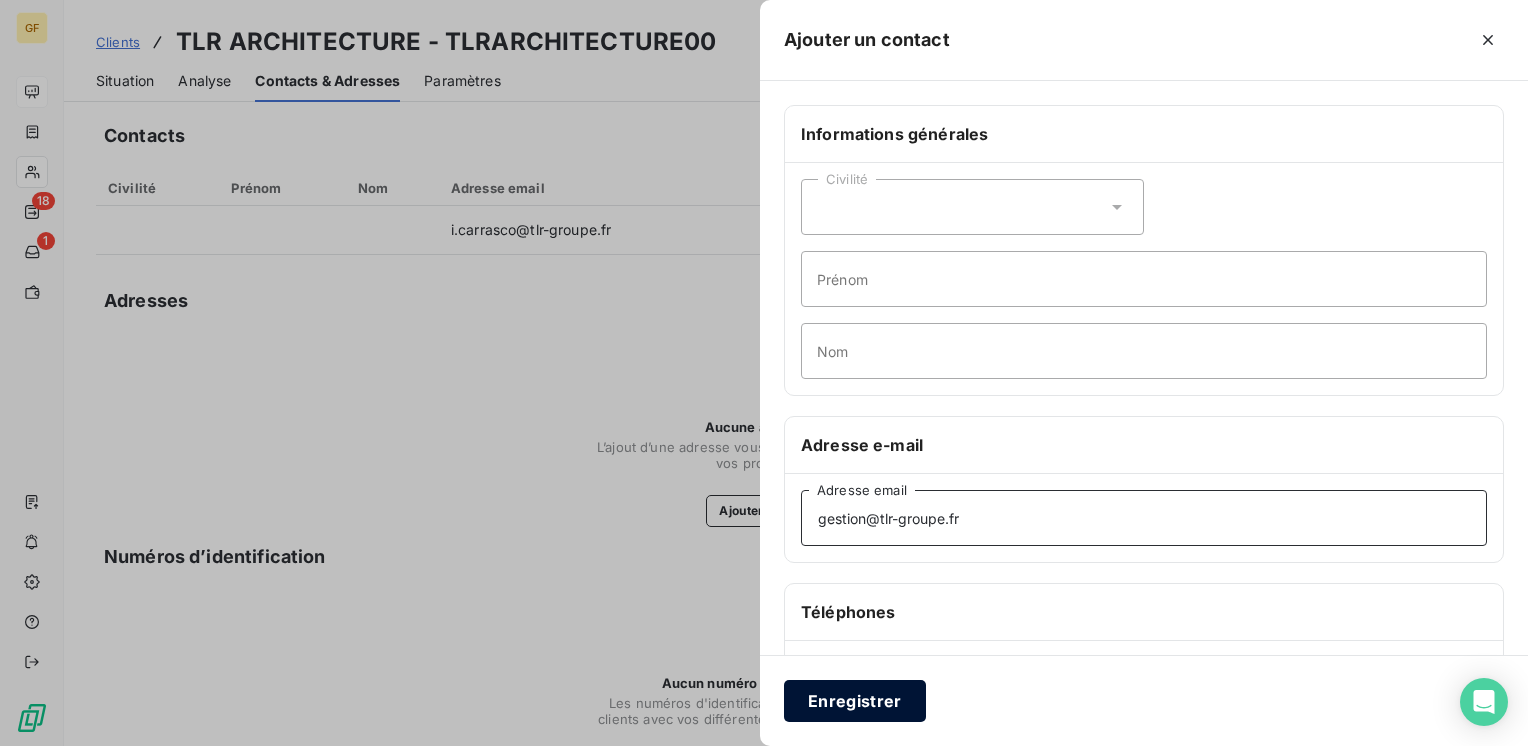 type on "gestion@tlr-groupe.fr" 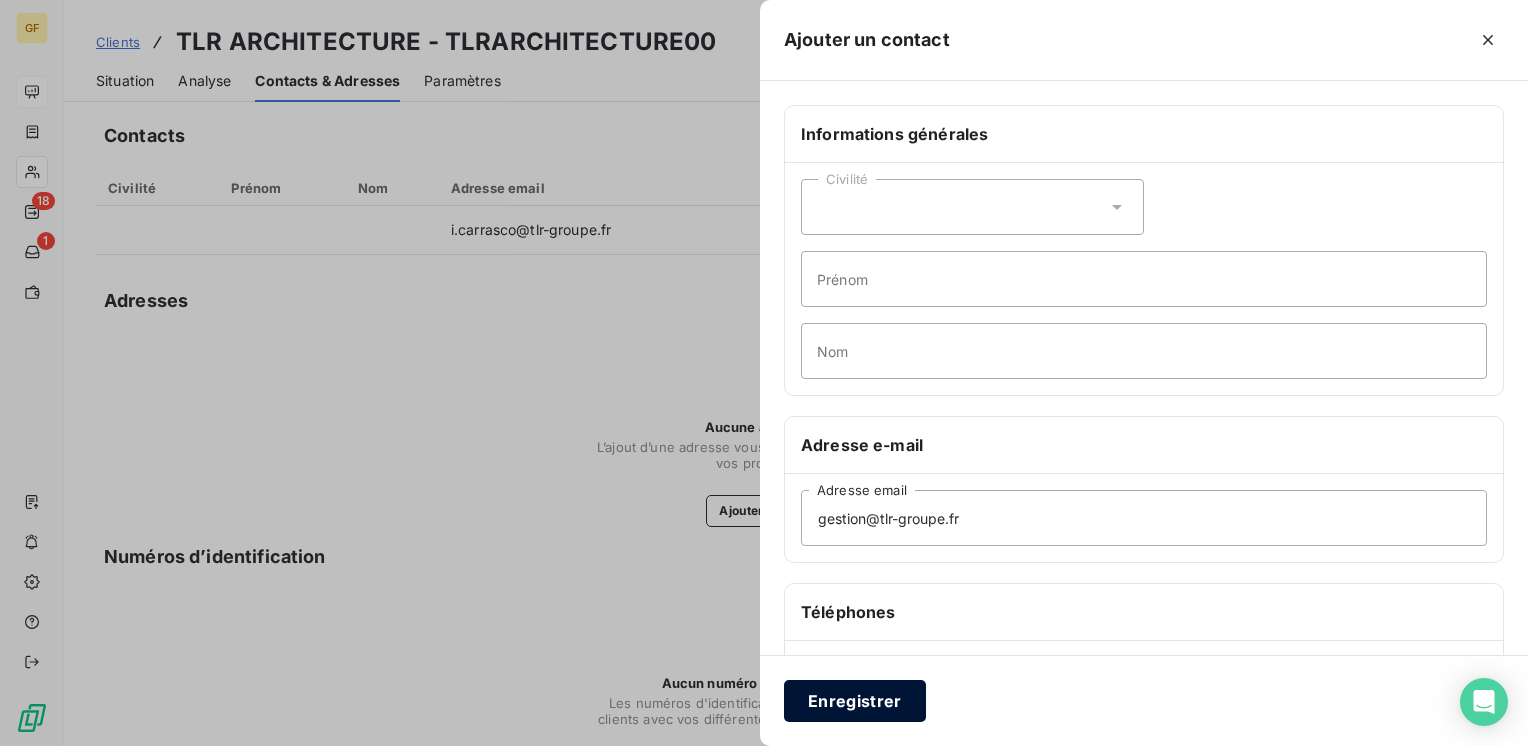 click on "Enregistrer" at bounding box center (855, 701) 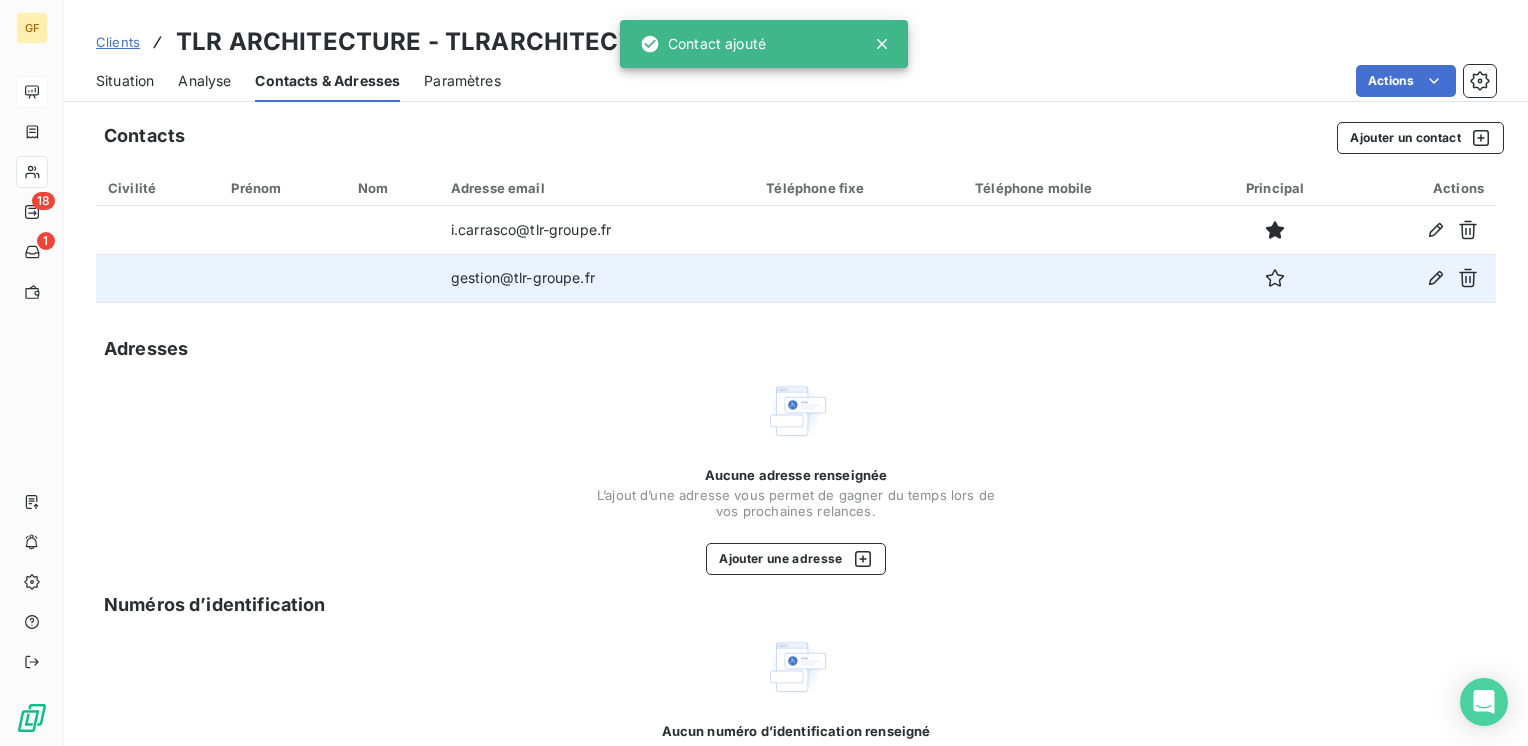 click at bounding box center [1275, 278] 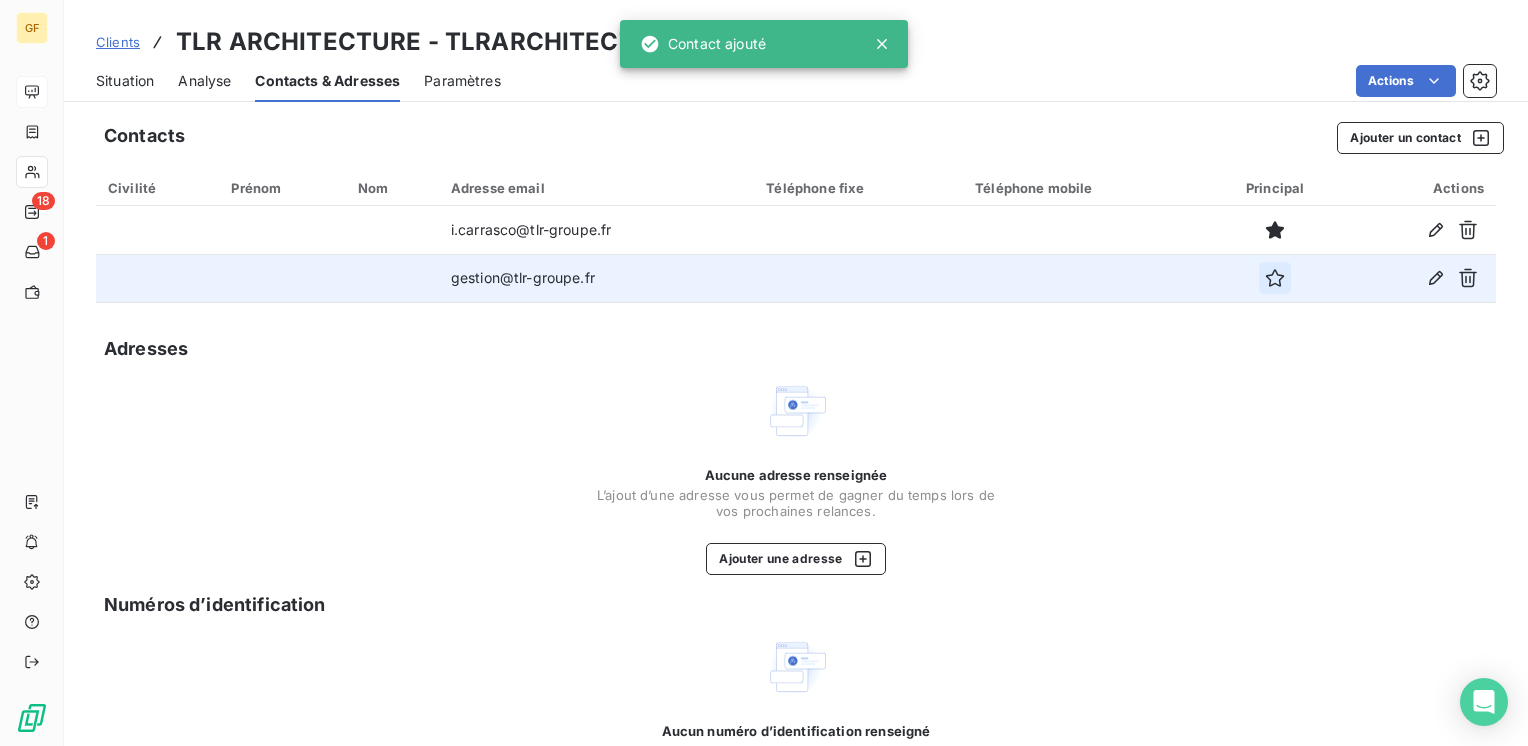 click 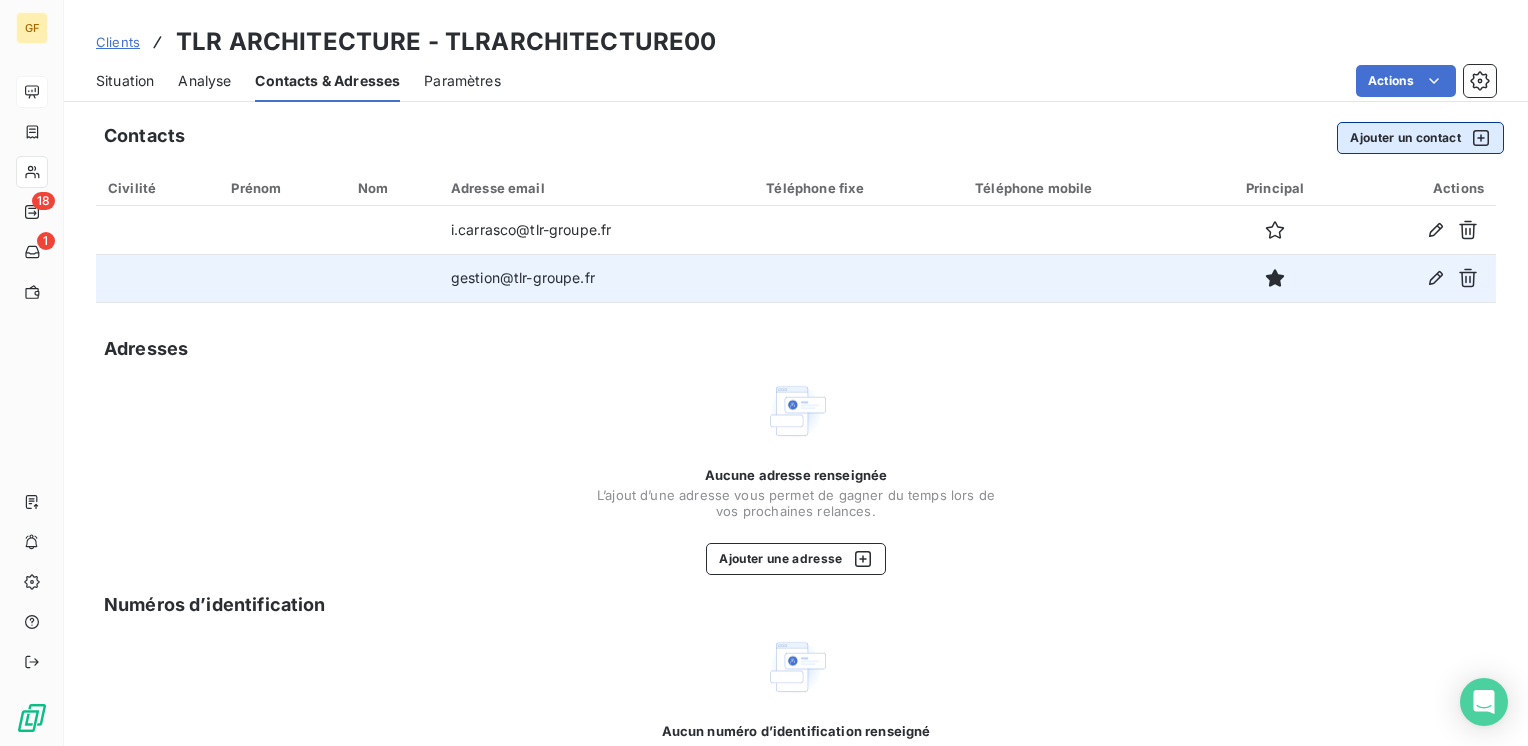 click on "Ajouter un contact" at bounding box center (1420, 138) 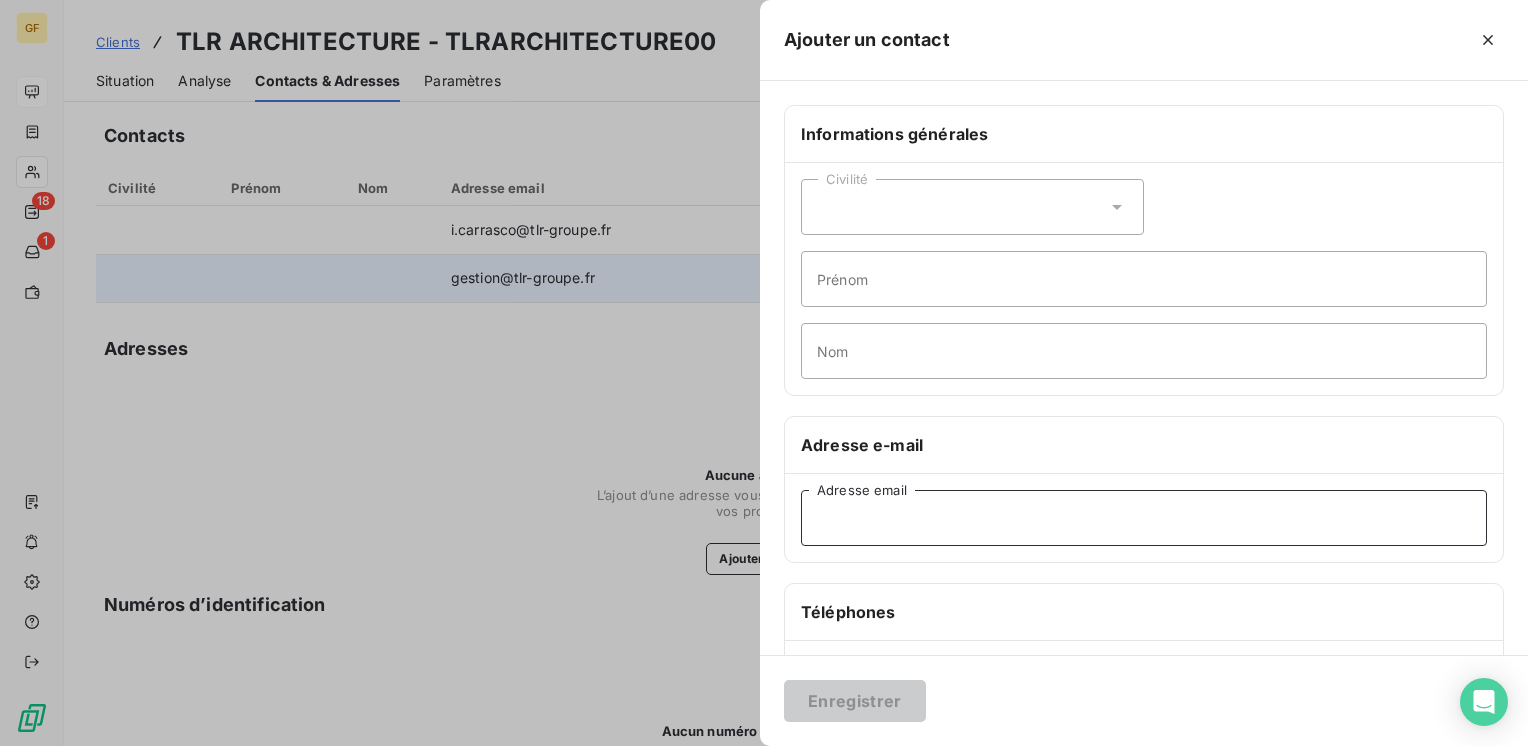 click on "Adresse email" at bounding box center (1144, 518) 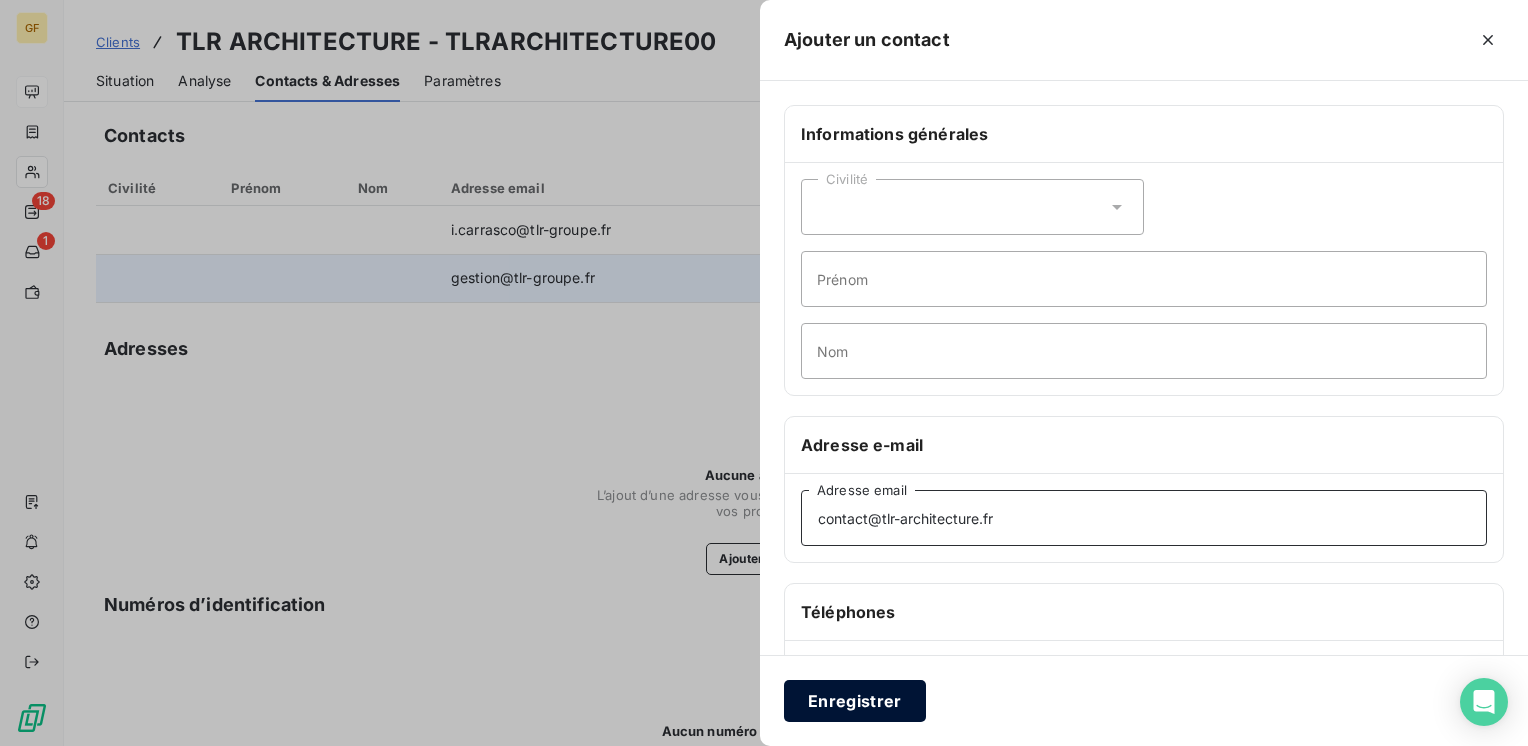 type on "contact@tlr-architecture.fr" 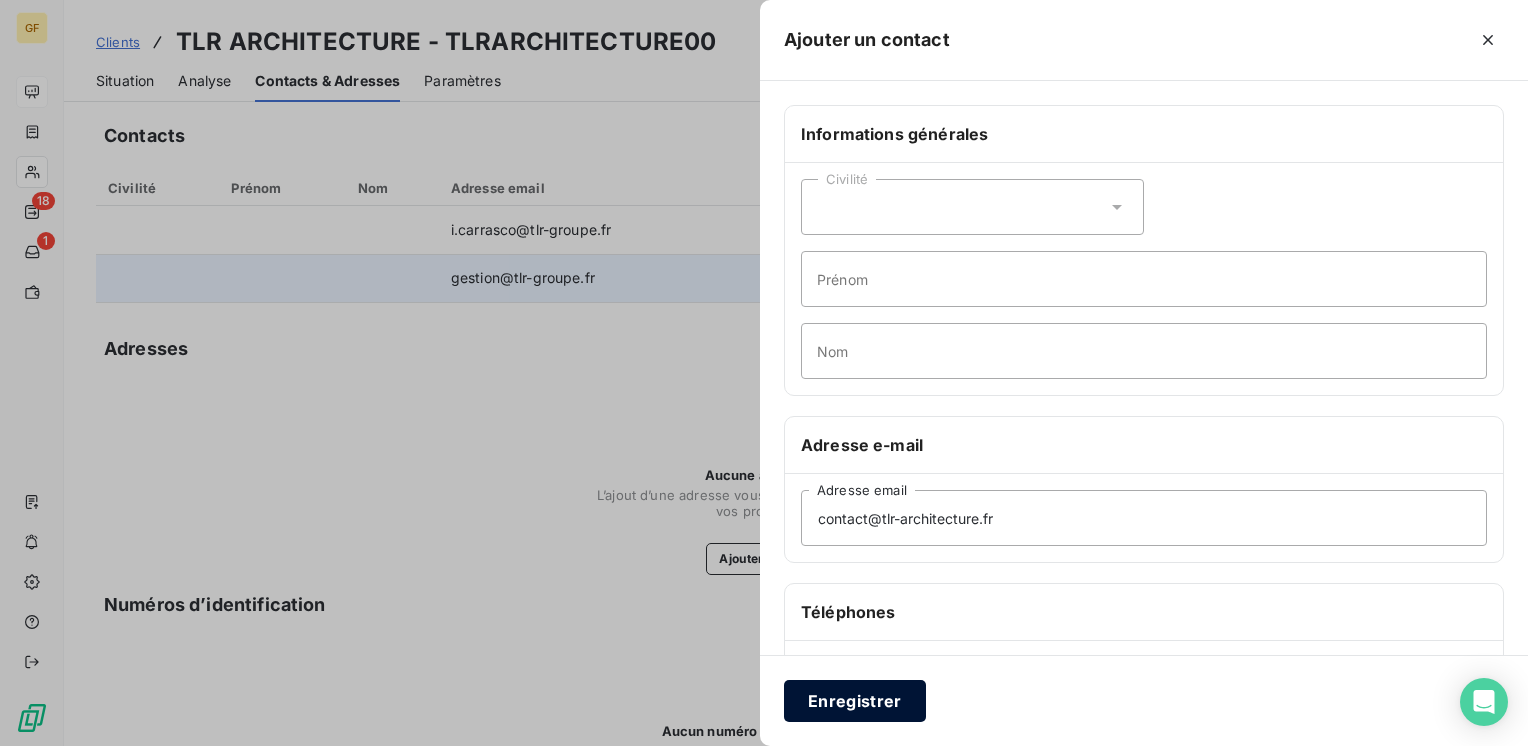 click on "Enregistrer" at bounding box center [855, 701] 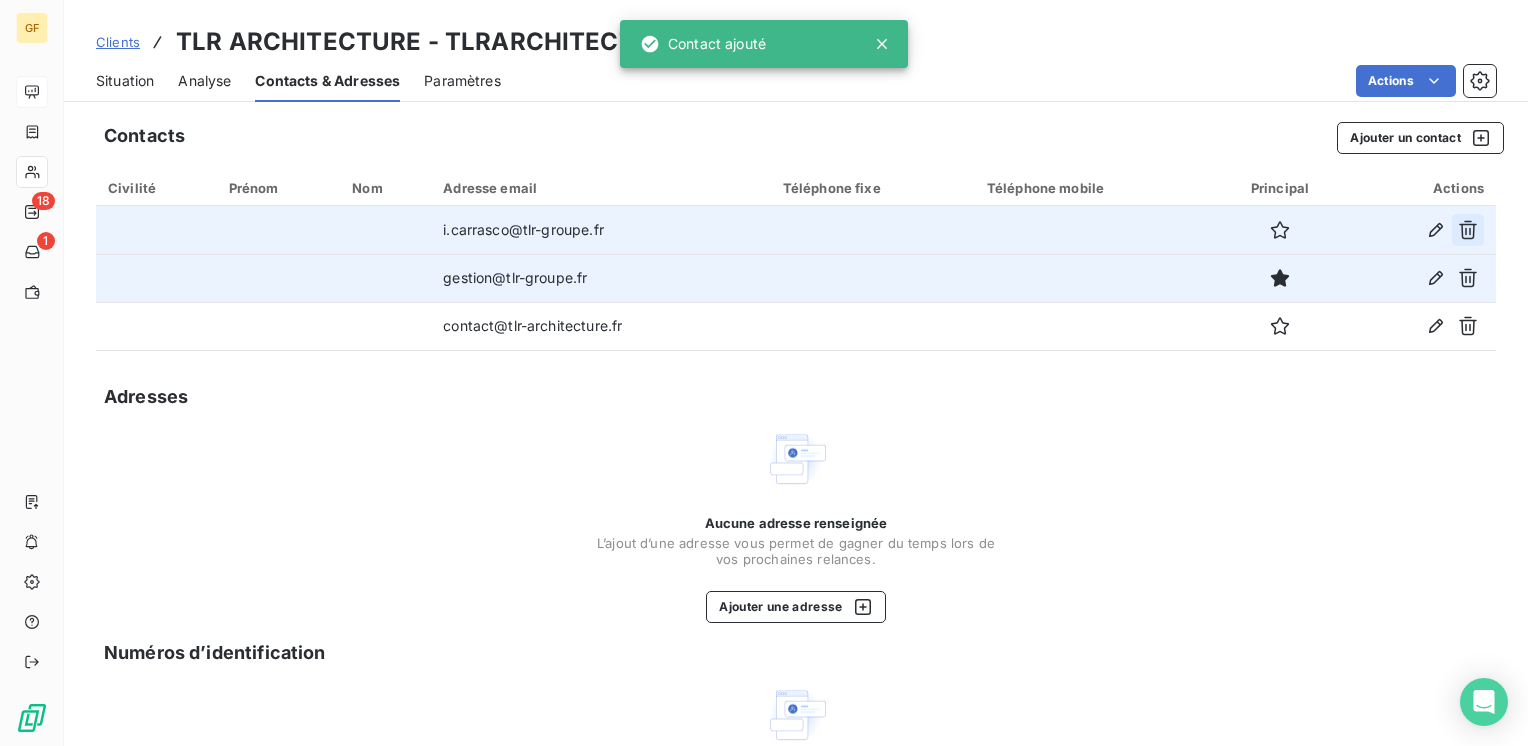 click 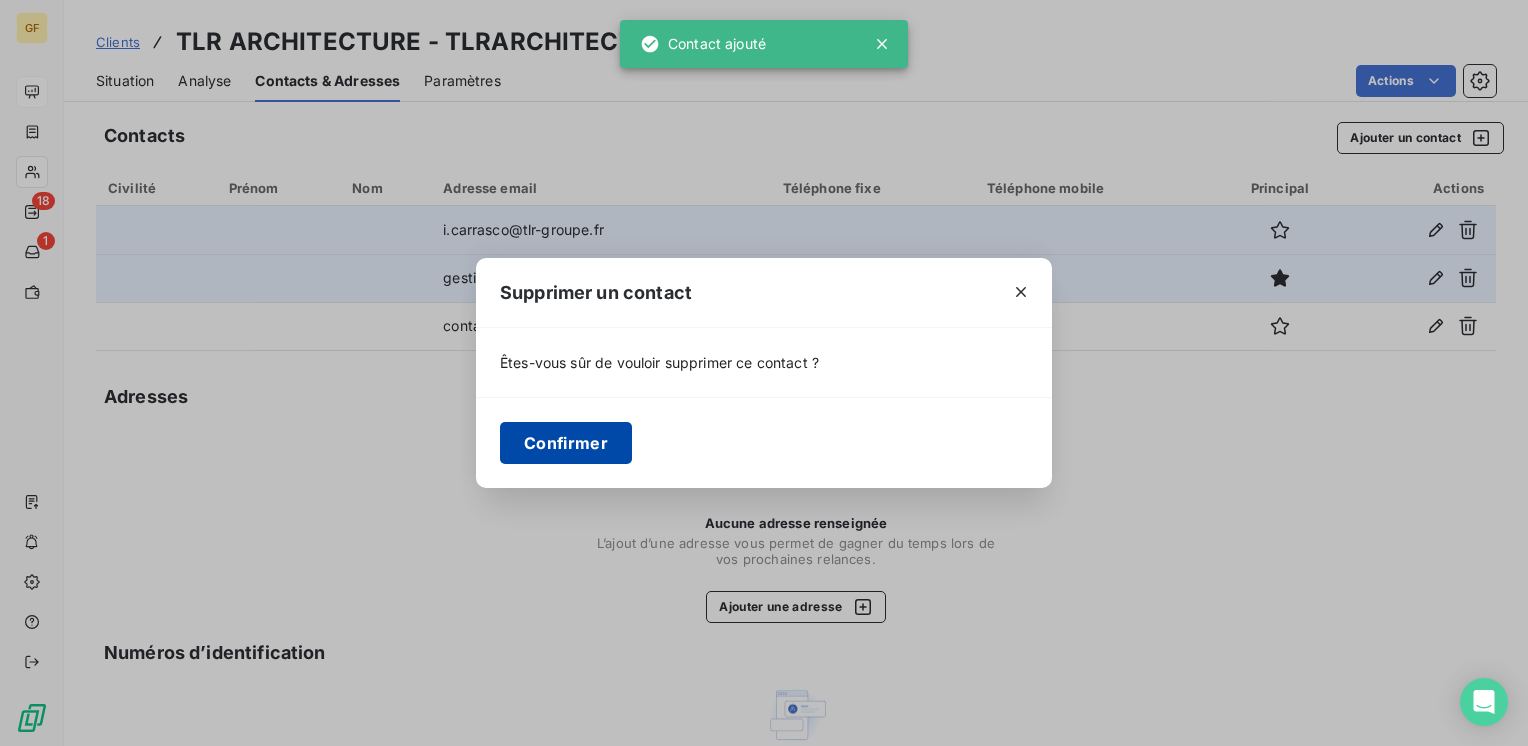 click on "Confirmer" at bounding box center (566, 443) 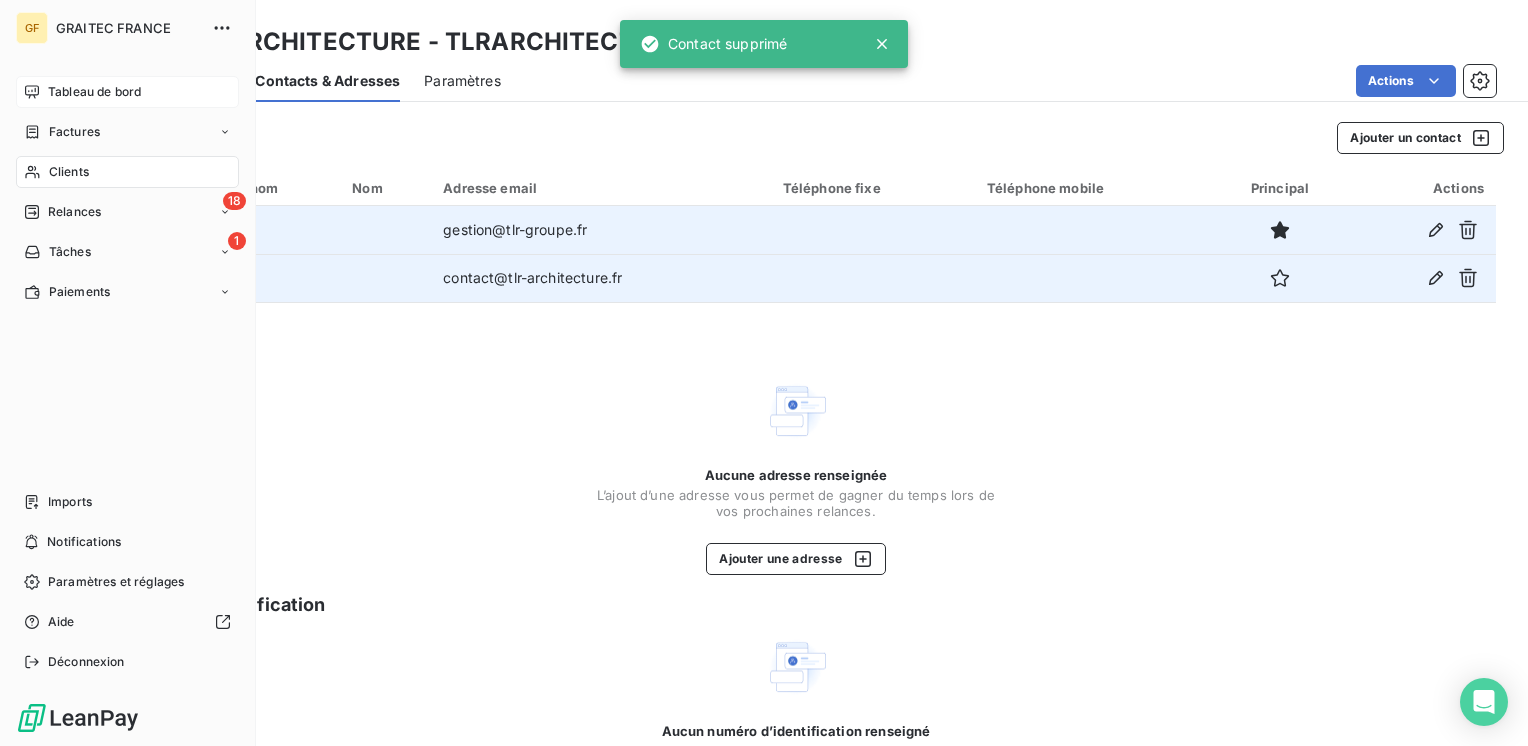 click on "Clients" at bounding box center (69, 172) 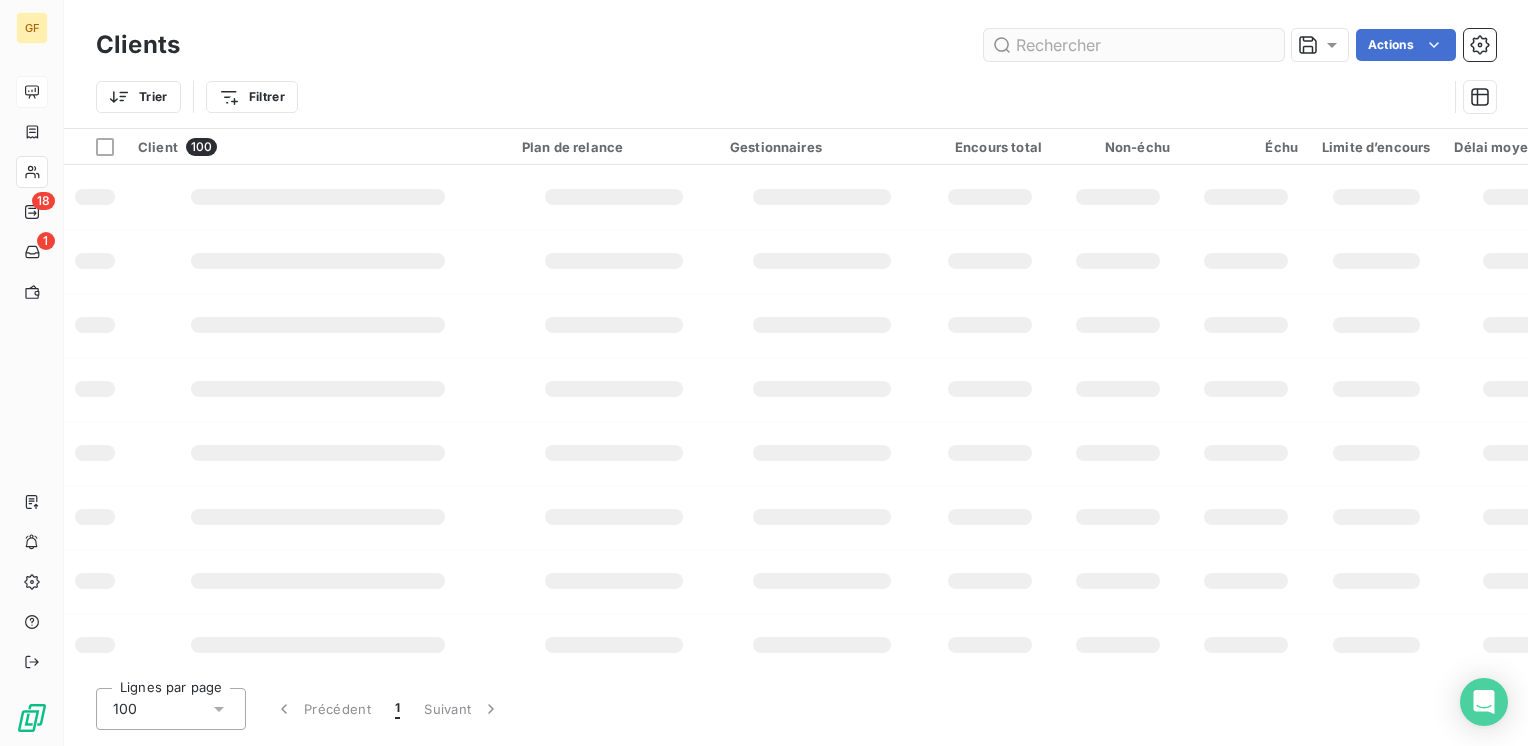 click at bounding box center [1134, 45] 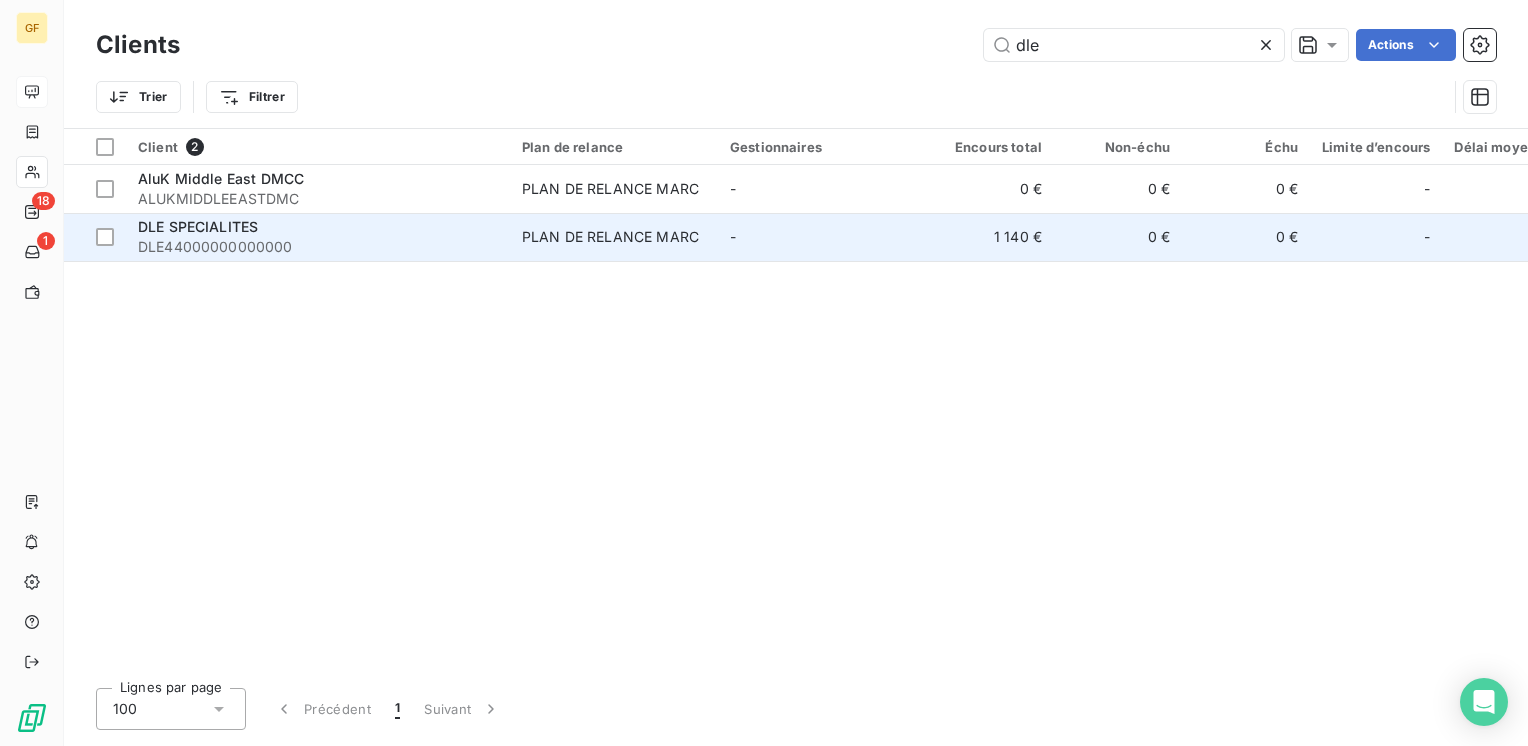 type on "dle" 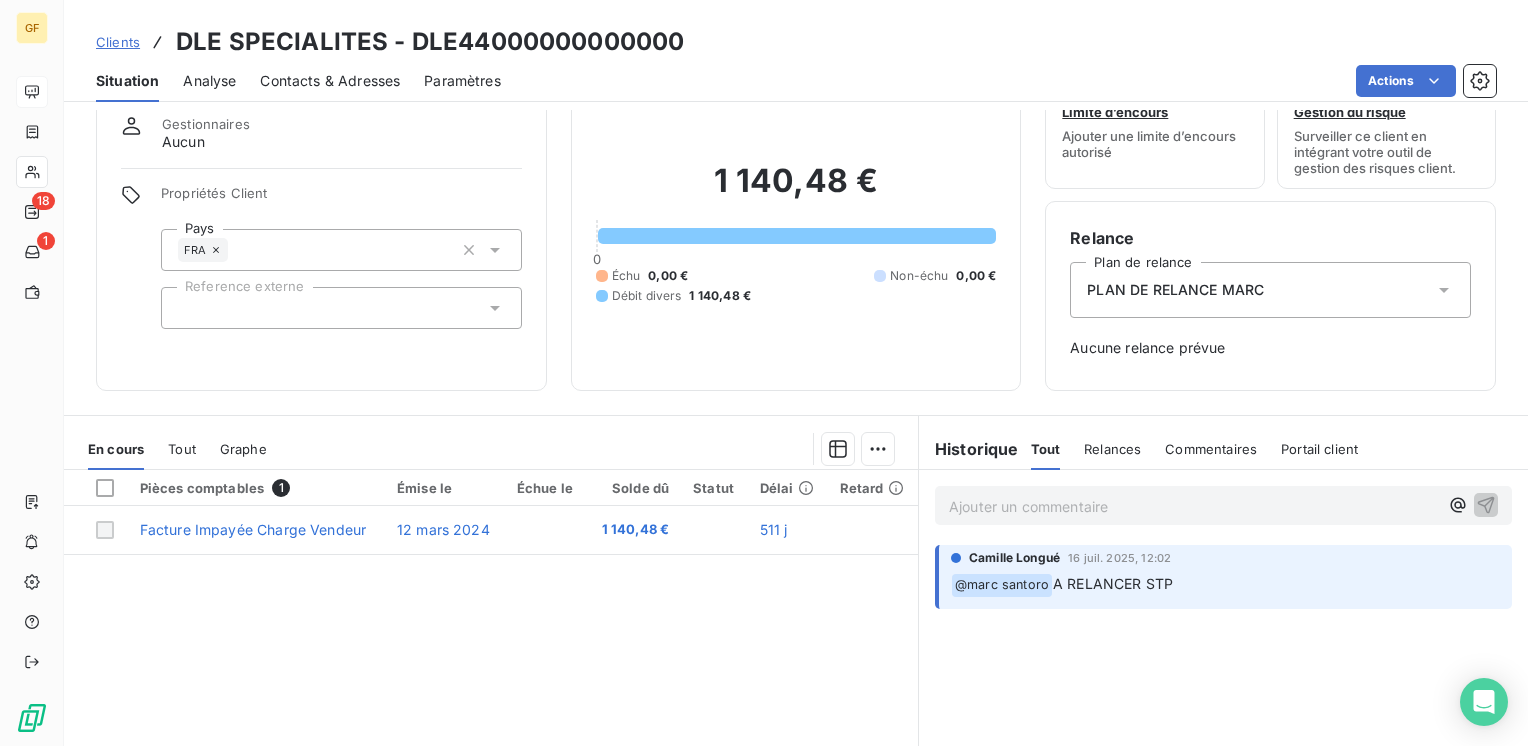 scroll, scrollTop: 100, scrollLeft: 0, axis: vertical 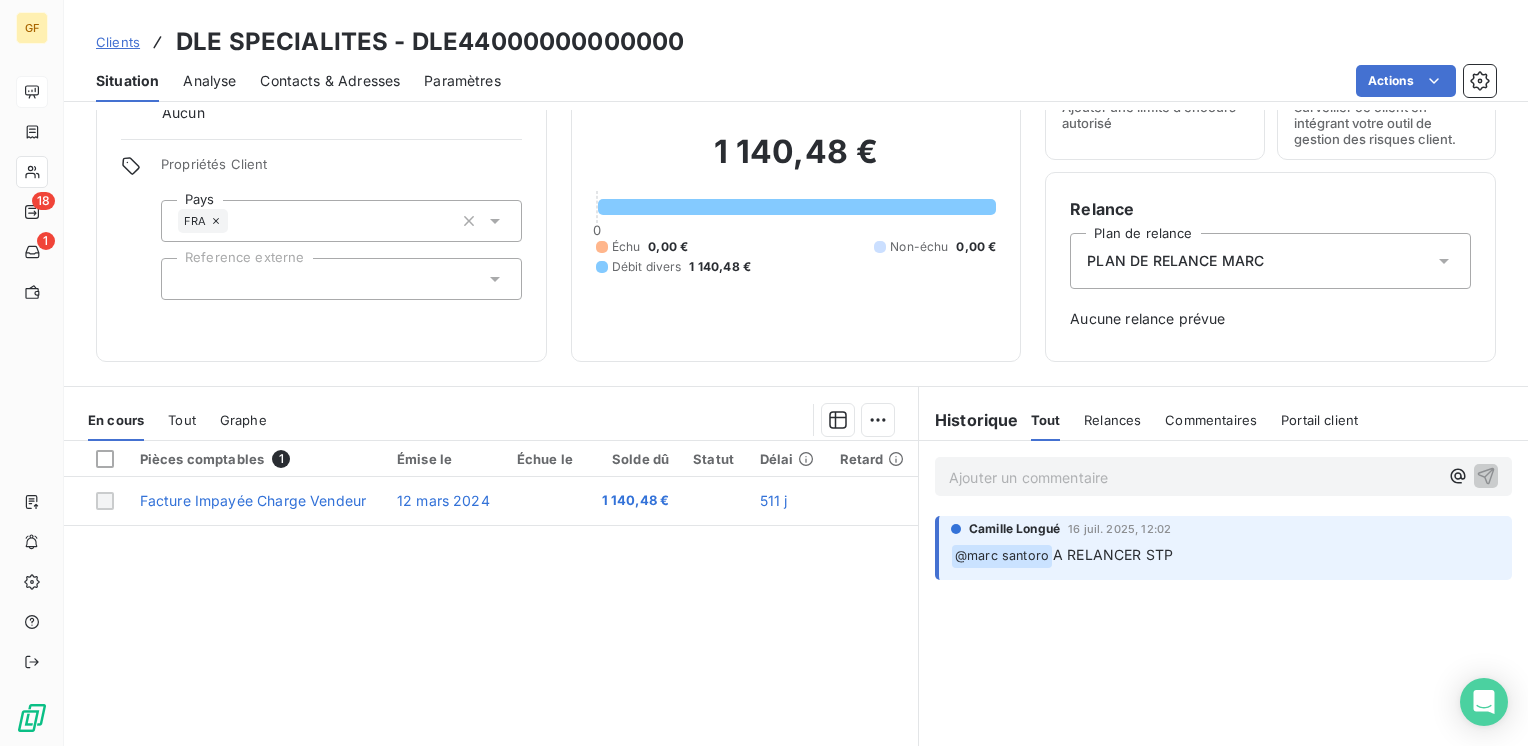 click on "Ajouter un commentaire ﻿" at bounding box center (1193, 477) 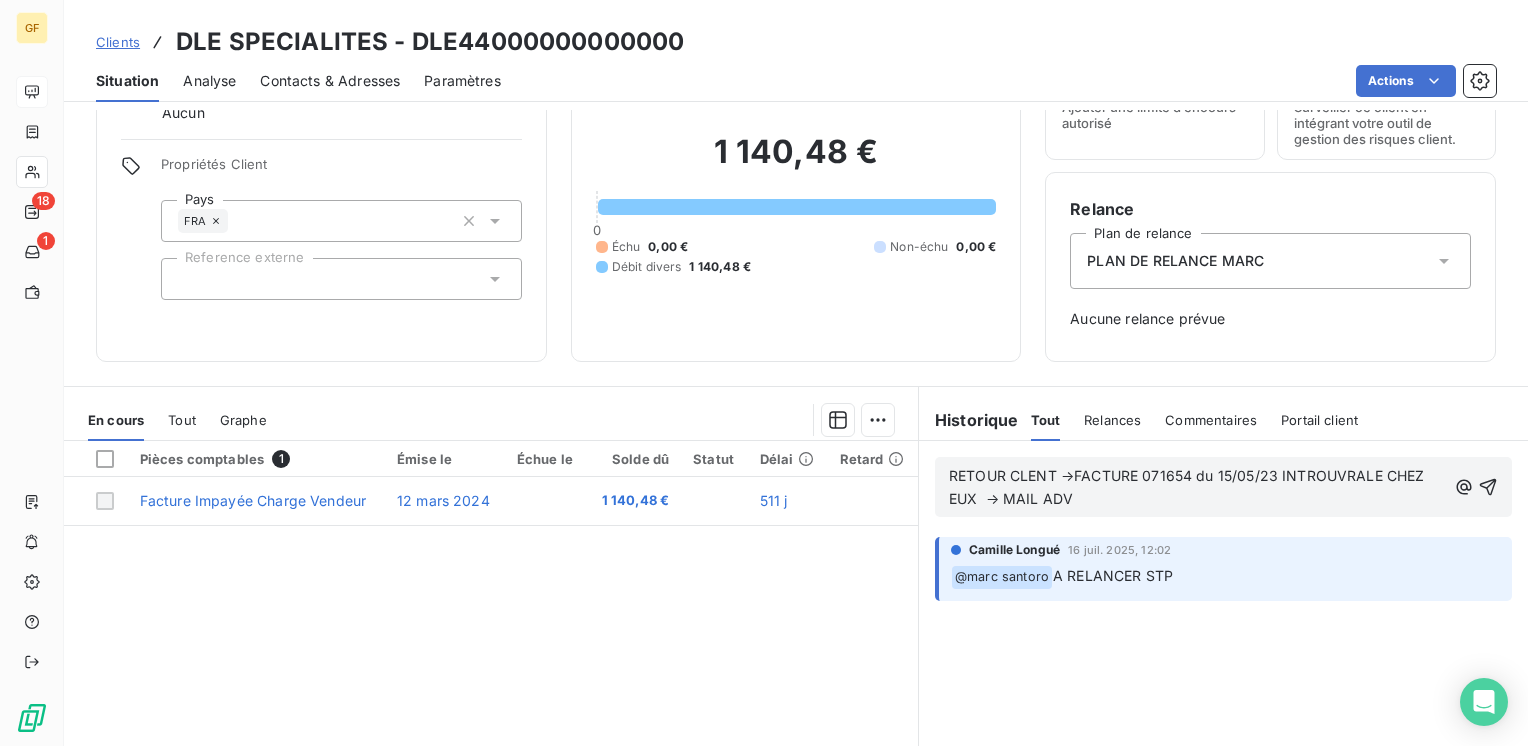 click on "RETOUR CLENT →FACTURE 071654 du 15/05/23 INTROUVRALE CHEZ EUX  → MAIL ADV" at bounding box center (1189, 487) 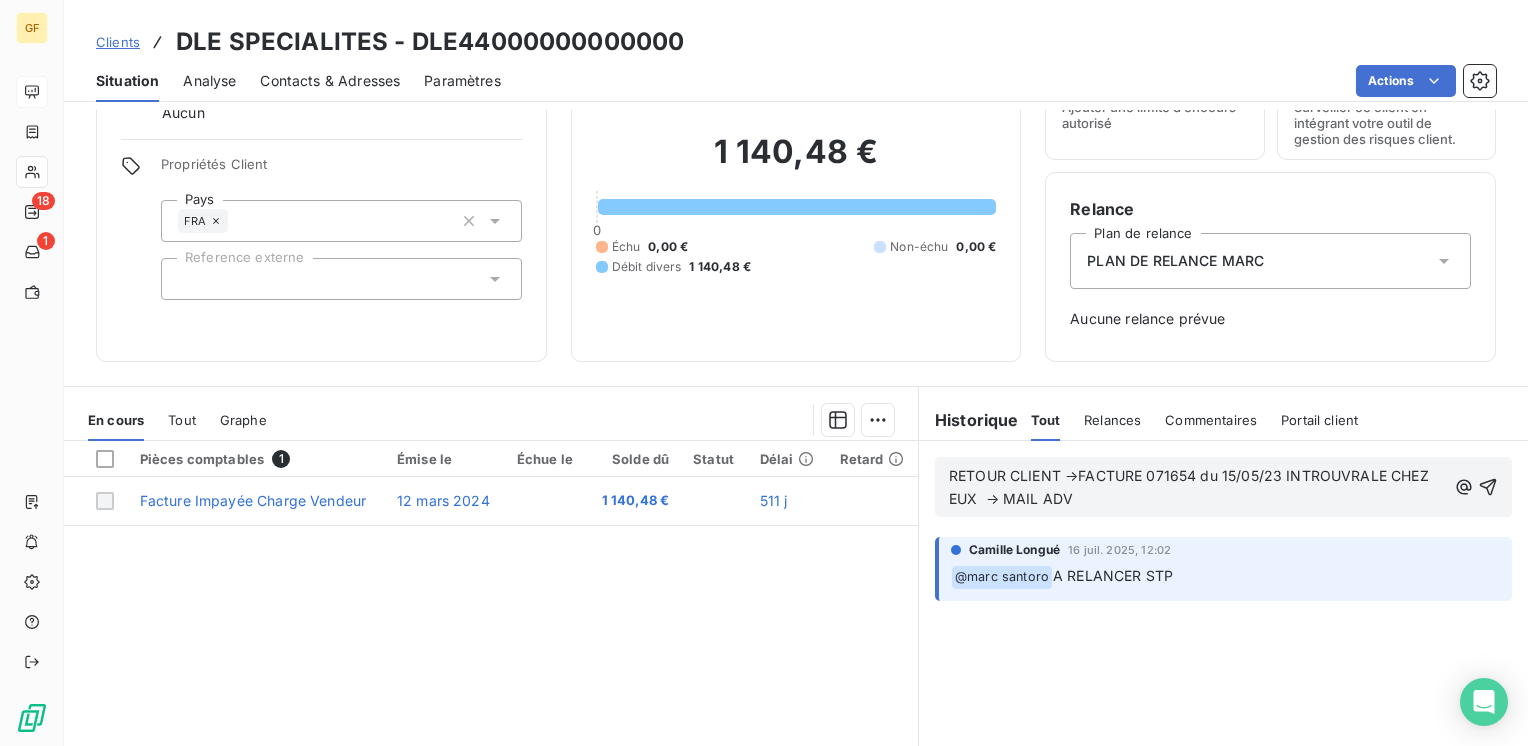 click on "RETOUR CLIENT →FACTURE 071654 du 15/05/23 INTROUVRALE CHEZ EUX  → MAIL ADV" at bounding box center [1191, 487] 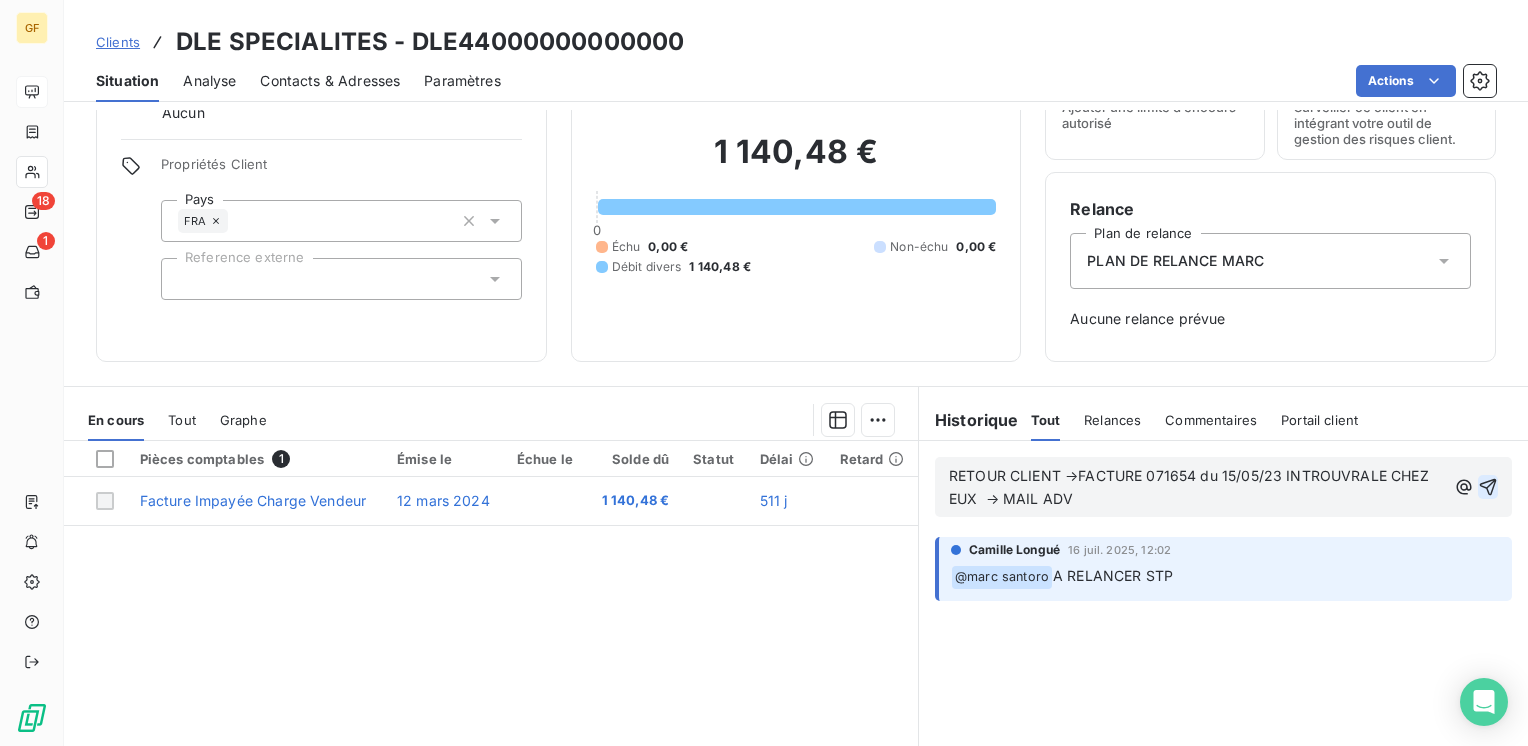 click 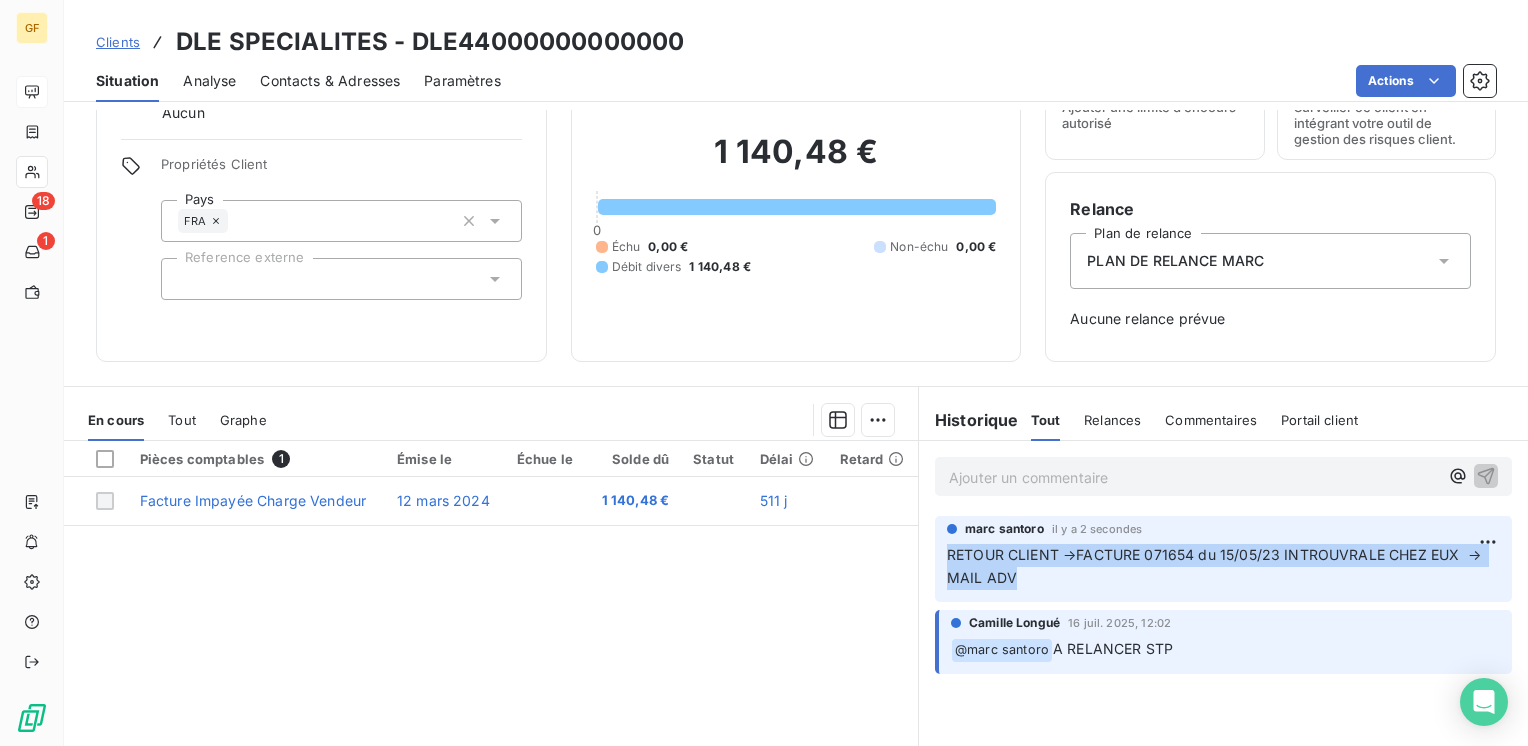 drag, startPoint x: 1033, startPoint y: 583, endPoint x: 932, endPoint y: 542, distance: 109.004585 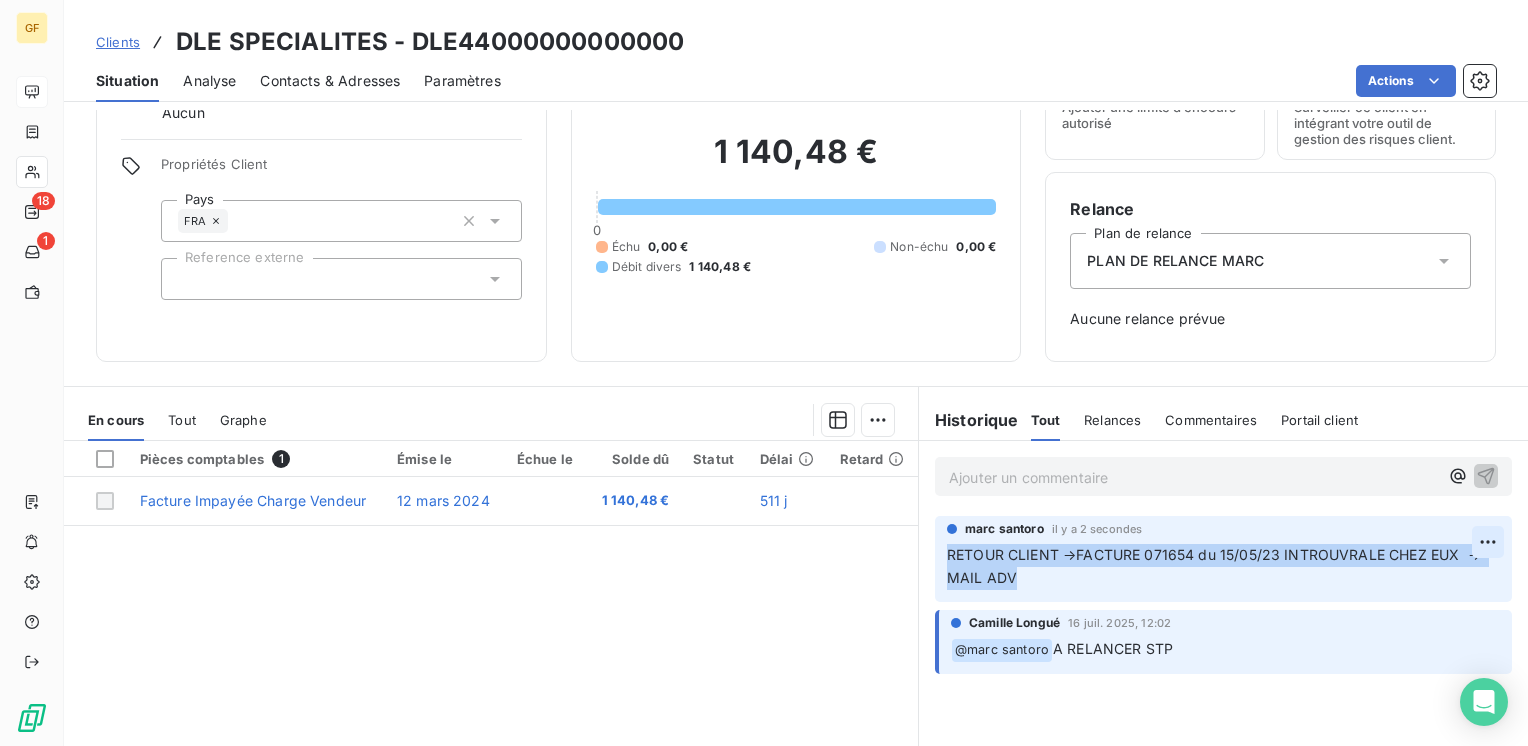 click on "GF 18 1 Clients DLE SPECIALITES - DLE44000000000000 Situation Analyse Contacts & Adresses Paramètres Actions Informations client Gestionnaires Aucun Propriétés Client Pays [COUNTRY] Reference externe Encours client 1 140,48 € 0 Échu 0,00 € Non-échu 0,00 € Débit divers 1 140,48 € Limite d’encours Ajouter une limite d’encours autorisé Gestion du risque Surveiller ce client en intégrant votre outil de gestion des risques client. Relance Plan de relance PLAN DE RELANCE [FIRST] Aucune relance prévue En cours Tout Graphe Pièces comptables 1 Émise le Échue le Solde dû Statut Délai Retard Facture Impayée Charge Vendeur 12 mars 2024 1 140,48 € 511 j Lignes par page 25 Précédent 1 Suivant Historique Tout Relances Commentaires Portail client Tout Relances Commentaires Portail client Ajouter un commentaire ﻿ [FIRST] [LAST] il y a [TIME] RETOUR CLIENT →FACTURE 071654 du 15/05/23 INTROUVRALE CHEZ EUX → MAIL ADV [FIRST] [LAST] 16 juil. 2025, 12:02 ﻿ @" at bounding box center [764, 373] 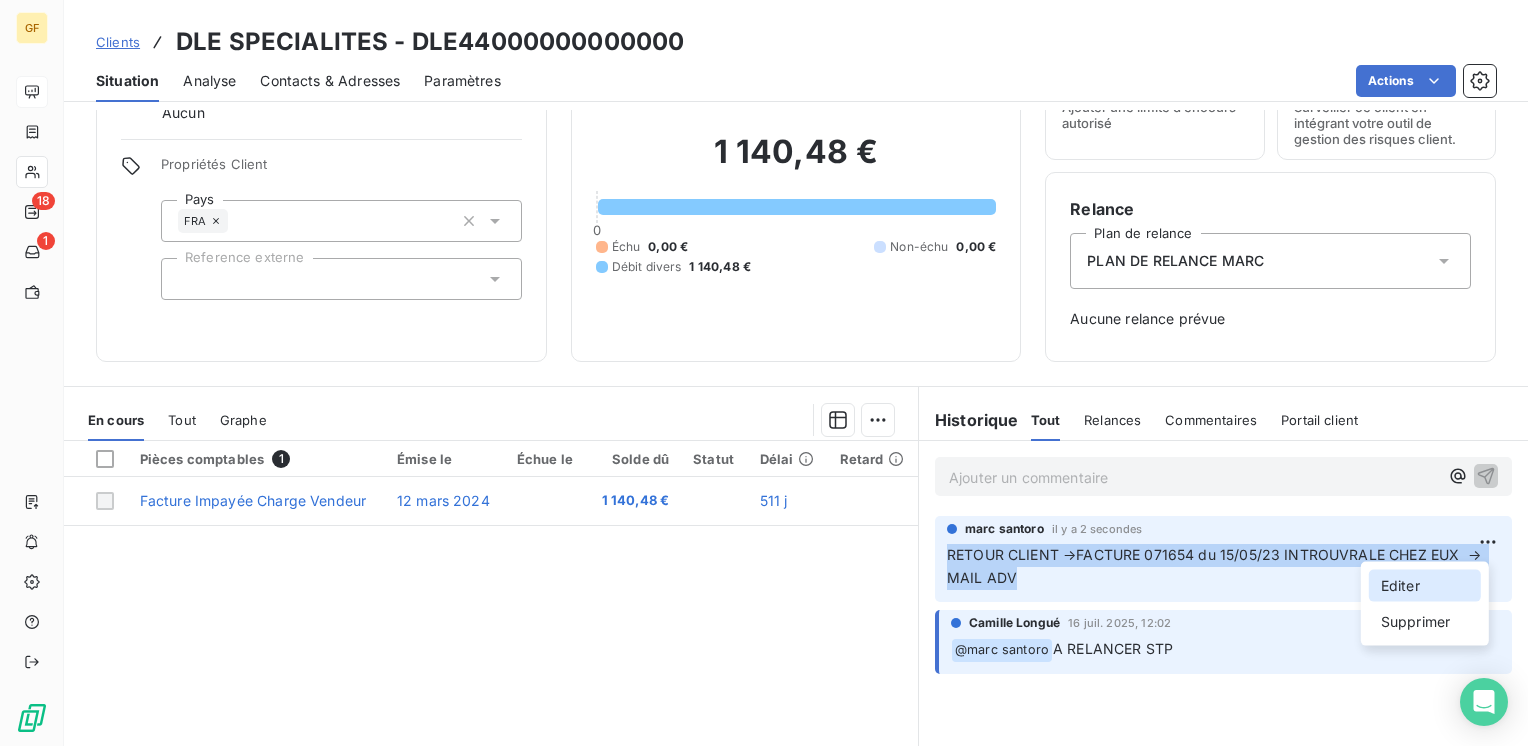 click on "Editer" at bounding box center (1425, 586) 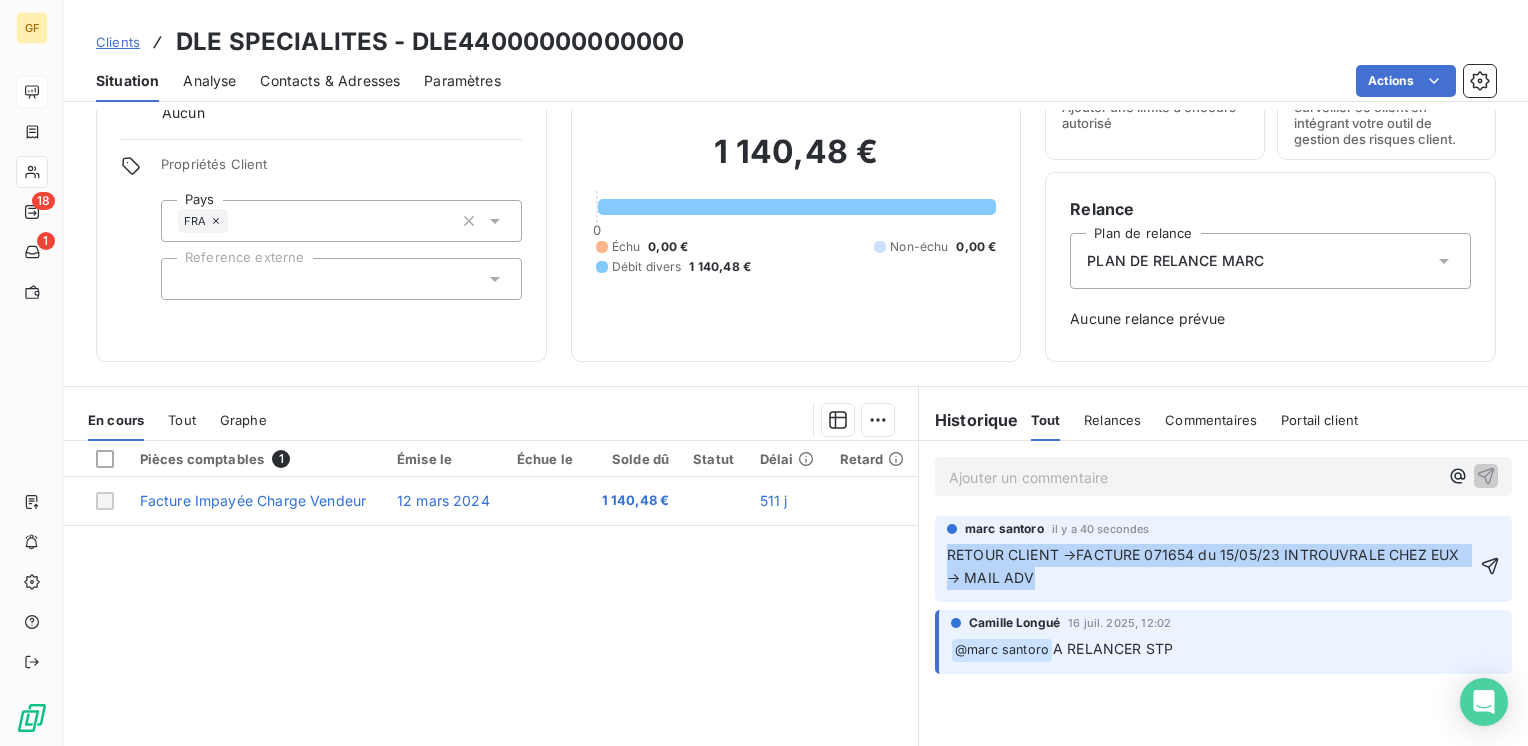 drag, startPoint x: 1053, startPoint y: 579, endPoint x: 887, endPoint y: 549, distance: 168.68906 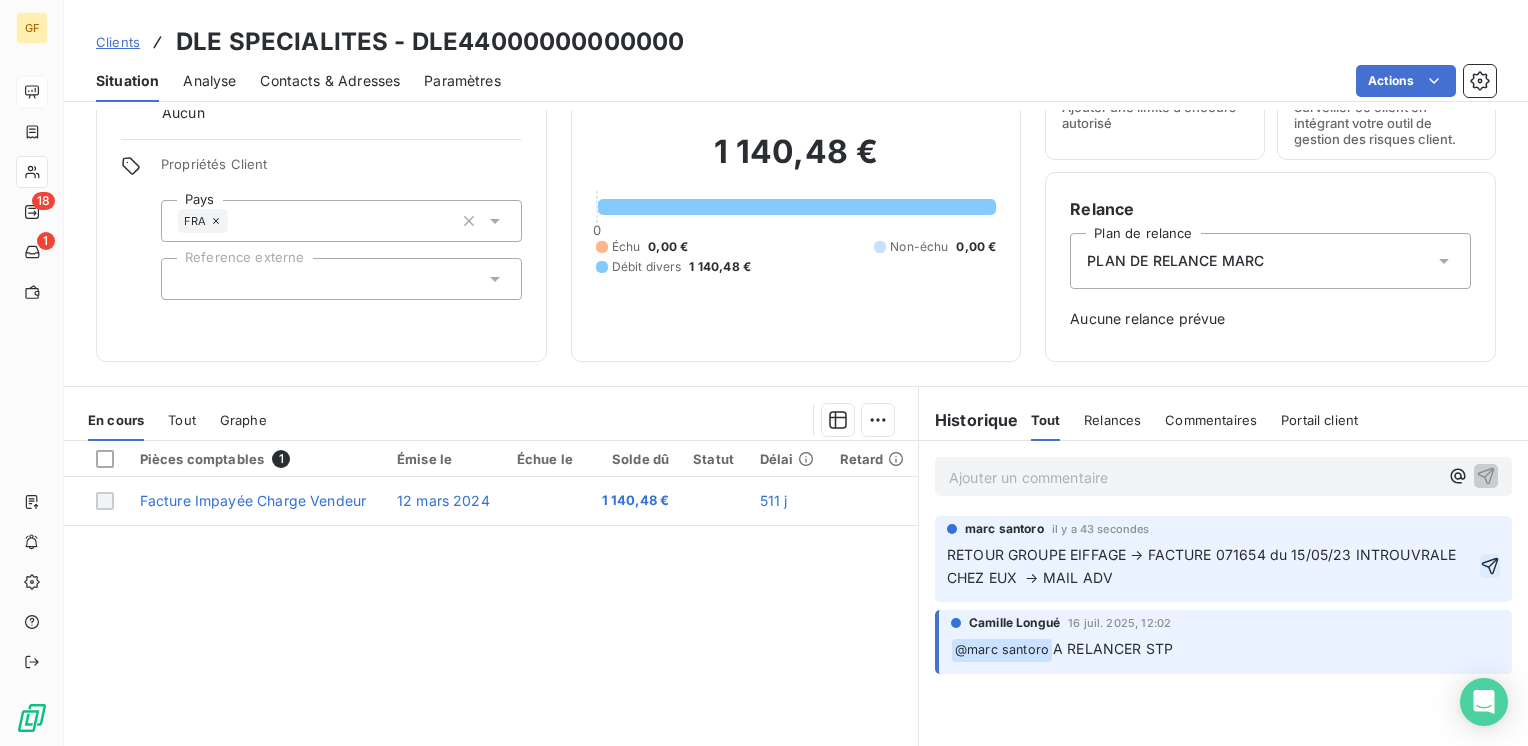click 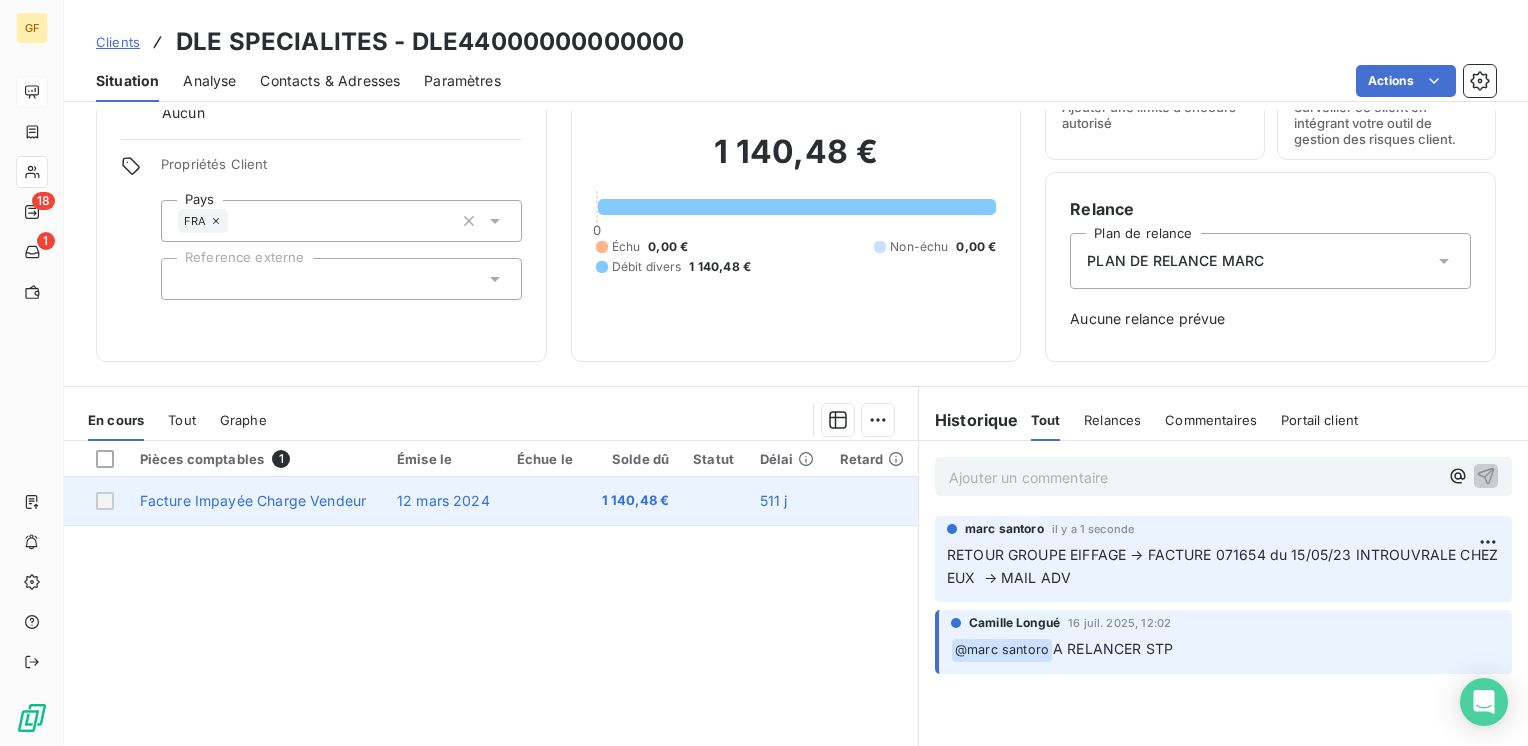 click on "12 mars 2024" at bounding box center [443, 500] 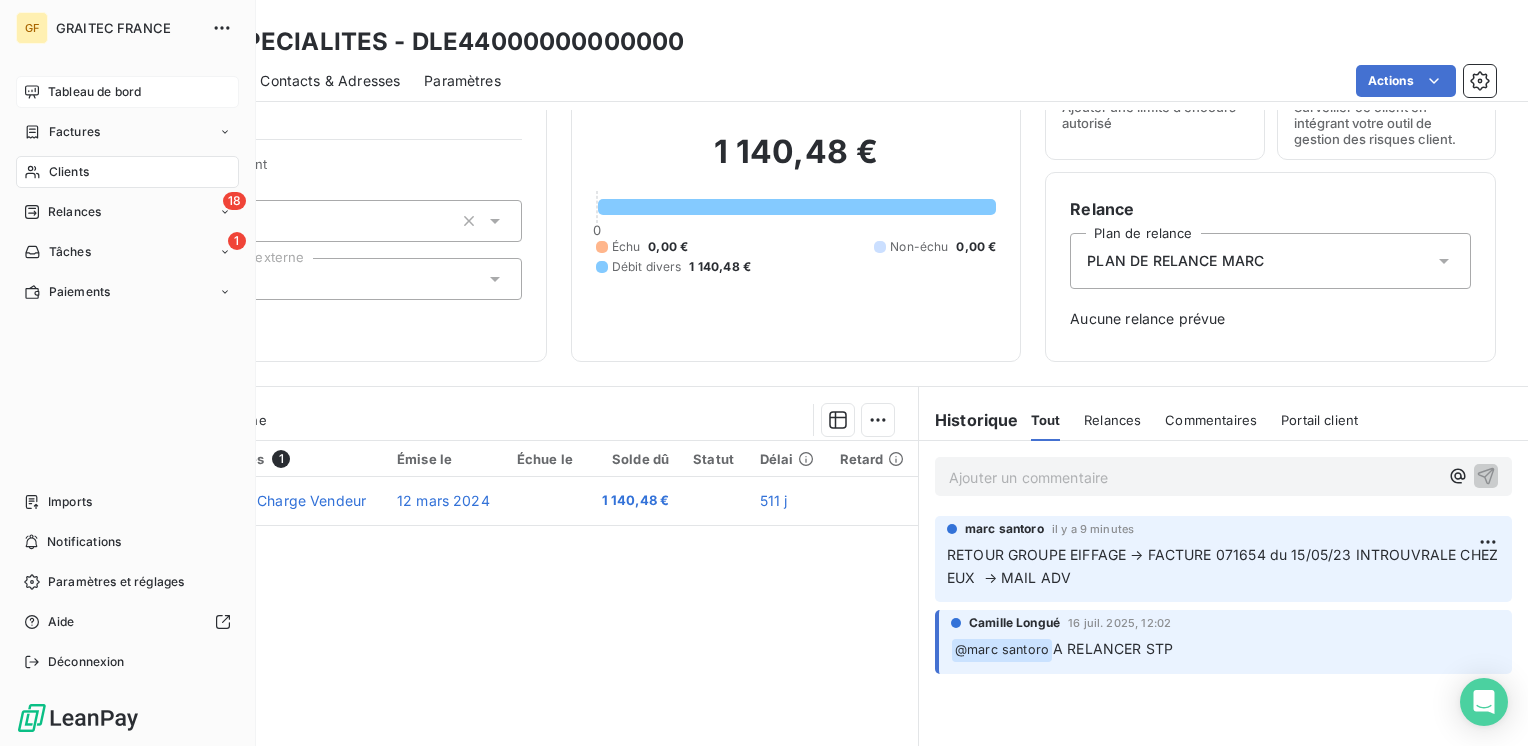 click on "Tableau de bord" at bounding box center (94, 92) 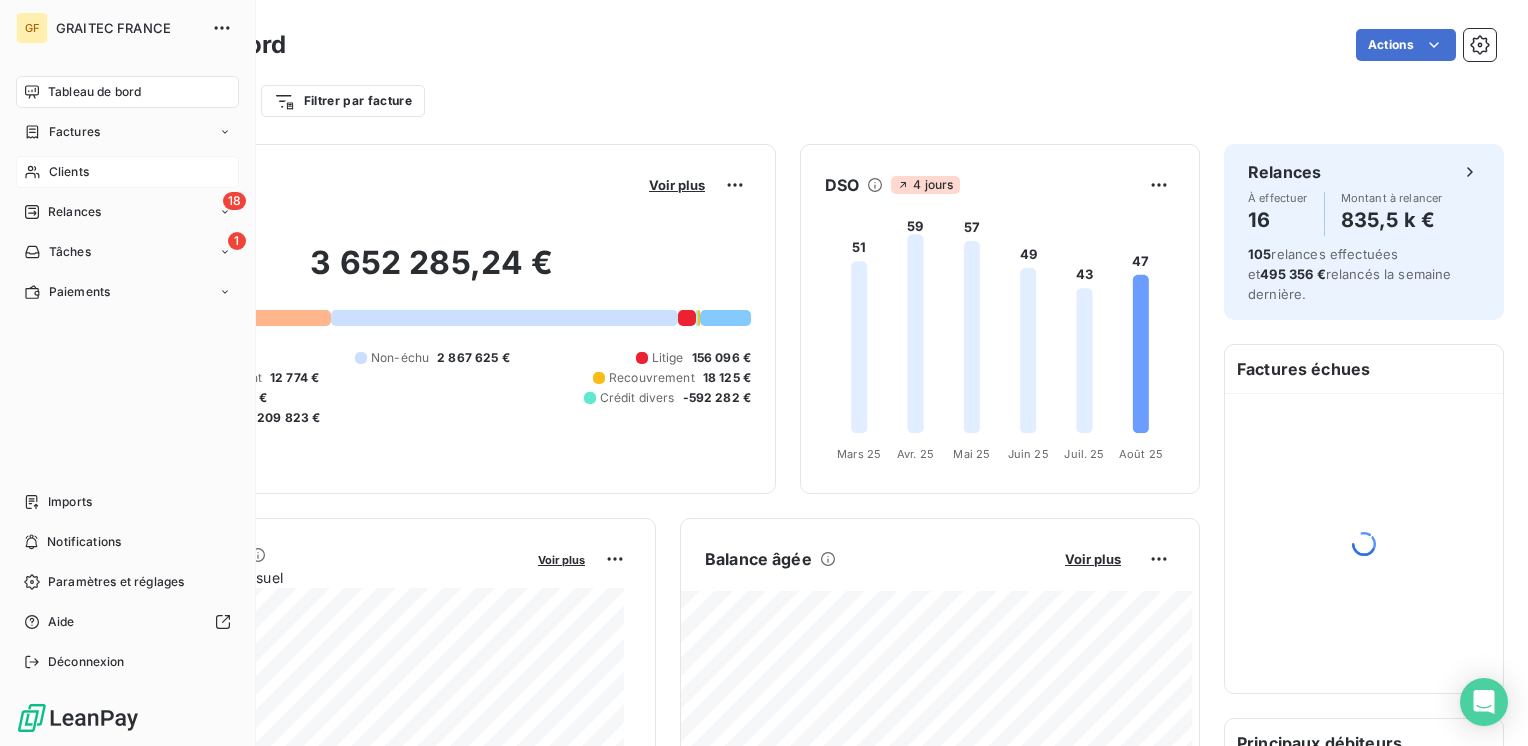 click on "Clients" at bounding box center (69, 172) 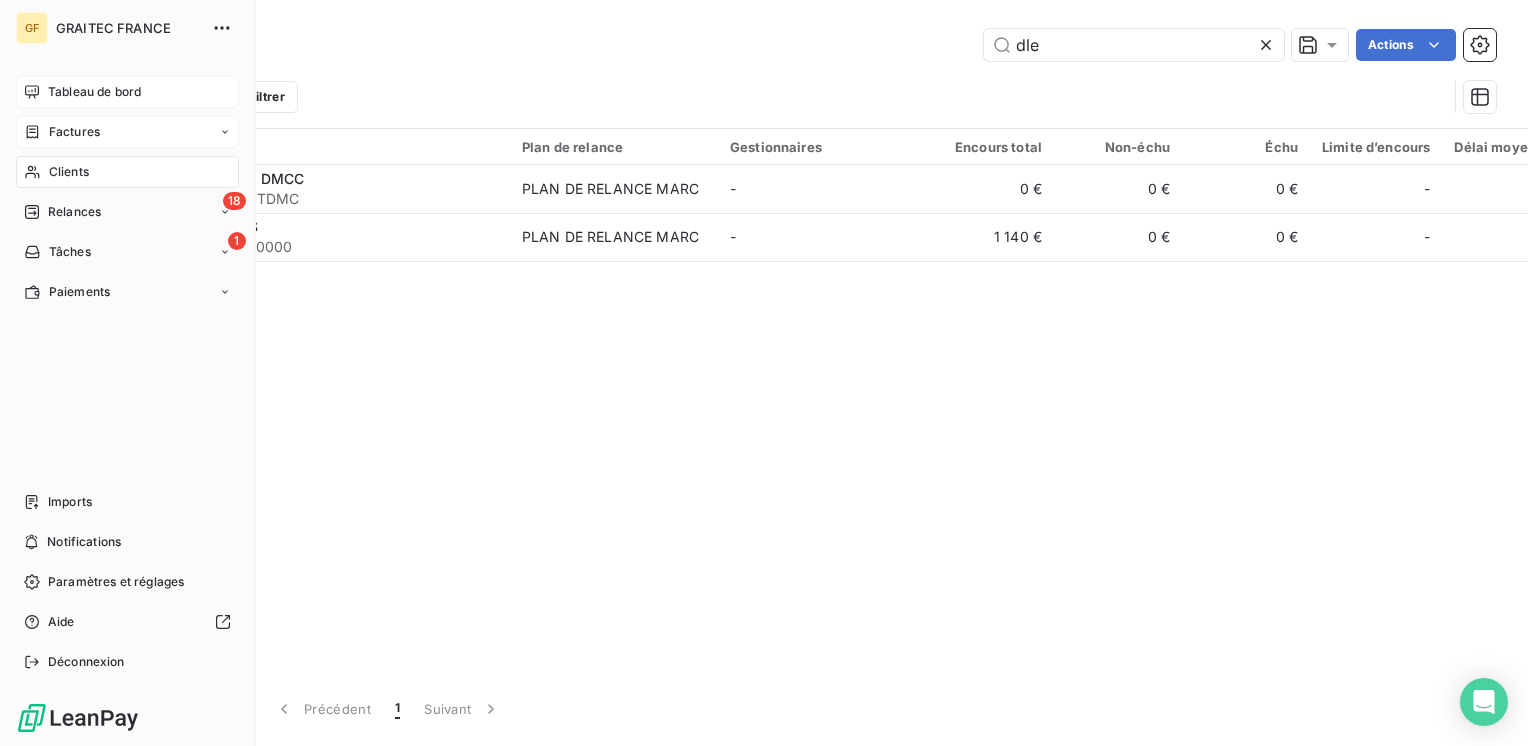 click on "Factures" at bounding box center [74, 132] 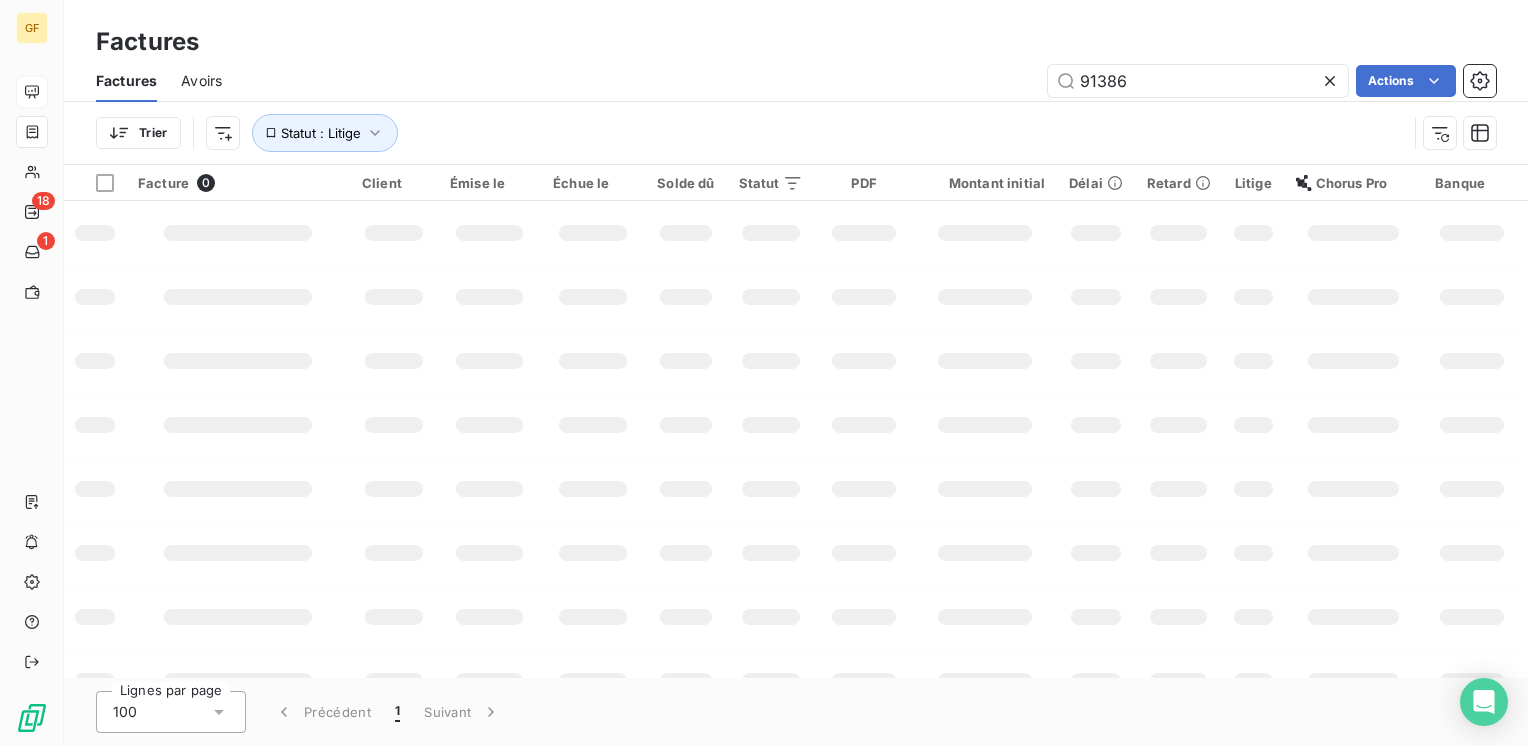 drag, startPoint x: 1166, startPoint y: 82, endPoint x: 949, endPoint y: 129, distance: 222.03152 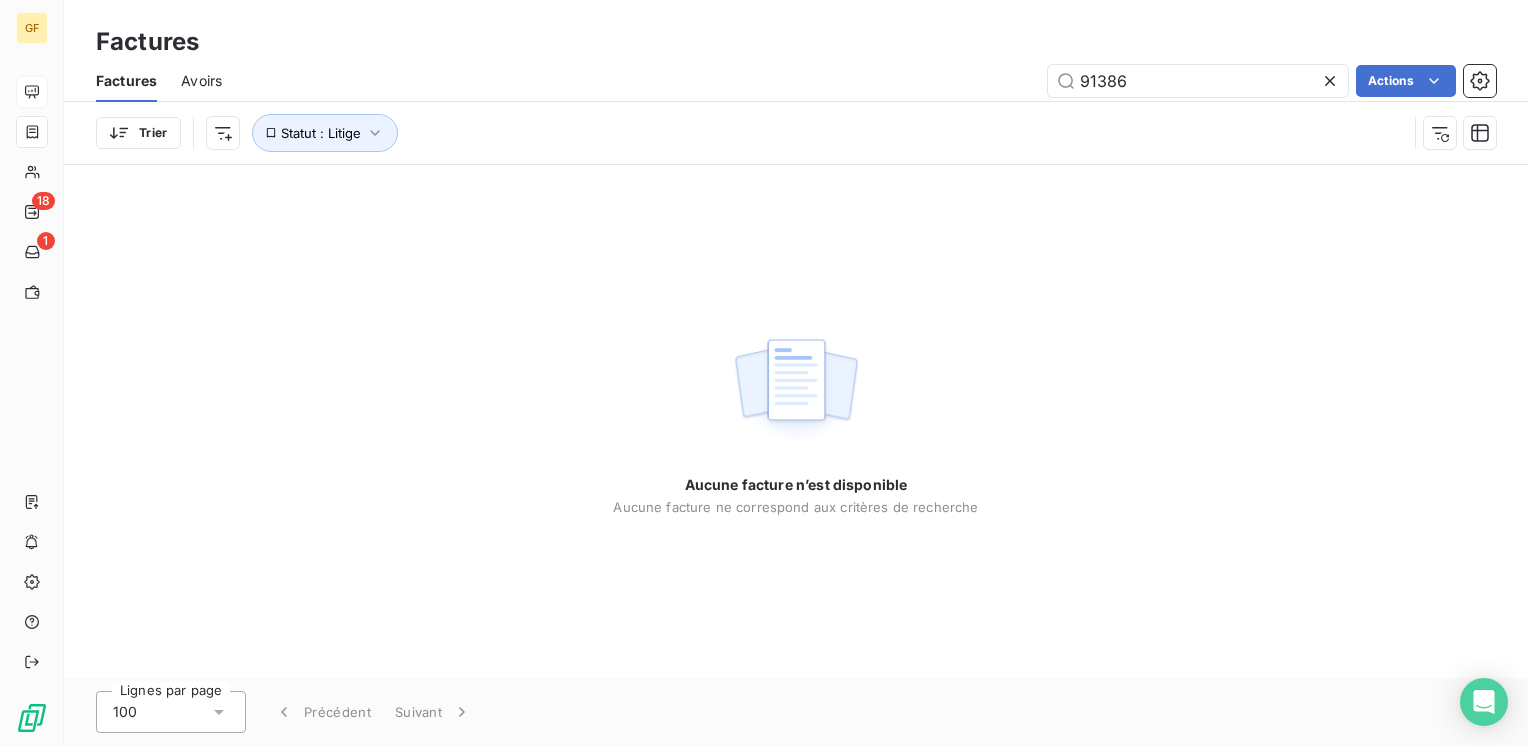 type 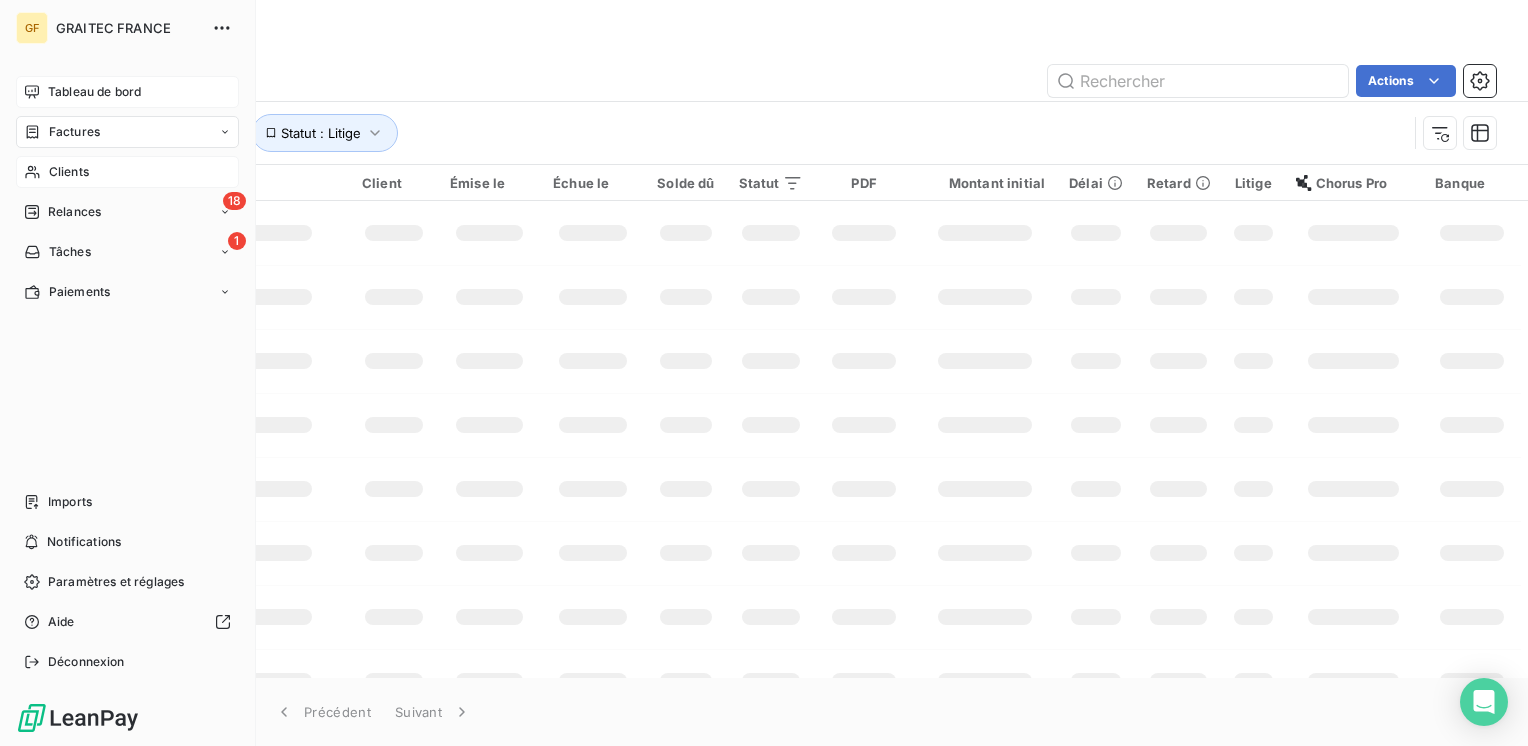 click on "Clients" at bounding box center [69, 172] 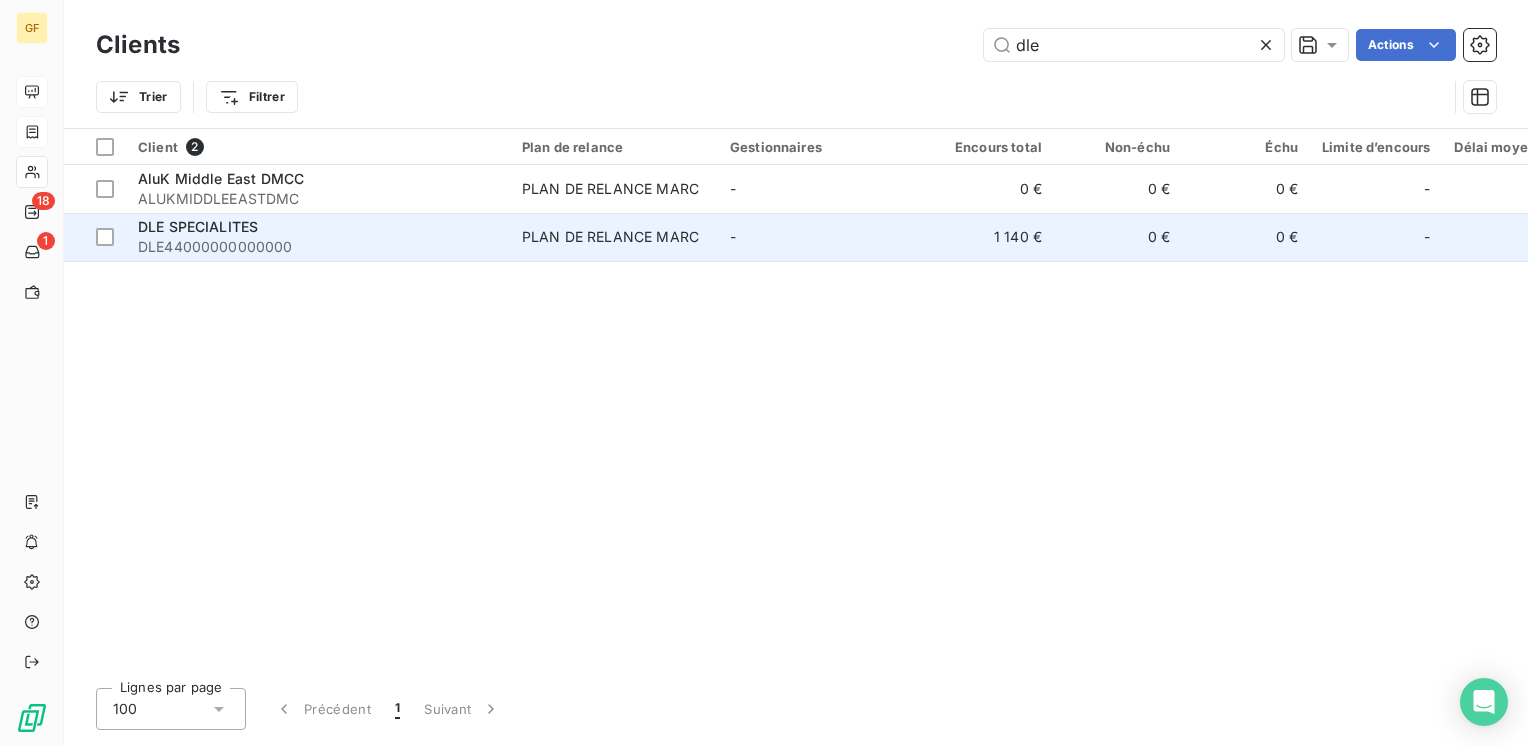 click on "DLE SPECIALITES" at bounding box center (318, 227) 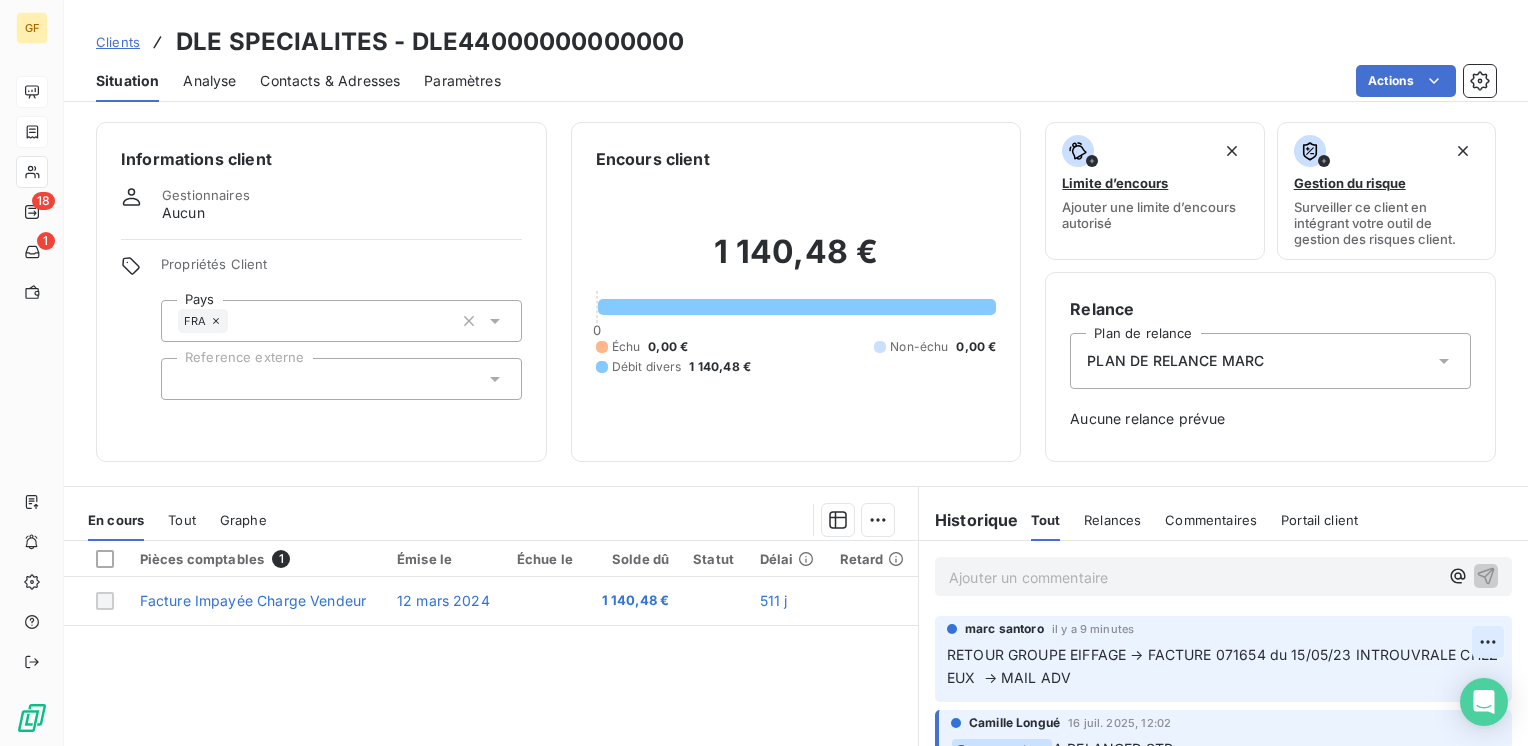 click on "GF 18 1 Clients DLE SPECIALITES - DLE44000000000000 Situation Analyse Contacts & Adresses Paramètres Actions Informations client Gestionnaires Aucun Propriétés Client Pays [COUNTRY] Reference externe Encours client 1 140,48 € 0 Échu 0,00 € Non-échu 0,00 € Débit divers 1 140,48 € Limite d’encours Ajouter une limite d’encours autorisé Gestion du risque Surveiller ce client en intégrant votre outil de gestion des risques client. Relance Plan de relance PLAN DE RELANCE [FIRST] Aucune relance prévue En cours Tout Graphe Pièces comptables 1 Émise le Échue le Solde dû Statut Délai Retard Facture Impayée Charge Vendeur 12 mars 2024 1 140,48 € 511 j Lignes par page 25 Précédent 1 Suivant Historique Tout Relances Commentaires Portail client Tout Relances Commentaires Portail client Ajouter un commentaire ﻿ [FIRST] [LAST] il y a [TIME] RETOUR GROUPE EIFFAGE → FACTURE 071654 du 15/05/23 INTROUVRALE CHEZ EUX → MAIL ADV [FIRST] [LAST] 16 juil. 2025, 12:02 @" at bounding box center [764, 373] 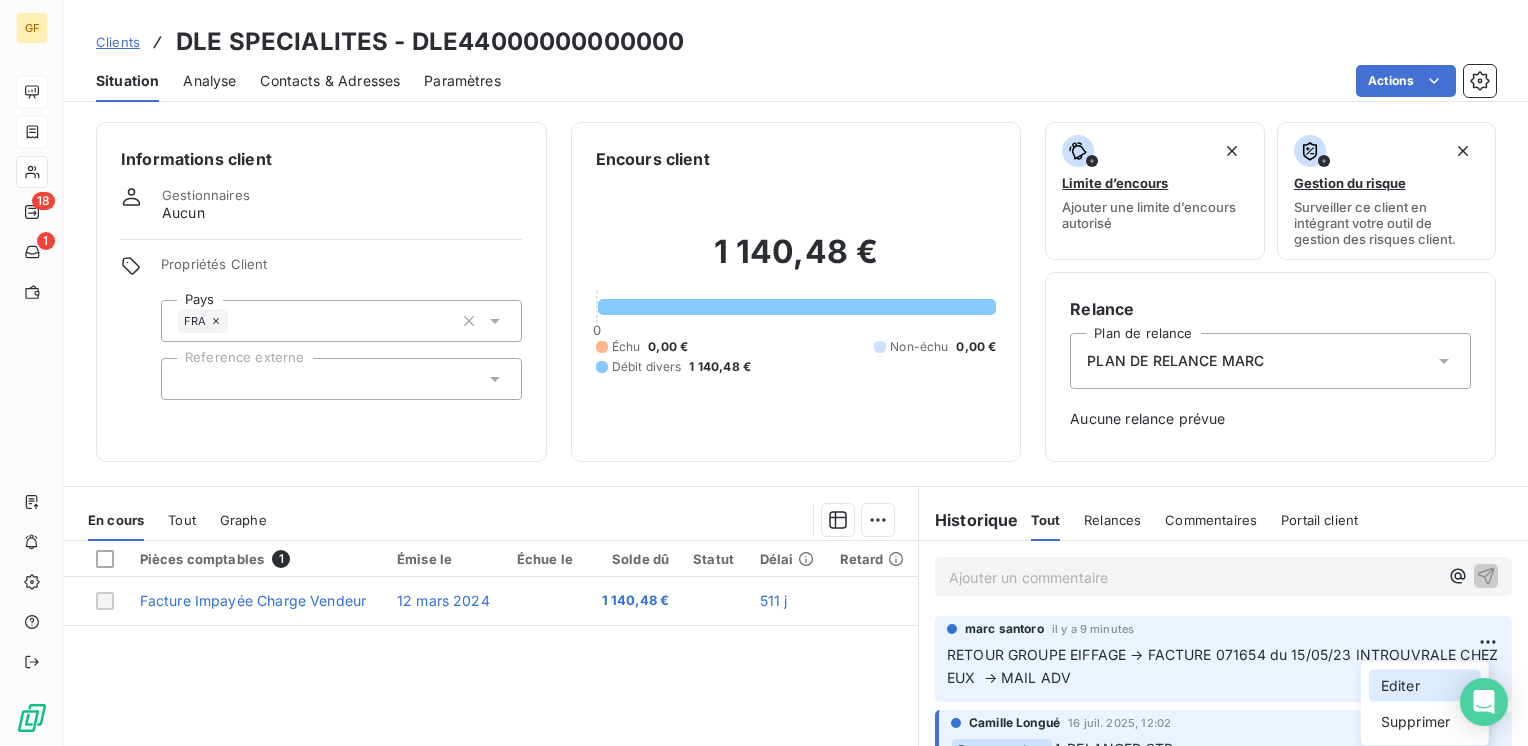 click on "Editer" at bounding box center (1425, 686) 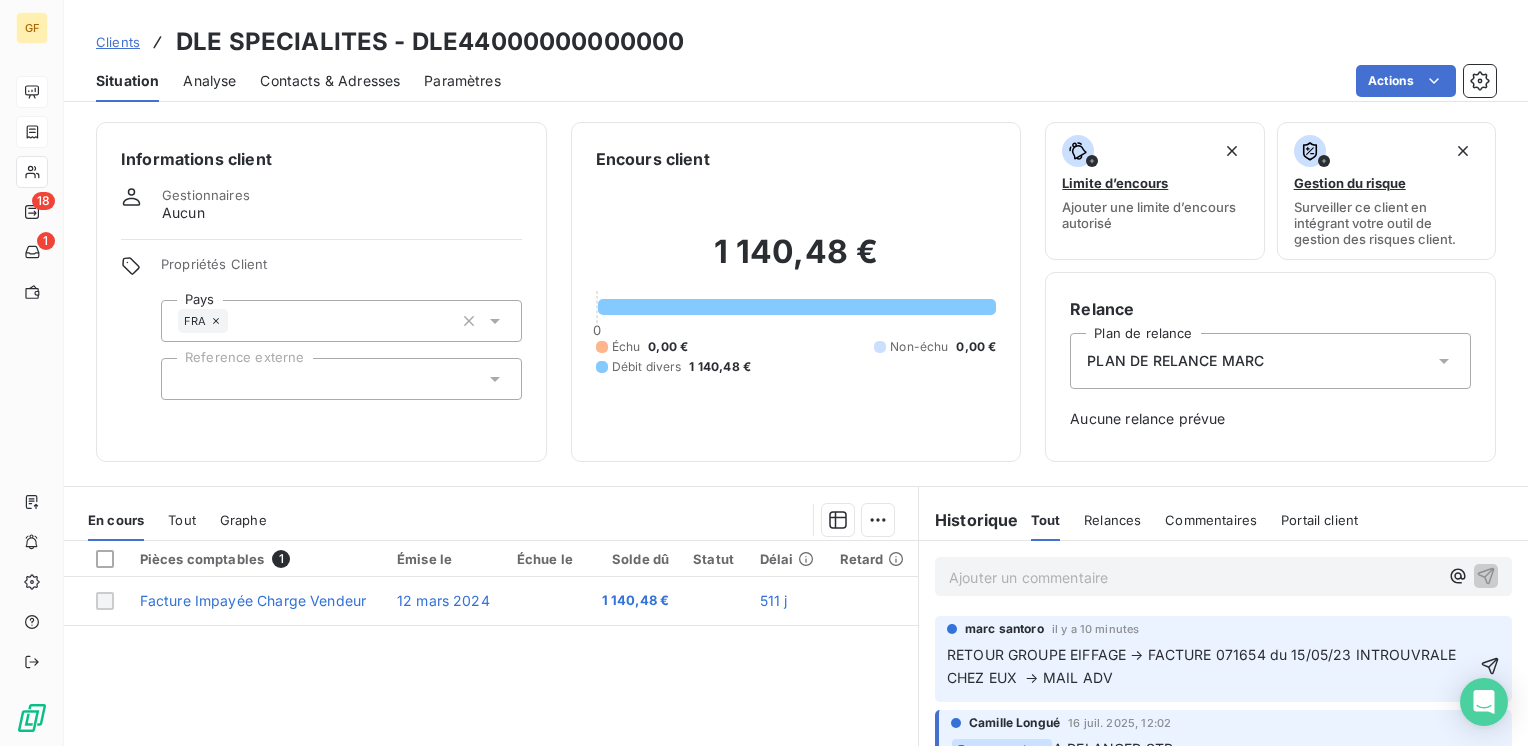 click on "RETOUR GROUPE EIFFAGE → FACTURE 071654 du 15/05/23 INTROUVRALE CHEZ EUX  → MAIL ADV" at bounding box center (1203, 666) 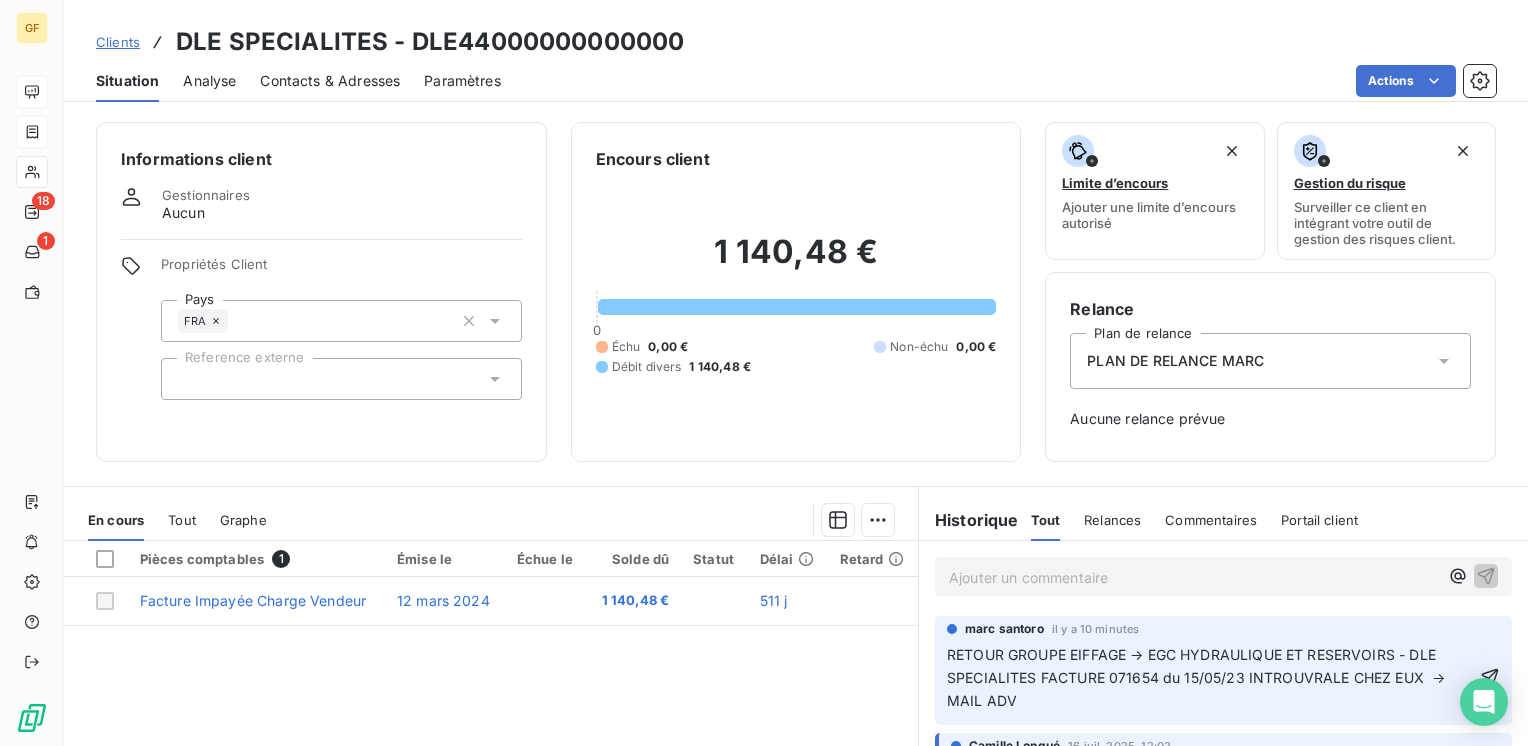 click on "RETOUR GROUPE EIFFAGE → EGC HYDRAULIQUE ET RESERVOIRS - DLE SPECIALITES FACTURE 071654 du 15/05/23 INTROUVRALE CHEZ EUX  → MAIL ADV" at bounding box center [1198, 677] 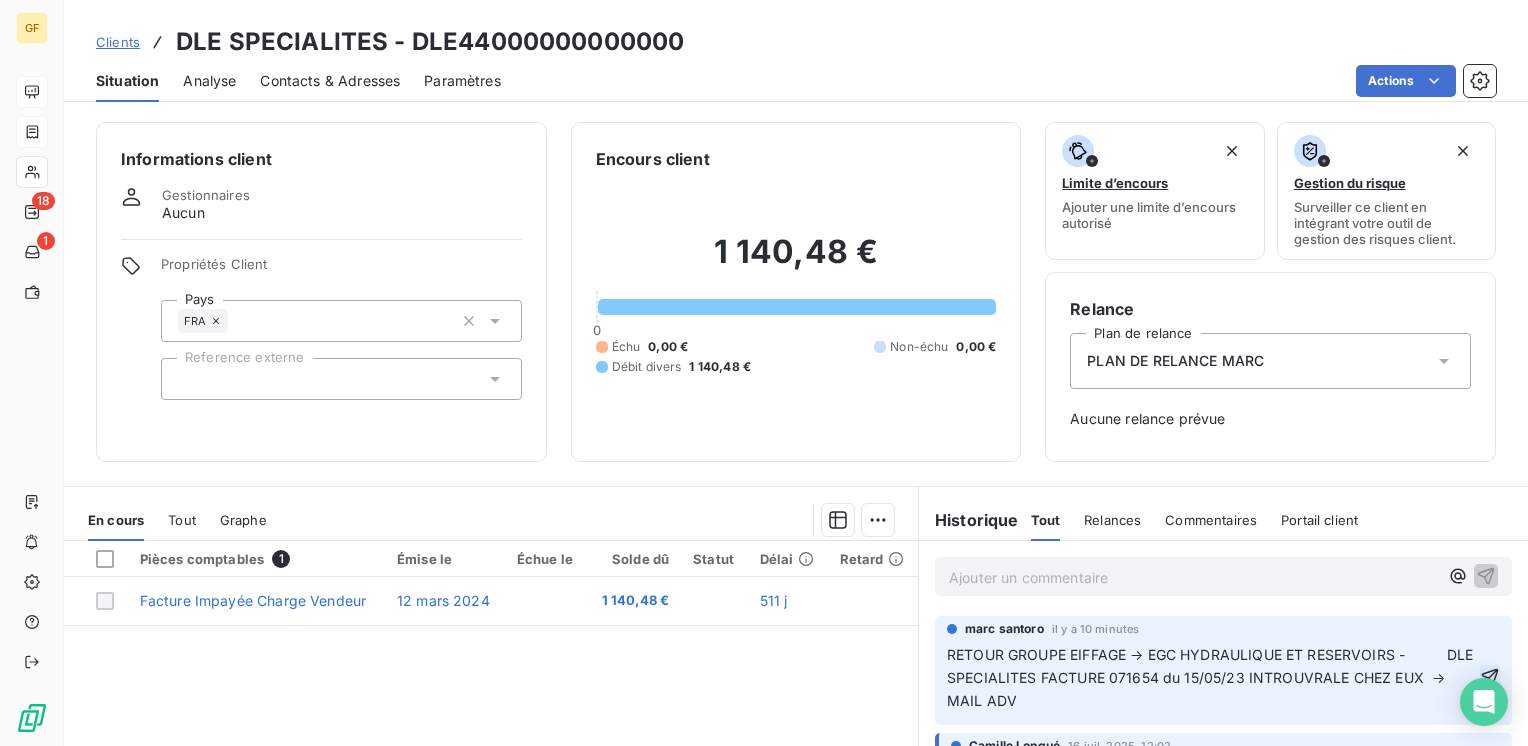 click 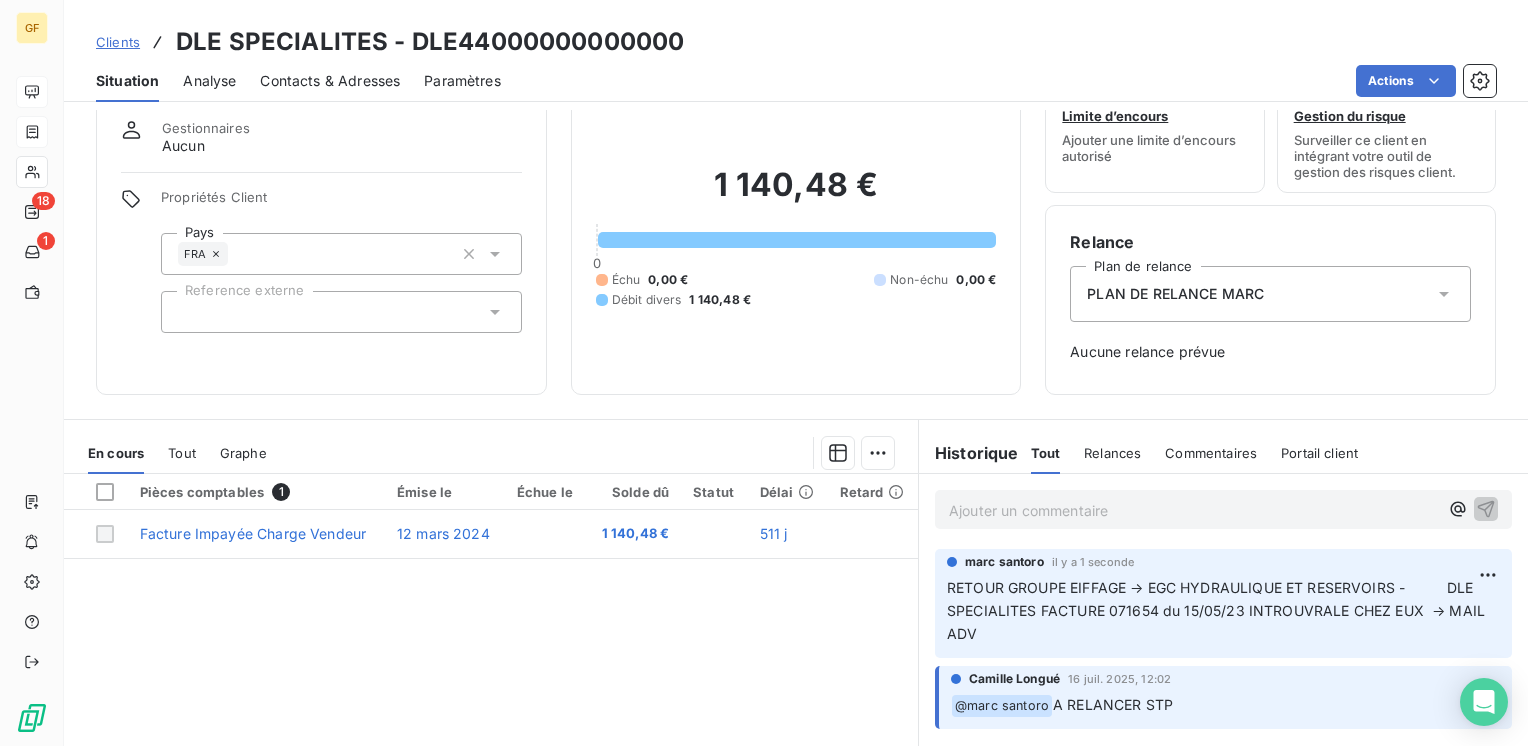 scroll, scrollTop: 100, scrollLeft: 0, axis: vertical 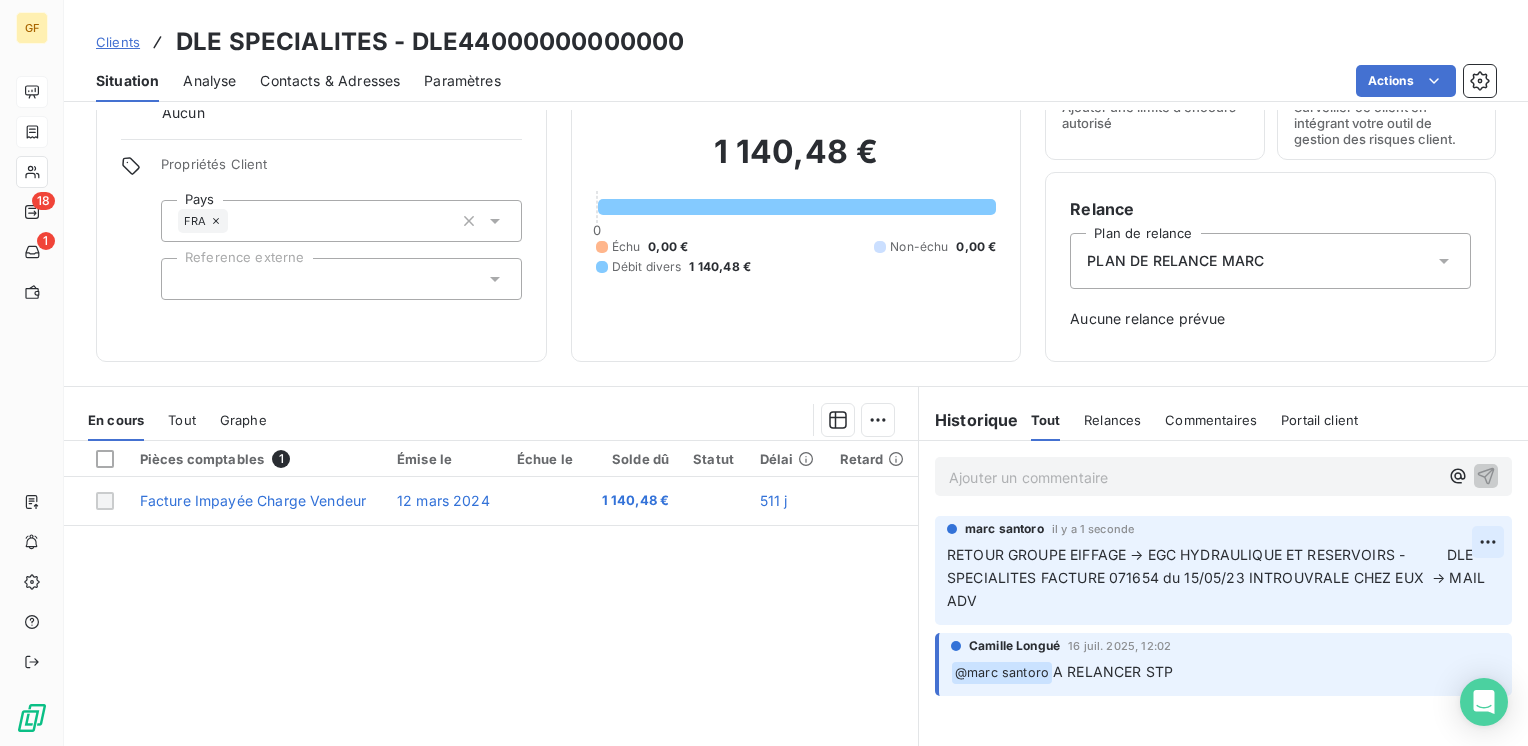 click on "GF 18 1 Clients DLE SPECIALITES - DLE44000000000000 Situation Analyse Contacts & Adresses Paramètres Actions Informations client Gestionnaires Aucun Propriétés Client Pays FRA Reference externe Encours client   1 140,48 € 0 Échu 0,00 € Non-échu 0,00 €   Débit divers 1 140,48 €   Limite d’encours Ajouter une limite d’encours autorisé Gestion du risque Surveiller ce client en intégrant votre outil de gestion des risques client. Relance Plan de relance PLAN DE RELANCE MARC Aucune relance prévue En cours Tout Graphe Pièces comptables 1 Émise le Échue le Solde dû Statut Délai   Retard   Facture Impayée Charge Vendeur 12 mars 2024 1 140,48 € 511 j Lignes par page 25 Précédent 1 Suivant Historique Tout Relances Commentaires Portail client Tout Relances Commentaires Portail client Ajouter un commentaire ﻿ marc santoro il y a 1 seconde Camille Longué 16 juil. 2025, 12:02 ﻿ @ marc santoro A RELANCER STP" at bounding box center (764, 373) 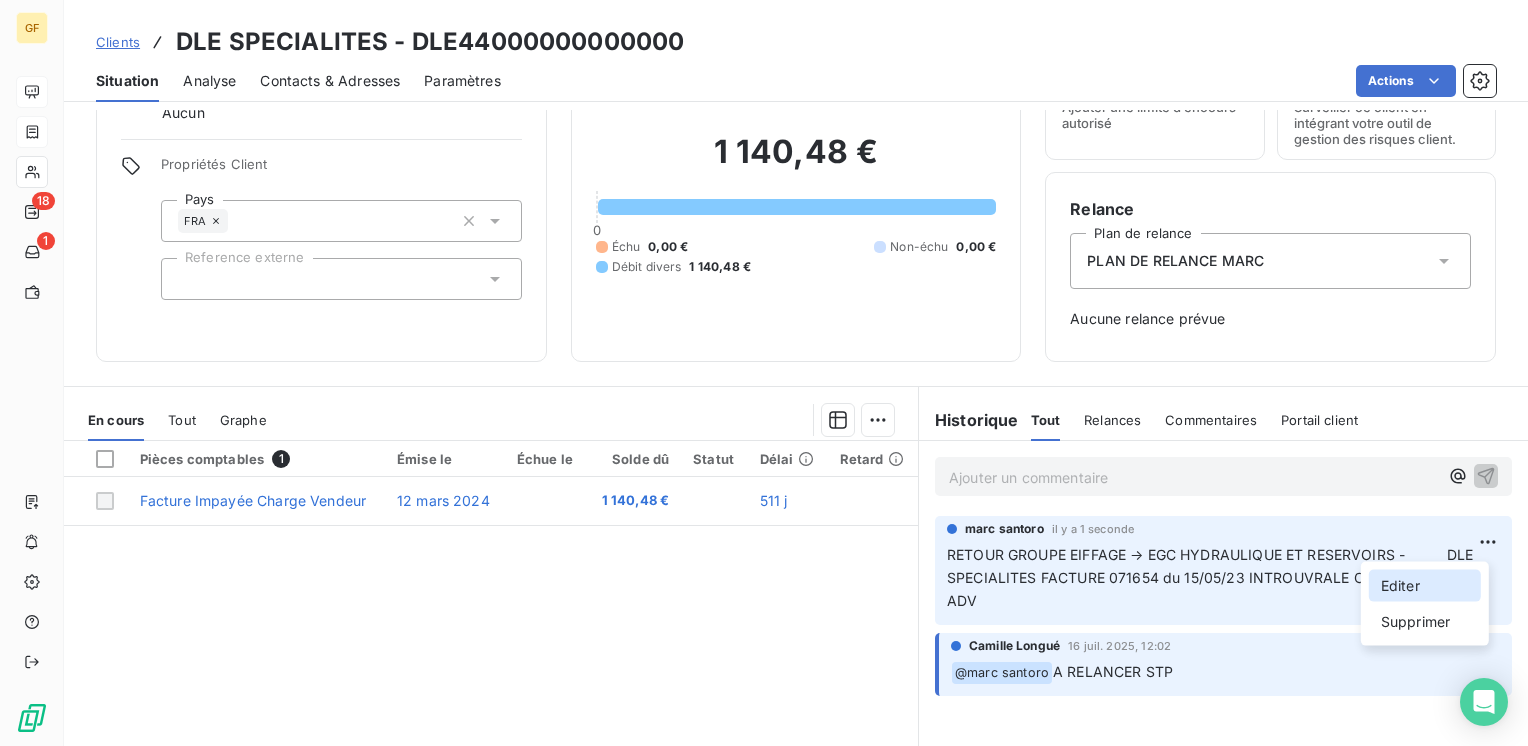 click on "Editer" at bounding box center [1425, 586] 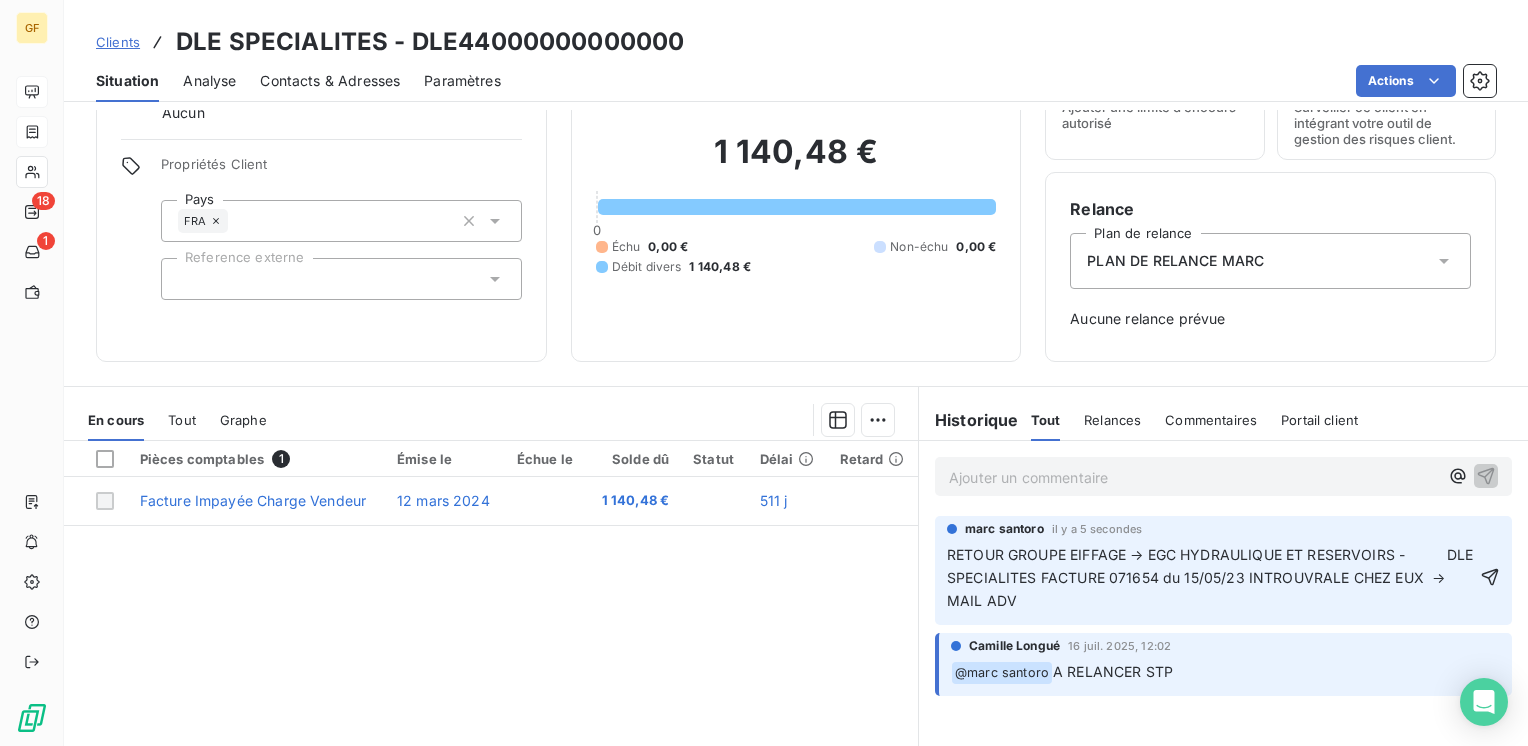 click on "RETOUR GROUPE EIFFAGE → EGC HYDRAULIQUE ET RESERVOIRS -          DLE SPECIALITES FACTURE 071654 du 15/05/23 INTROUVRALE CHEZ EUX  → MAIL ADV" at bounding box center (1212, 577) 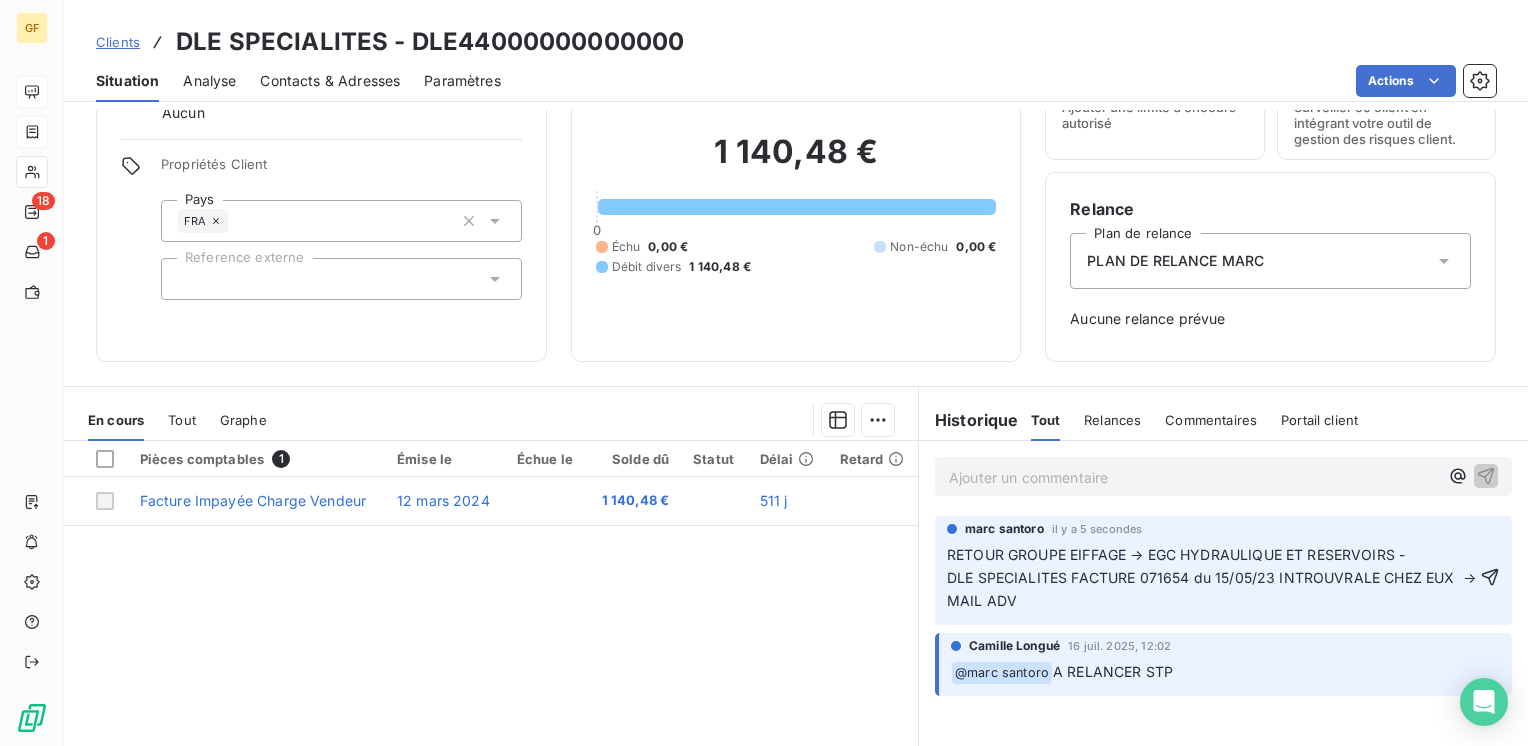 click on "RETOUR GROUPE EIFFAGE → EGC HYDRAULIQUE ET RESERVOIRS -              DLE SPECIALITES FACTURE 071654 du 15/05/23 INTROUVRALE CHEZ EUX  → MAIL ADV" at bounding box center [1213, 577] 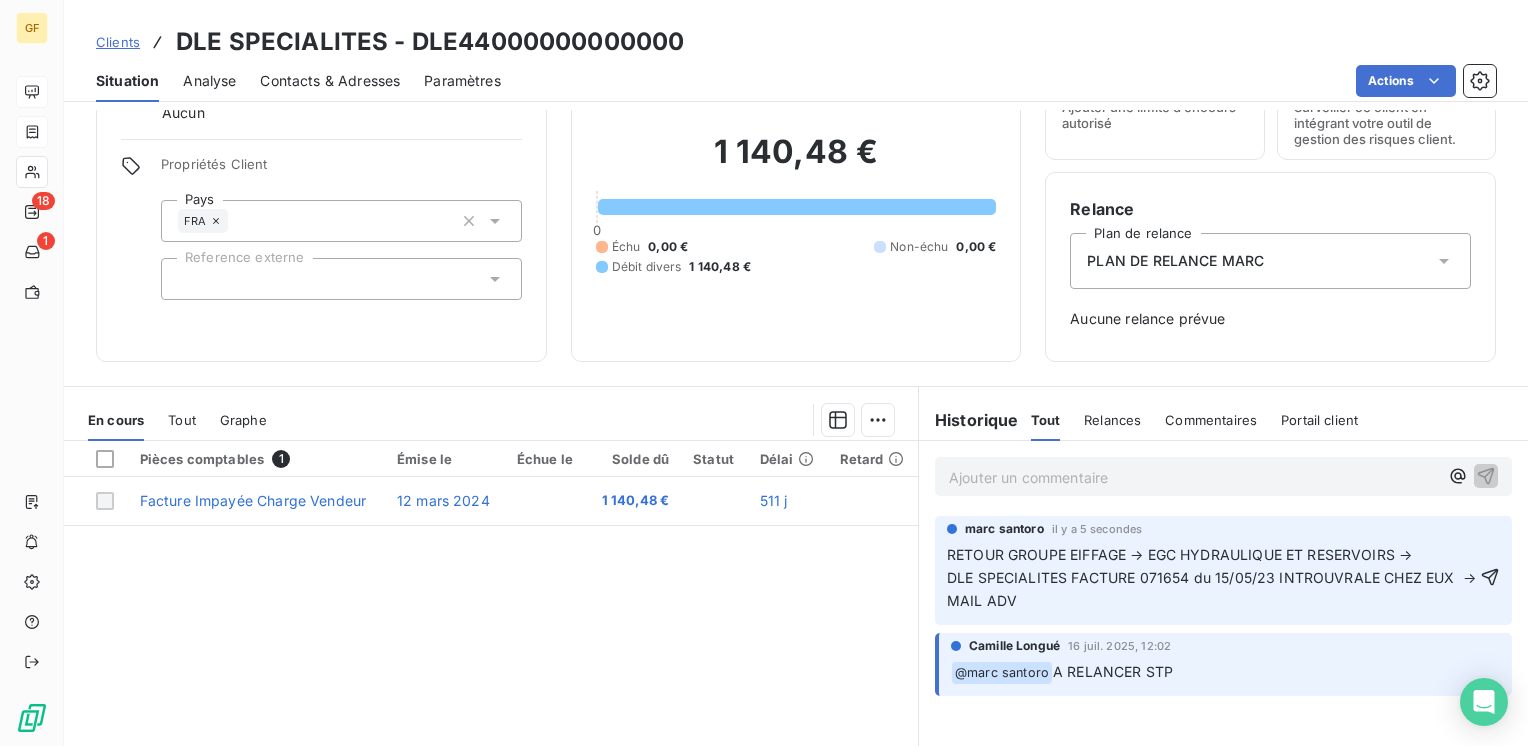 click on "[FIRST] [LAST] il y a [TIME] RETOUR GROUPE EIFFAGE → EGC HYDRAULIQUE ET RESERVOIRS → DLE SPECIALITES FACTURE 071654 du 15/05/23 INTROUVRALE CHEZ EUX → MAIL ADV" at bounding box center [1223, 570] 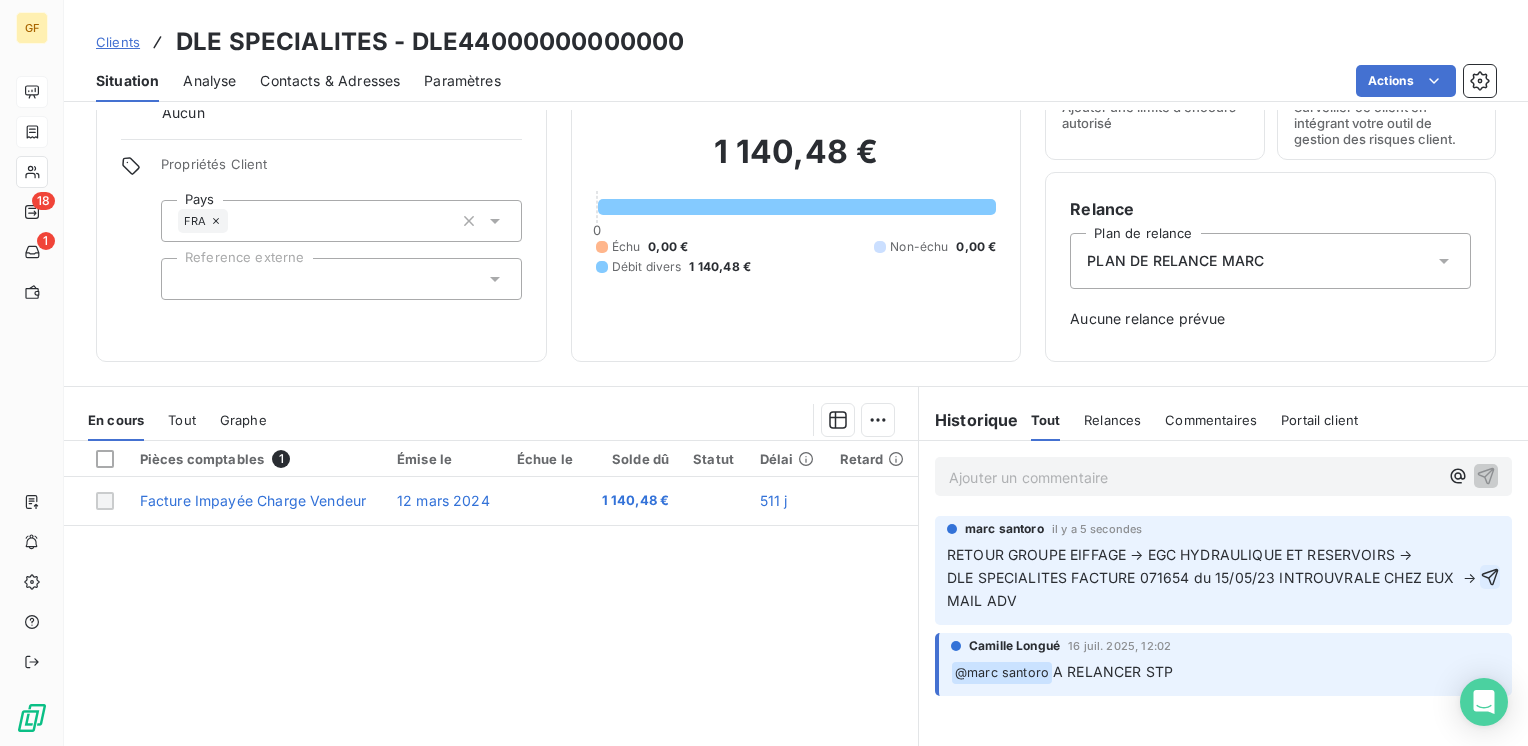 click 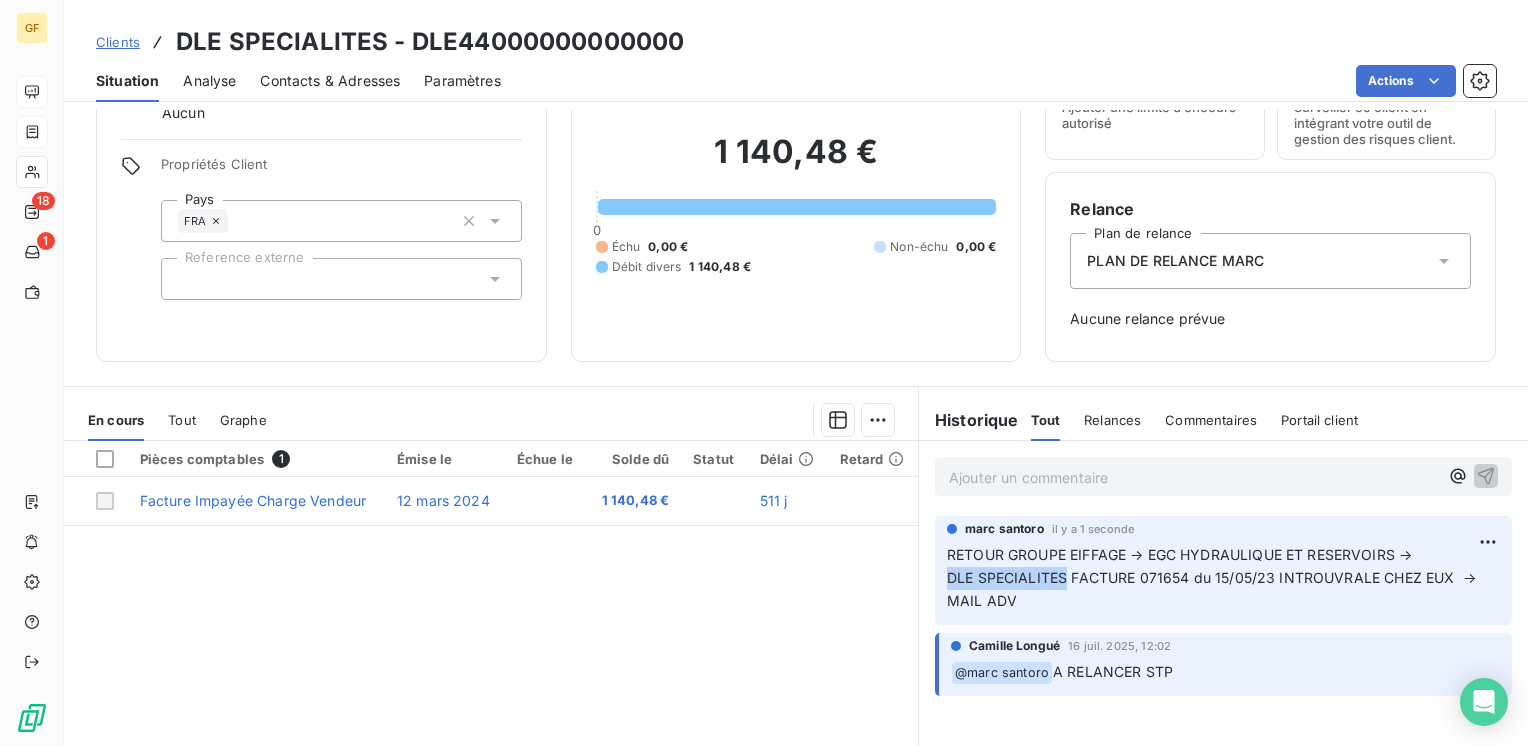 drag, startPoint x: 1056, startPoint y: 574, endPoint x: 935, endPoint y: 578, distance: 121.0661 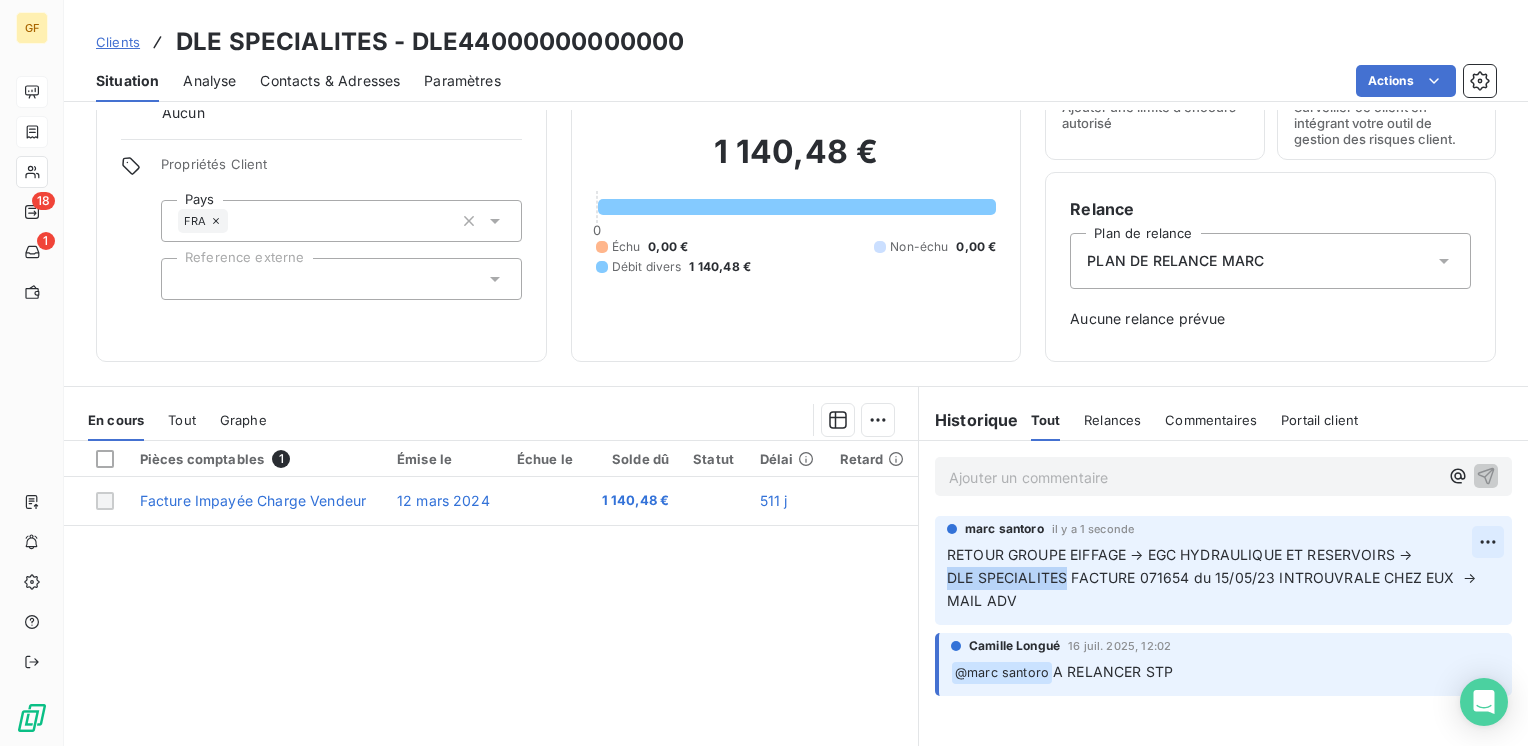 click on "GF 18 1 Clients DLE SPECIALITES - DLE44000000000000 Situation Analyse Contacts & Adresses Paramètres Actions Informations client Gestionnaires Aucun Propriétés Client Pays FRA Reference externe Encours client   1 140,48 € 0 Échu 0,00 € Non-échu 0,00 €   Débit divers 1 140,48 €   Limite d’encours Ajouter une limite d’encours autorisé Gestion du risque Surveiller ce client en intégrant votre outil de gestion des risques client. Relance Plan de relance PLAN DE RELANCE MARC Aucune relance prévue En cours Tout Graphe Pièces comptables 1 Émise le Échue le Solde dû Statut Délai   Retard   Facture Impayée Charge Vendeur 12 mars 2024 1 140,48 € 511 j Lignes par page 25 Précédent 1 Suivant Historique Tout Relances Commentaires Portail client Tout Relances Commentaires Portail client Ajouter un commentaire ﻿ marc santoro il y a 1 seconde Camille Longué 16 juil. 2025, 12:02 ﻿ @ marc santoro A RELANCER STP" at bounding box center [764, 373] 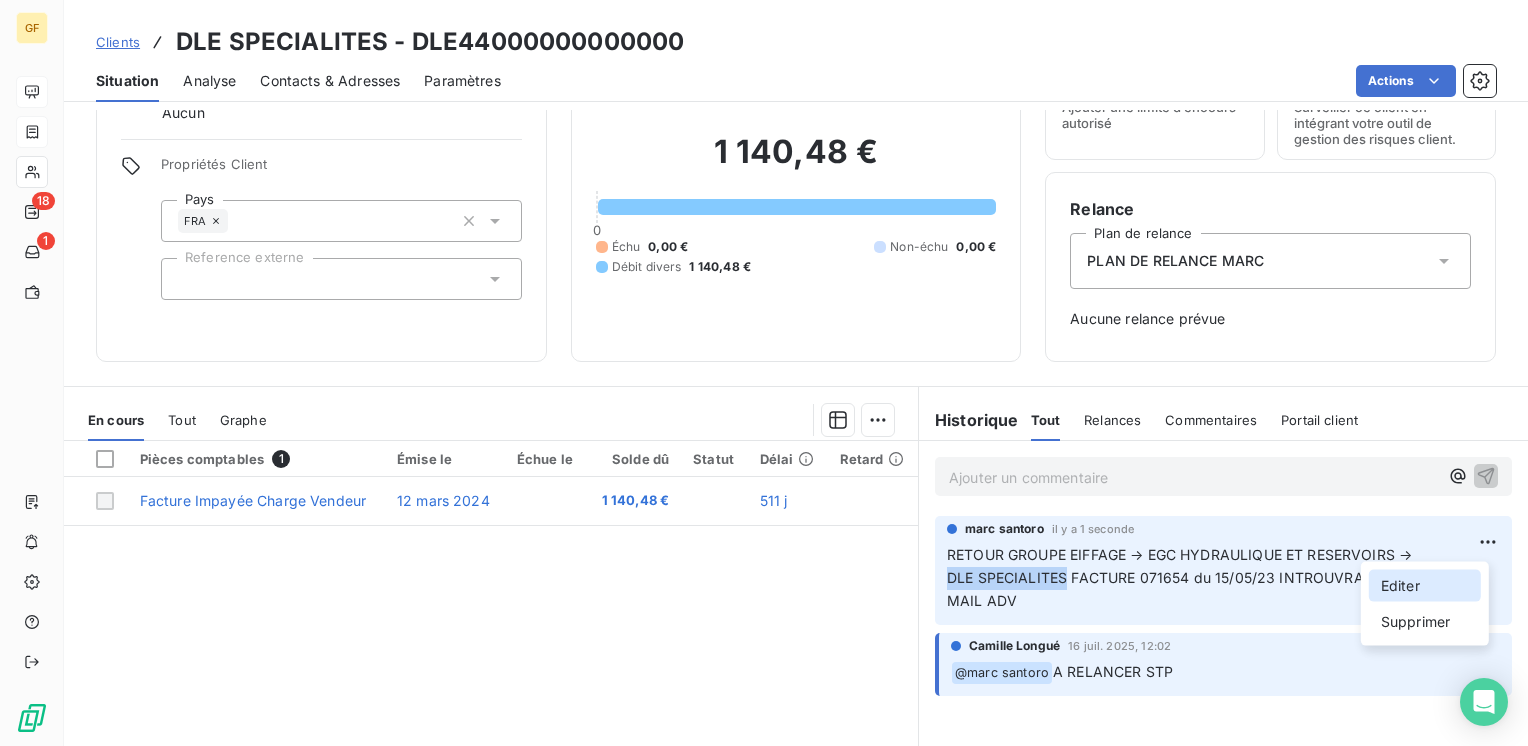 click on "Editer" at bounding box center [1425, 586] 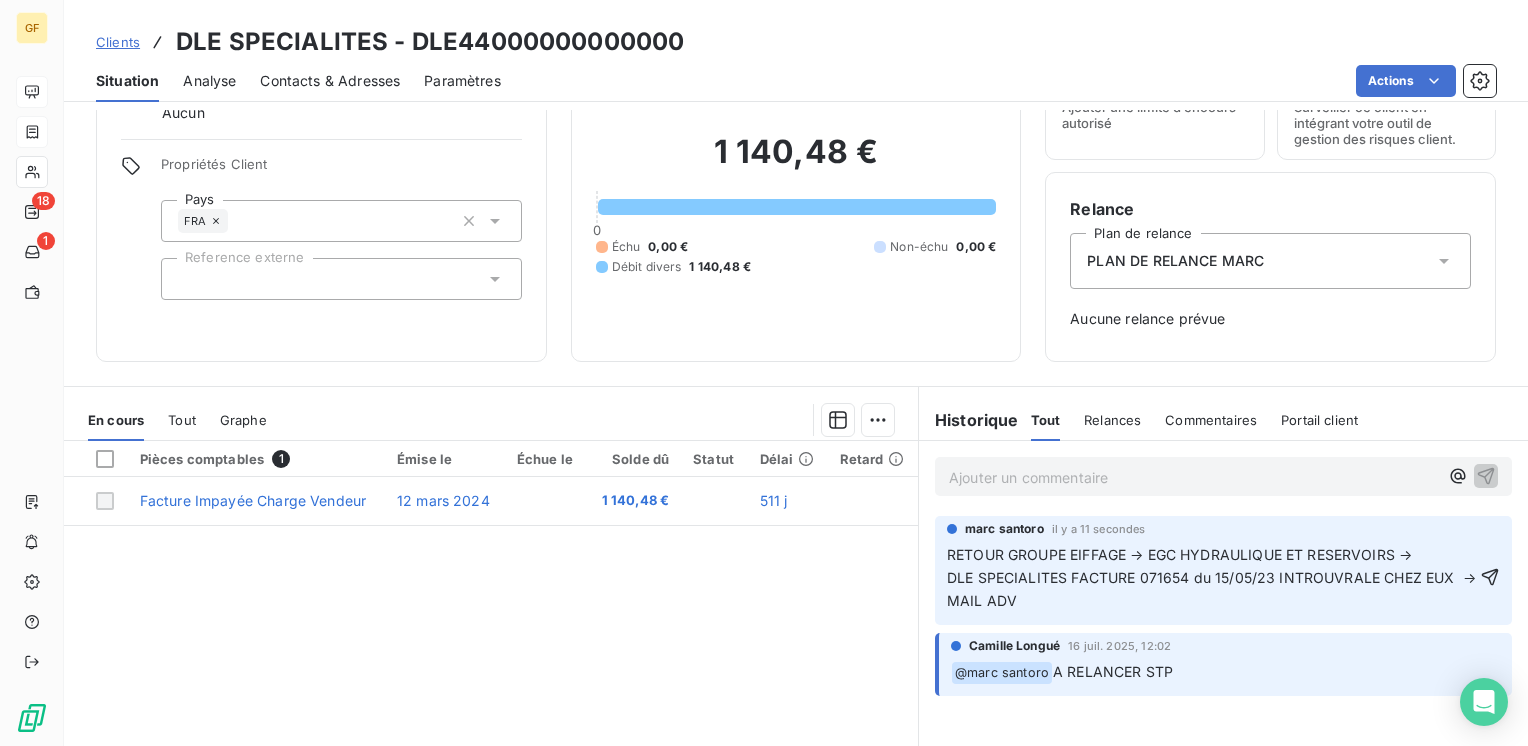 click on "RETOUR GROUPE EIFFAGE → EGC HYDRAULIQUE ET RESERVOIRS →               DLE SPECIALITES FACTURE 071654 du 15/05/23 INTROUVRALE CHEZ EUX  → MAIL ADV" at bounding box center [1213, 577] 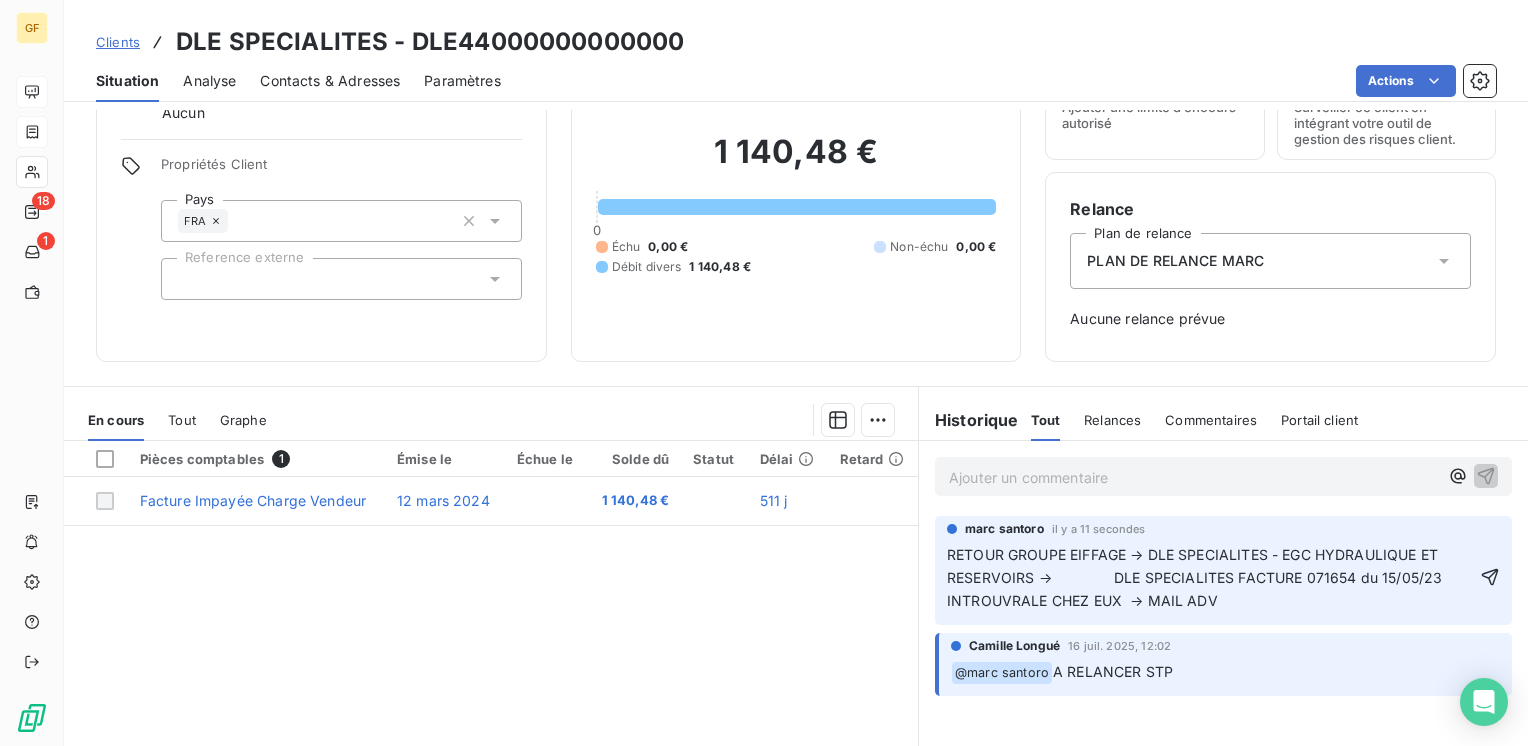 click on "RETOUR GROUPE EIFFAGE → DLE SPECIALITES - EGC HYDRAULIQUE ET RESERVOIRS →               DLE SPECIALITES FACTURE 071654 du 15/05/23 INTROUVRALE CHEZ EUX  → MAIL ADV" at bounding box center (1197, 577) 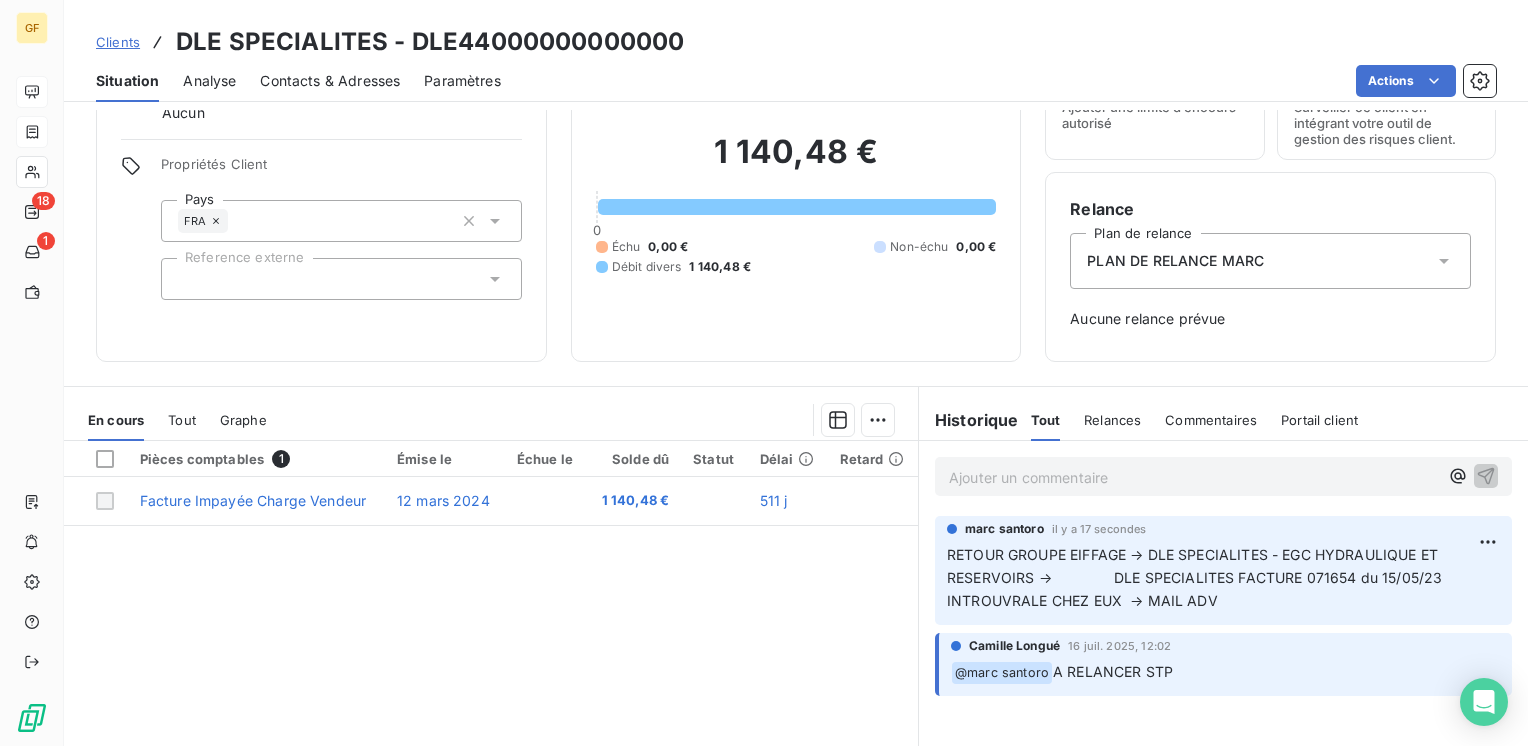 click on "RETOUR GROUPE EIFFAGE → DLE SPECIALITES - EGC HYDRAULIQUE ET RESERVOIRS →               DLE SPECIALITES FACTURE 071654 du 15/05/23 INTROUVRALE CHEZ EUX  → MAIL ADV" at bounding box center [1197, 577] 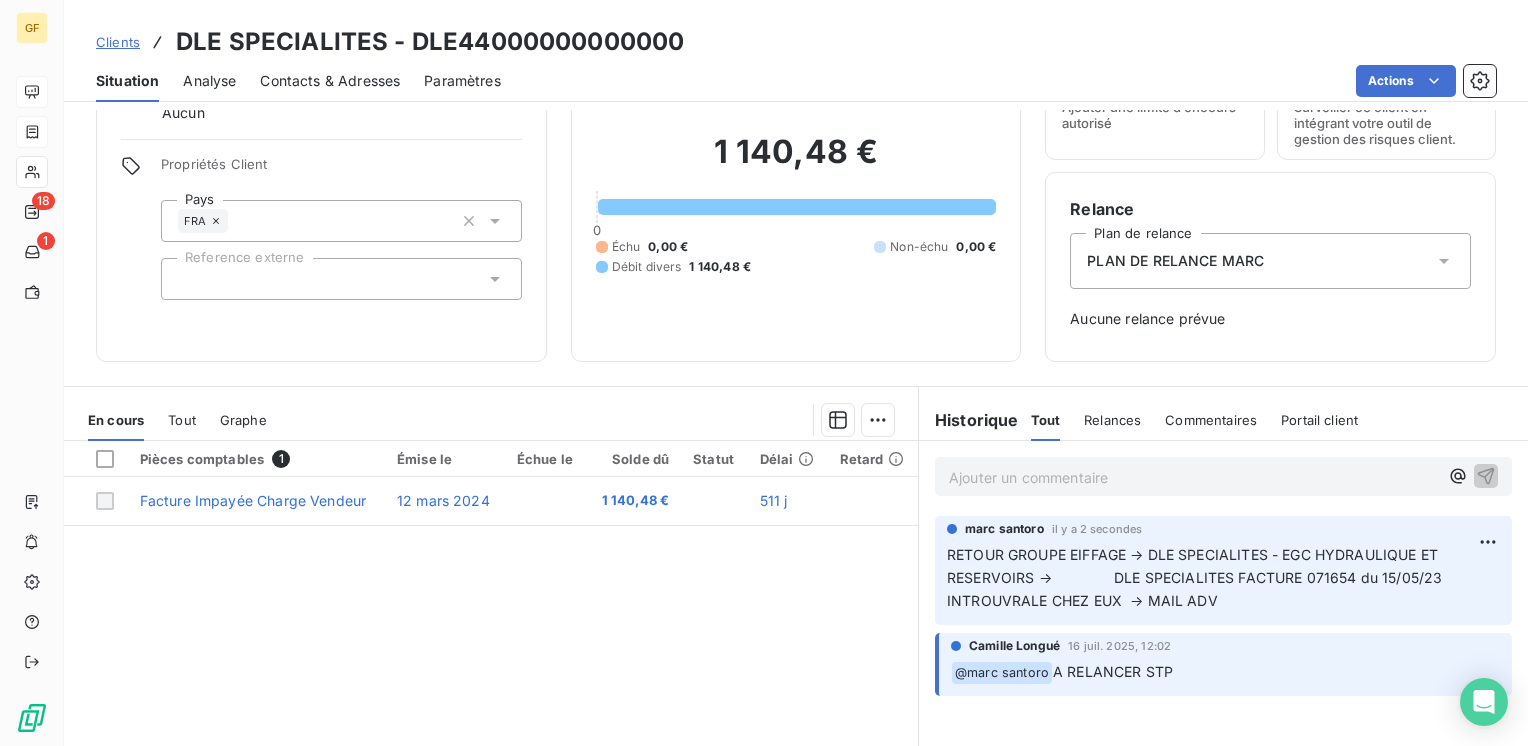 click on "RETOUR GROUPE EIFFAGE → DLE SPECIALITES - EGC HYDRAULIQUE ET RESERVOIRS →               DLE SPECIALITES FACTURE 071654 du 15/05/23 INTROUVRALE CHEZ EUX  → MAIL ADV" at bounding box center [1197, 577] 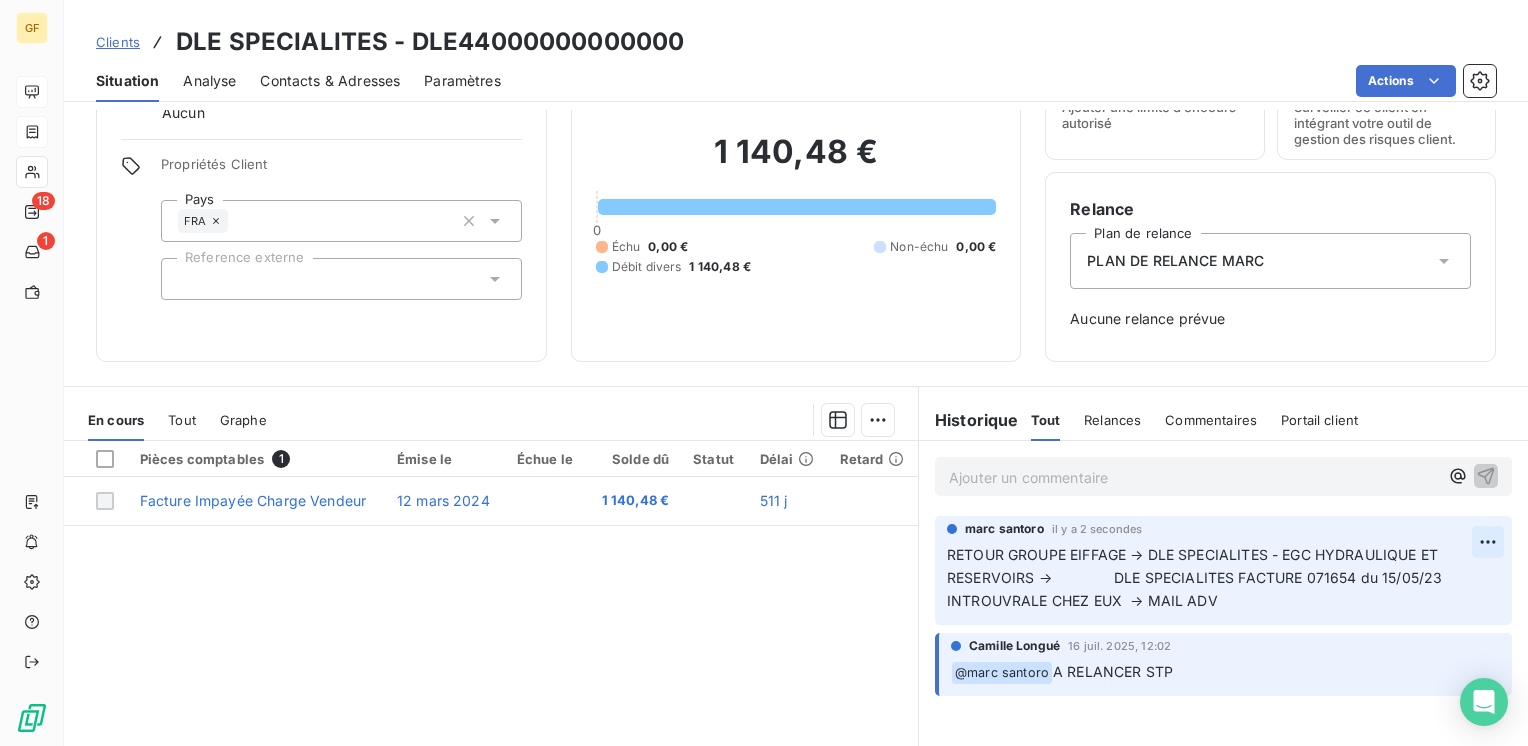 click on "GF 18 1 Clients DLE SPECIALITES - DLE44000000000000 Situation Analyse Contacts & Adresses Paramètres Actions Informations client Gestionnaires Aucun Propriétés Client Pays [COUNTRY] Reference externe Encours client 1 140,48 € 0 Échu 0,00 € Non-échu 0,00 € Débit divers 1 140,48 € Limite d’encours Ajouter une limite d’encours autorisé Gestion du risque Surveiller ce client en intégrant votre outil de gestion des risques client. Relance Plan de relance PLAN DE RELANCE [FIRST] Aucune relance prévue En cours Tout Graphe Pièces comptables 1 Émise le Échue le Solde dû Statut Délai Retard Facture Impayée Charge Vendeur 12 mars 2024 1 140,48 € 511 j Lignes par page 25 Précédent 1 Suivant Historique Tout Relances Commentaires Portail client Tout Relances Commentaires Portail client Ajouter un commentaire ﻿ [FIRST] [LAST] il y a [TIME] [FIRST] [LAST] A RELANCER STP" at bounding box center [764, 373] 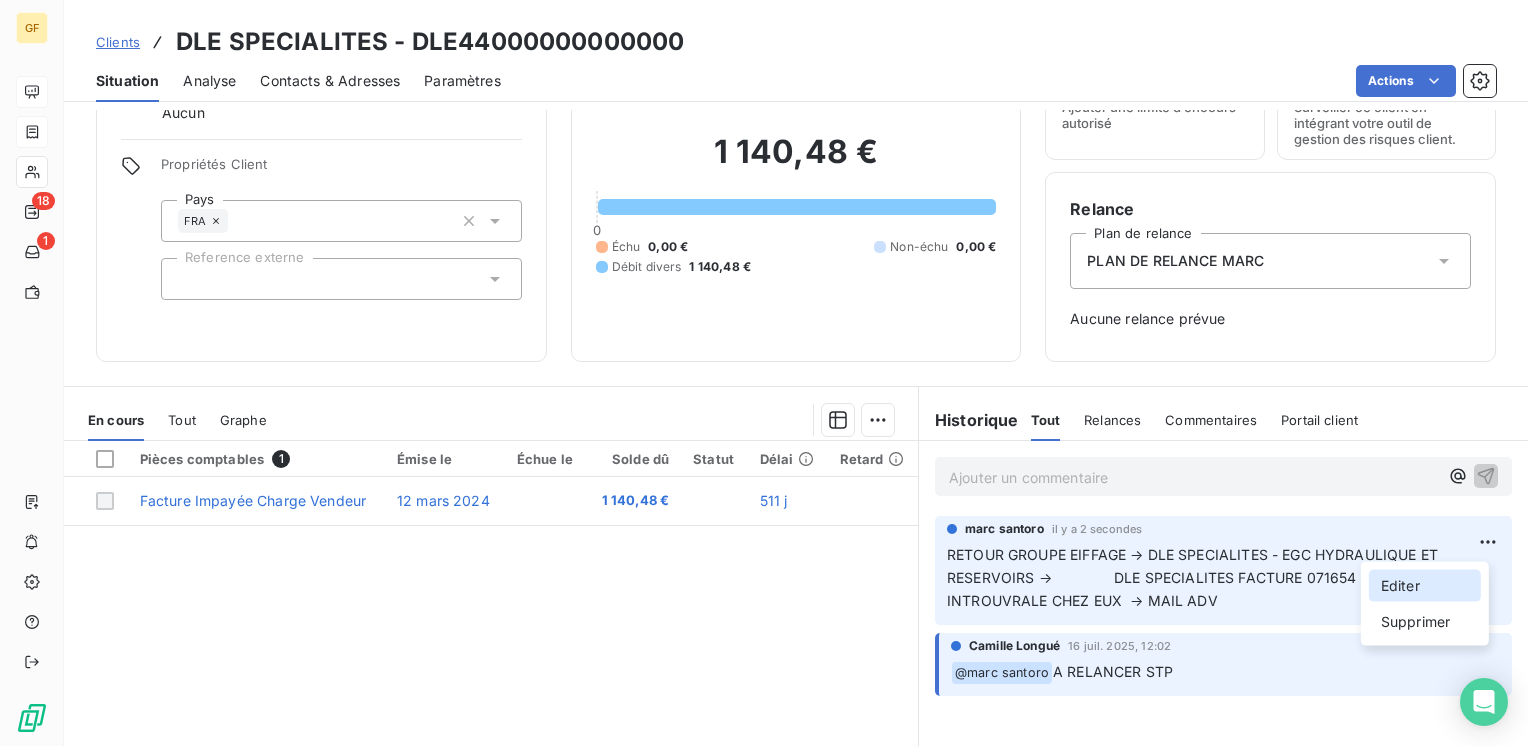 click on "Editer" at bounding box center (1425, 586) 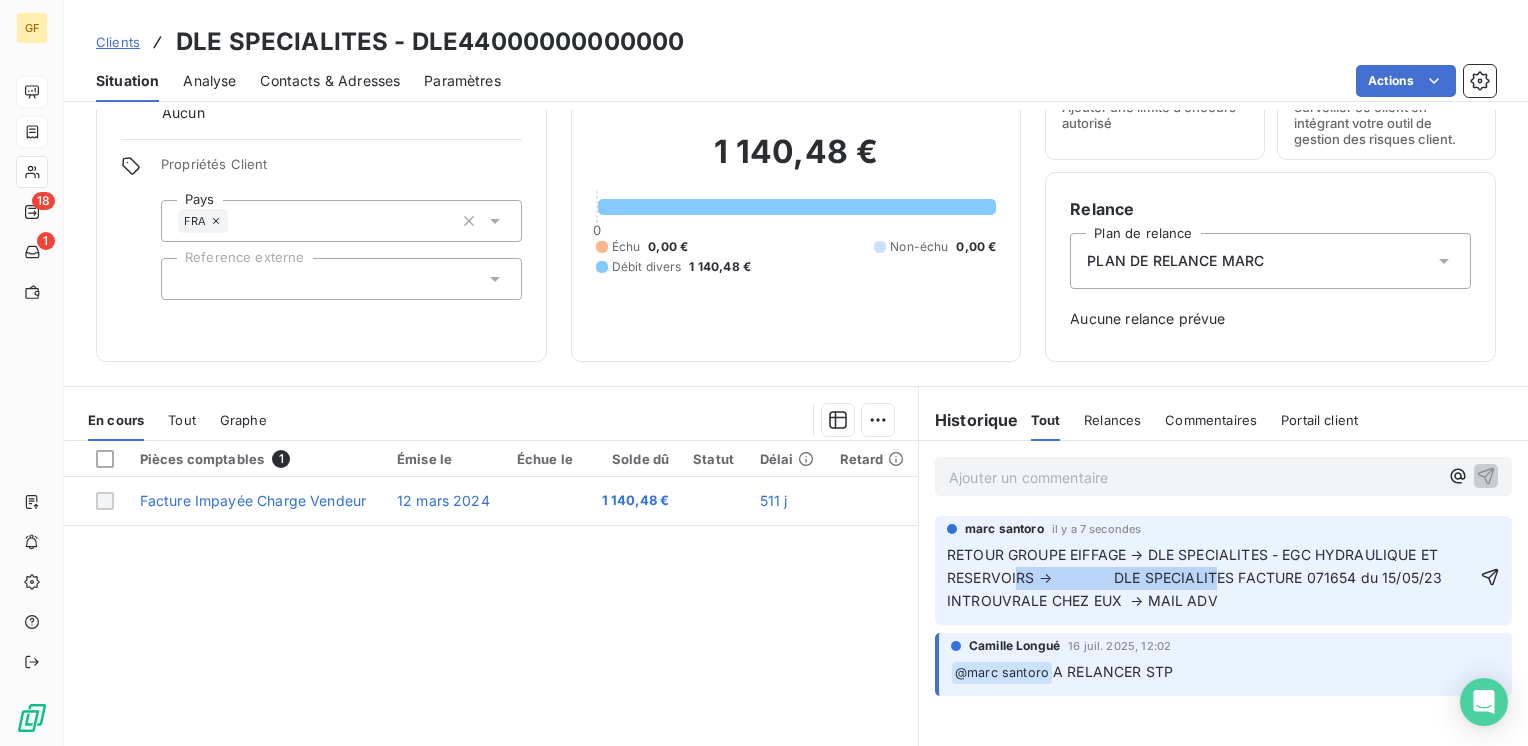 drag, startPoint x: 1227, startPoint y: 574, endPoint x: 1027, endPoint y: 582, distance: 200.15994 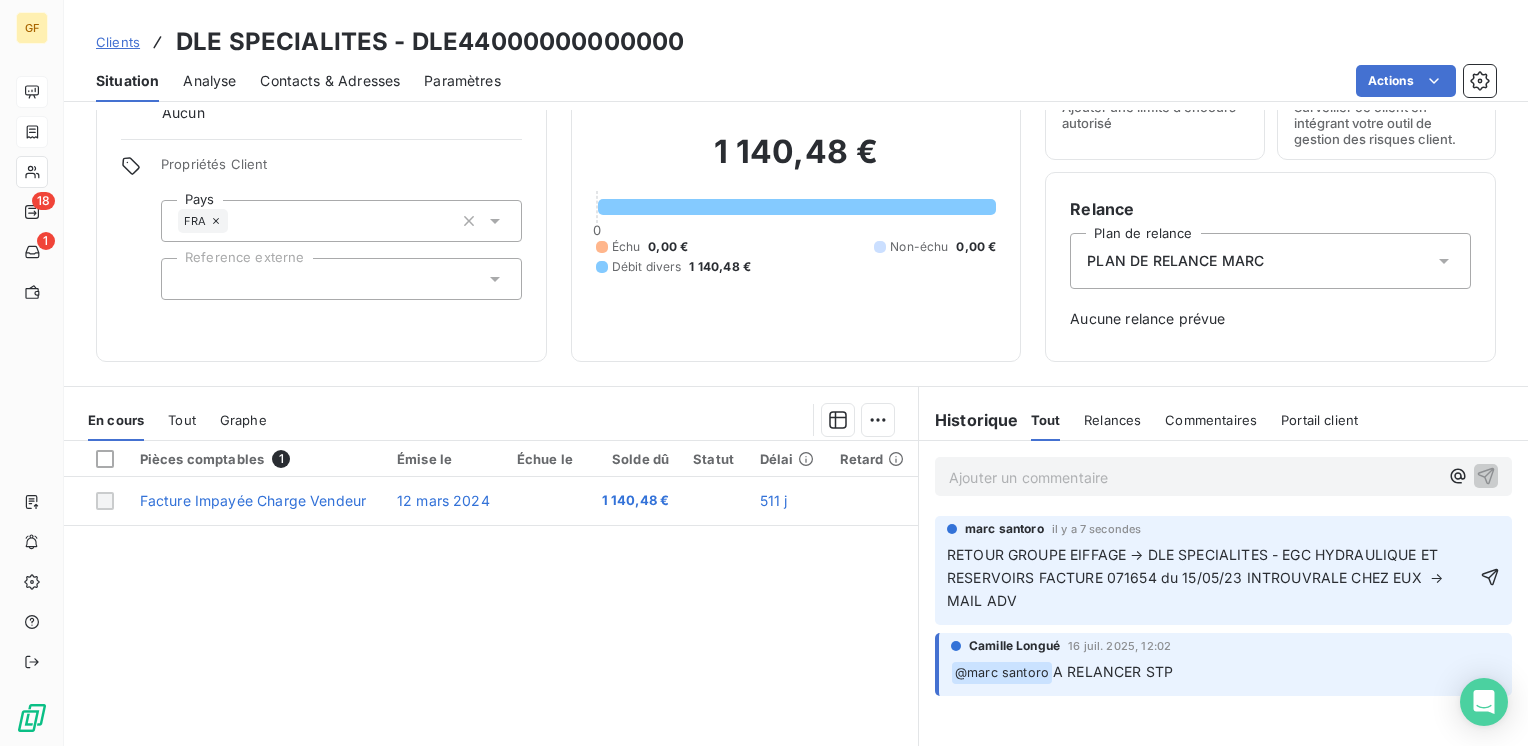 click on "RETOUR GROUPE EIFFAGE → DLE SPECIALITES - EGC HYDRAULIQUE ET RESERVOIRS FACTURE 071654 du 15/05/23 INTROUVRALE CHEZ EUX  → MAIL ADV" at bounding box center (1197, 577) 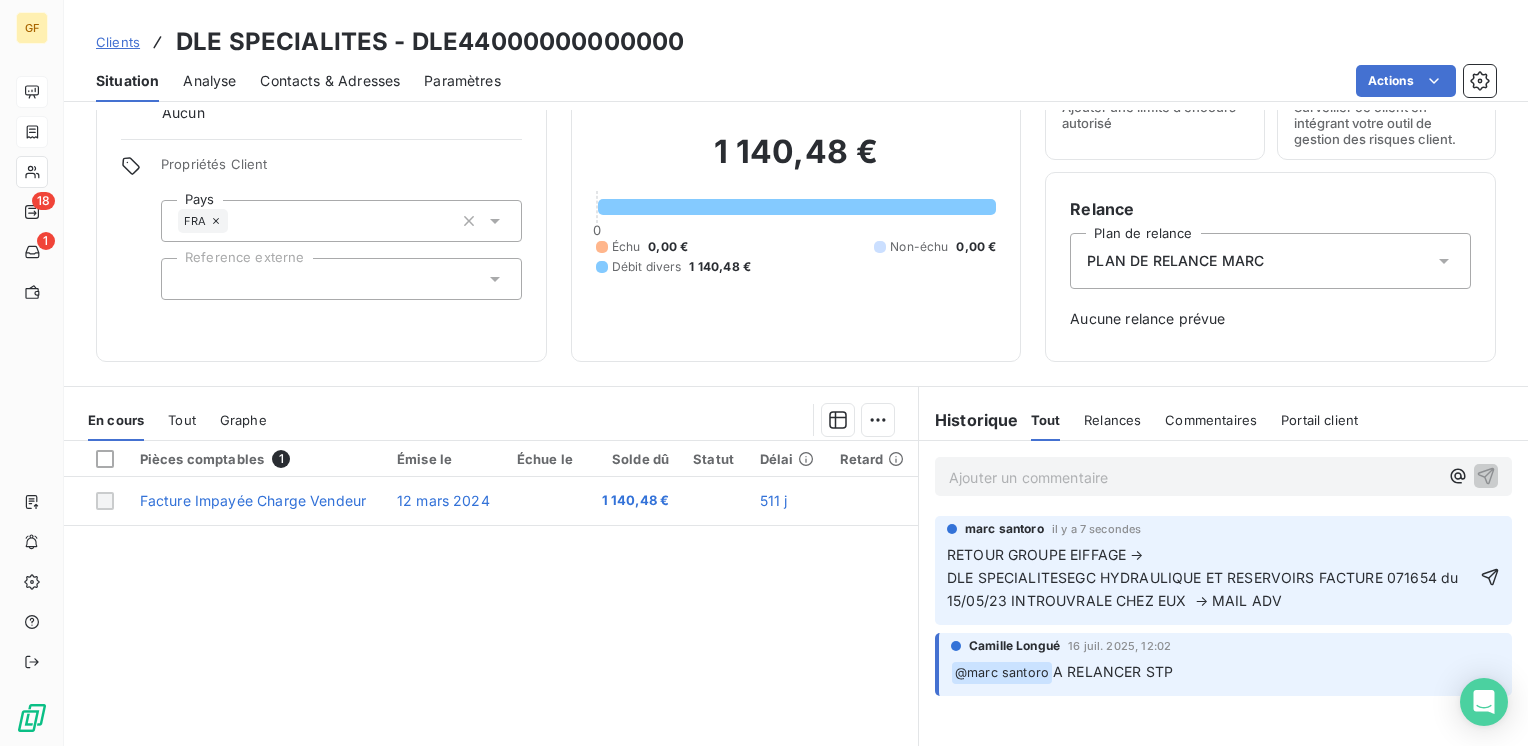 click on "RETOUR GROUPE EIFFAGE →                                                                                       DLE SPECIALITESEGC HYDRAULIQUE ET RESERVOIRS FACTURE 071654 du 15/05/23 INTROUVRALE CHEZ EUX  → MAIL ADV" at bounding box center [1226, 577] 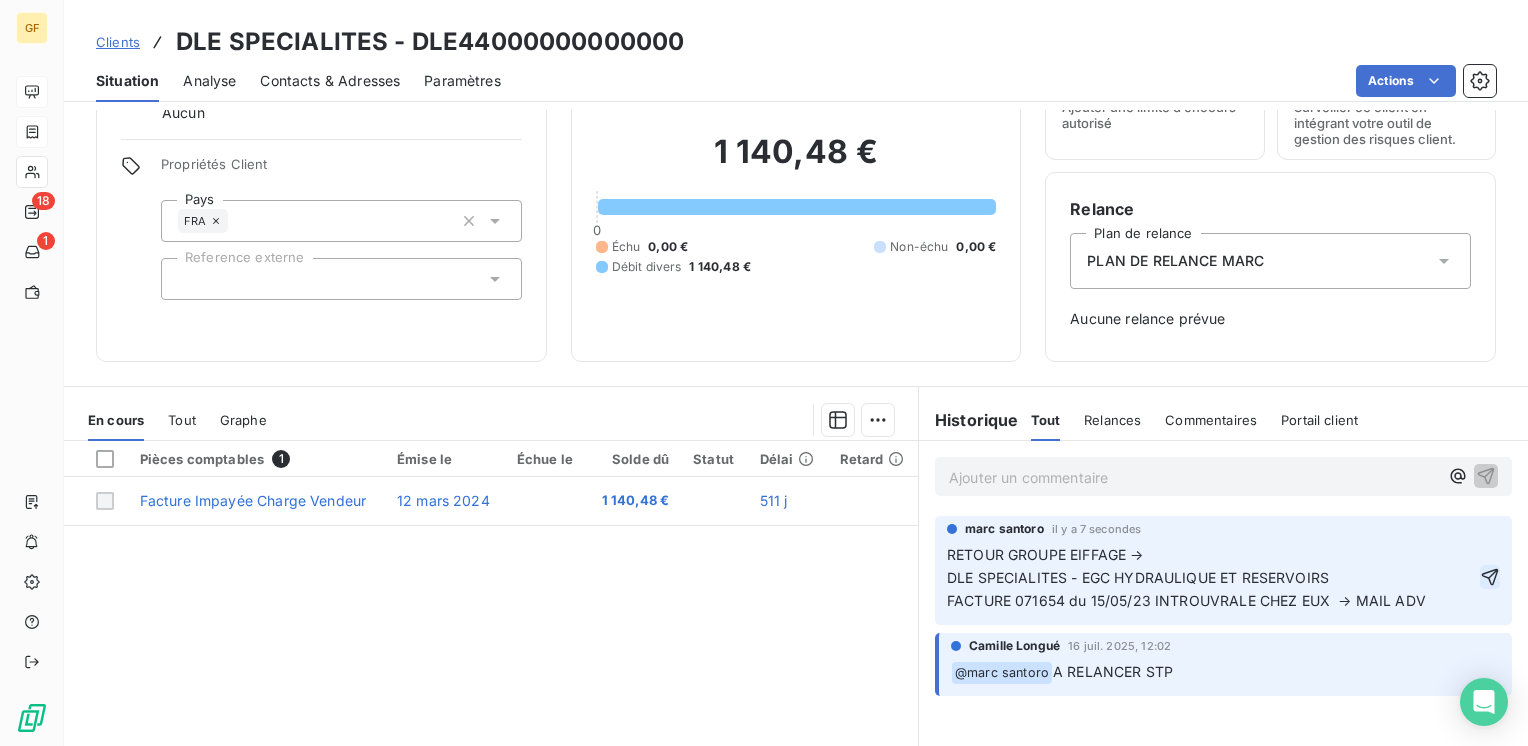 click 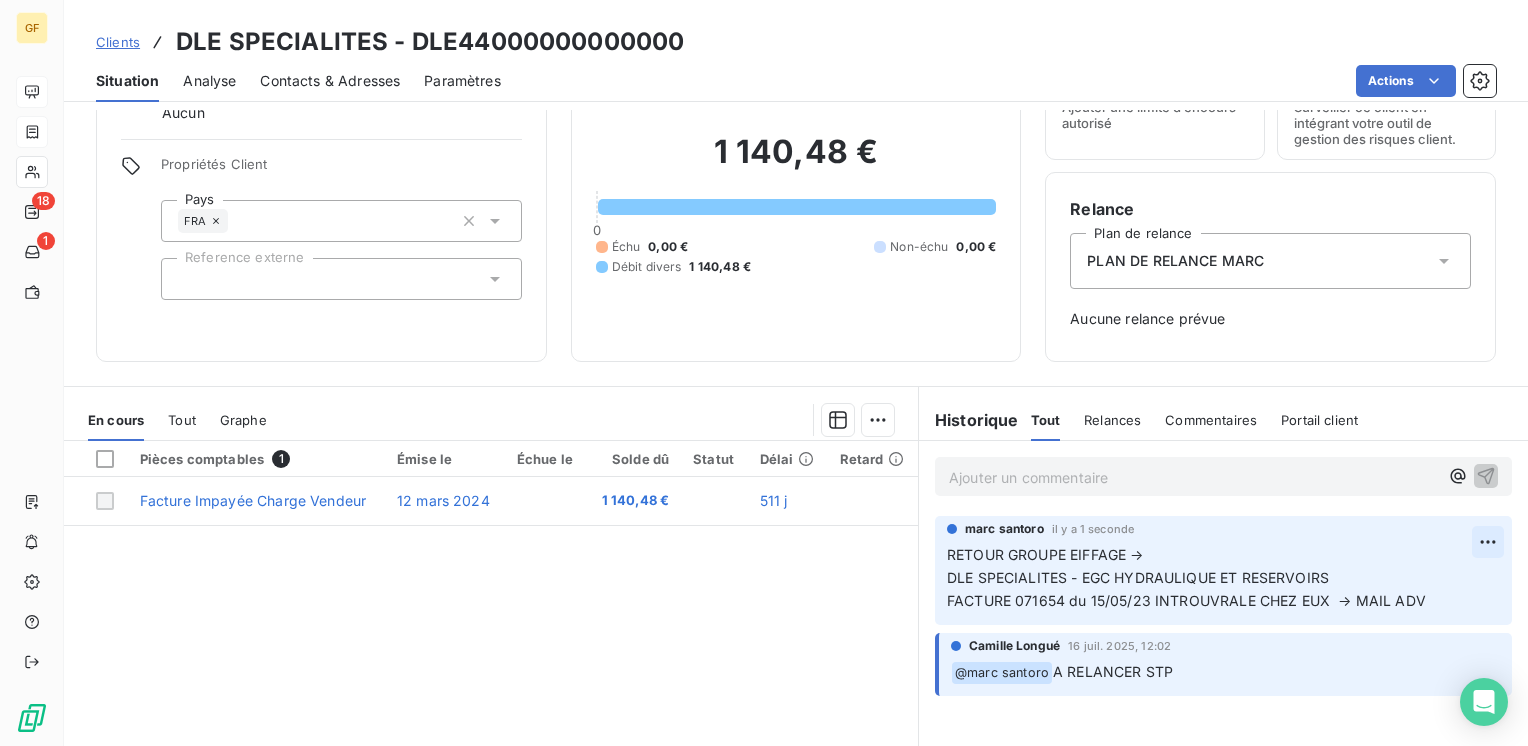 click on "GF 18 1 Clients DLE SPECIALITES - DLE44000000000000 Situation Analyse Contacts & Adresses Paramètres Actions Informations client Gestionnaires Aucun Propriétés Client Pays FRA Reference externe Encours client   1 140,48 € 0 Échu 0,00 € Non-échu 0,00 €   Débit divers 1 140,48 €   Limite d’encours Ajouter une limite d’encours autorisé Gestion du risque Surveiller ce client en intégrant votre outil de gestion des risques client. Relance Plan de relance PLAN DE RELANCE MARC Aucune relance prévue En cours Tout Graphe Pièces comptables 1 Émise le Échue le Solde dû Statut Délai   Retard   Facture Impayée Charge Vendeur 12 mars 2024 1 140,48 € 511 j Lignes par page 25 Précédent 1 Suivant Historique Tout Relances Commentaires Portail client Tout Relances Commentaires Portail client Ajouter un commentaire ﻿ marc santoro il y a 1 seconde Camille Longué 16 juil. 2025, 12:02 ﻿ @ marc santoro A RELANCER STP" at bounding box center [764, 373] 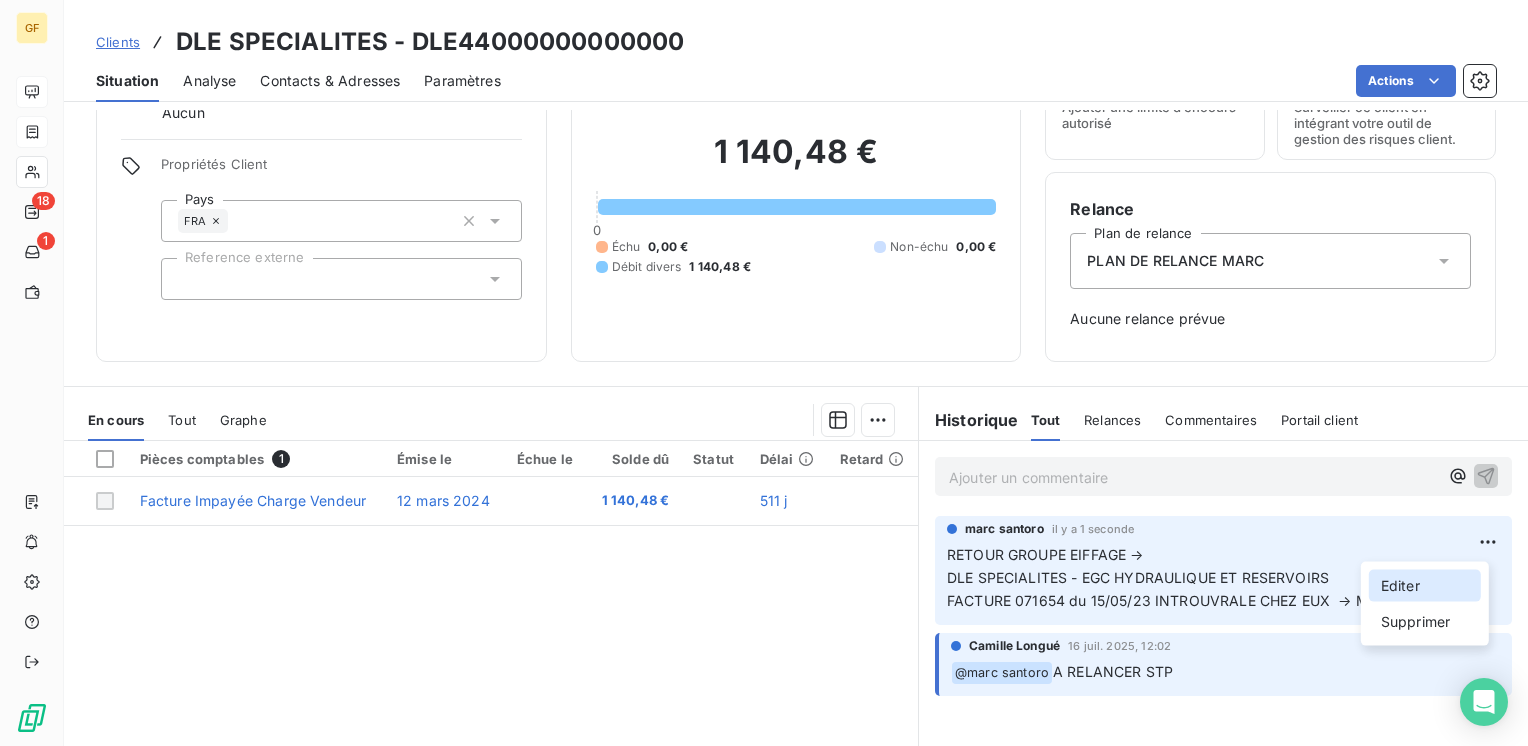click on "Editer" at bounding box center [1425, 586] 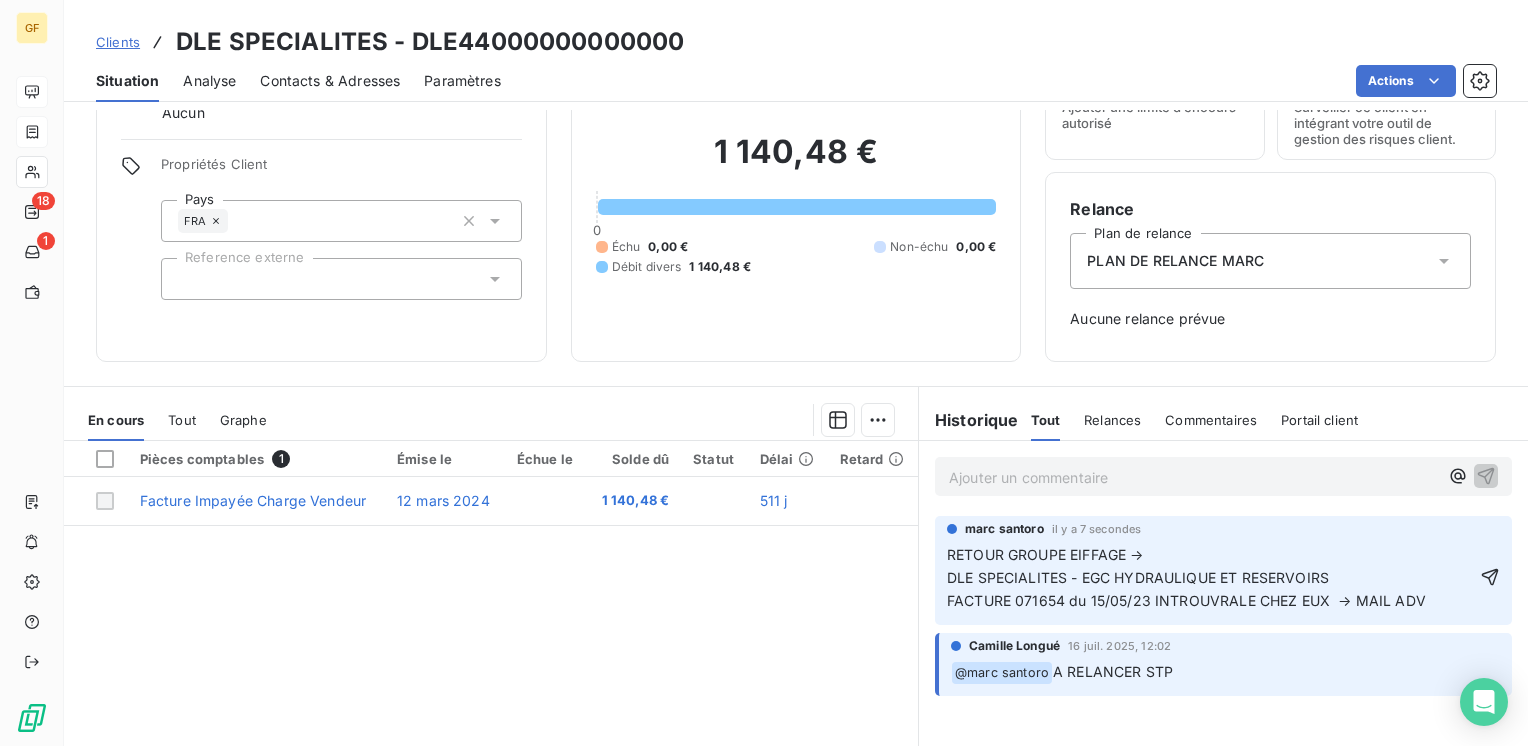 click on "RETOUR GROUPE EIFFAGE →                                                                                       DLE SPECIALITES - EGC HYDRAULIQUE ET RESERVOIRS                              FACTURE 071654 du 15/05/23 INTROUVRALE CHEZ EUX  → MAIL ADV" at bounding box center (1226, 577) 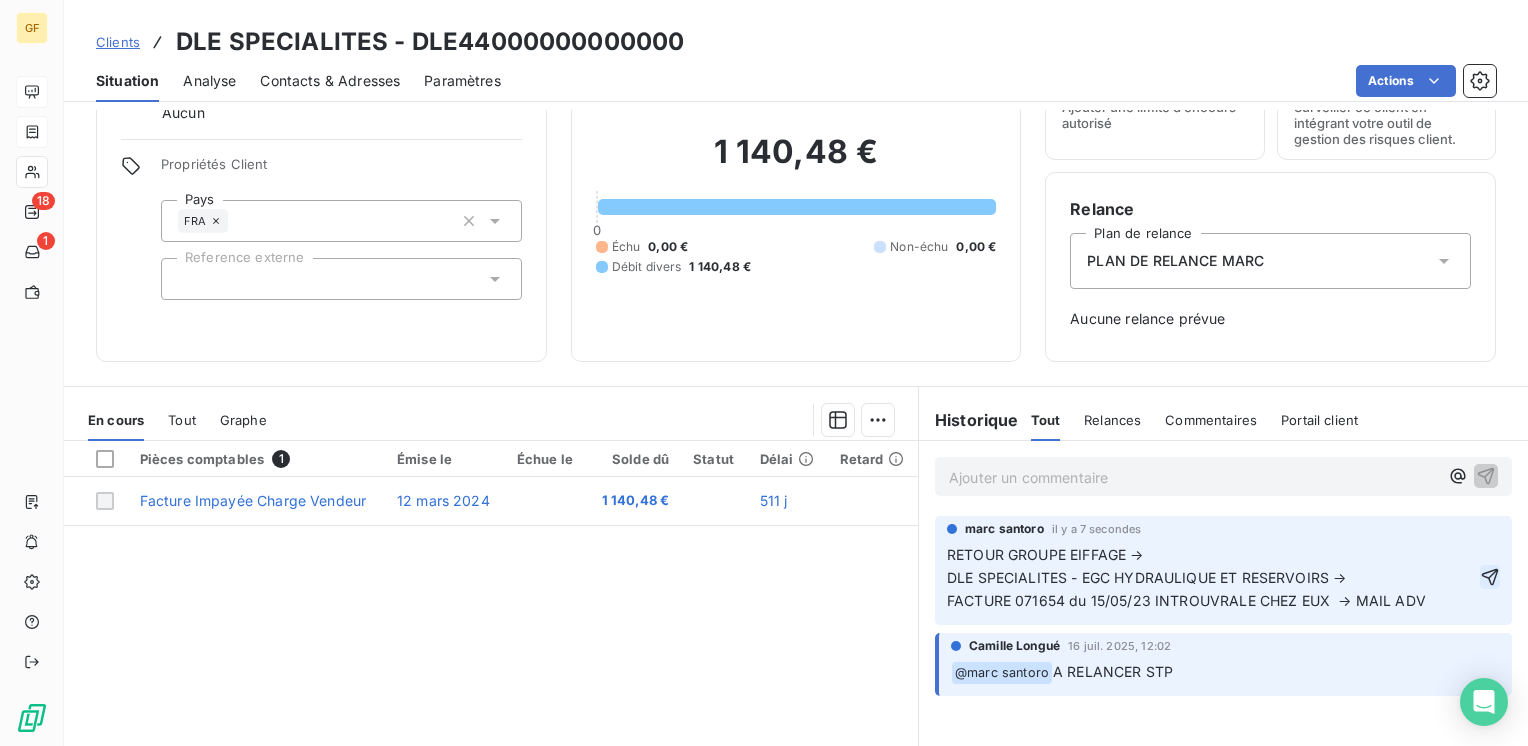 click 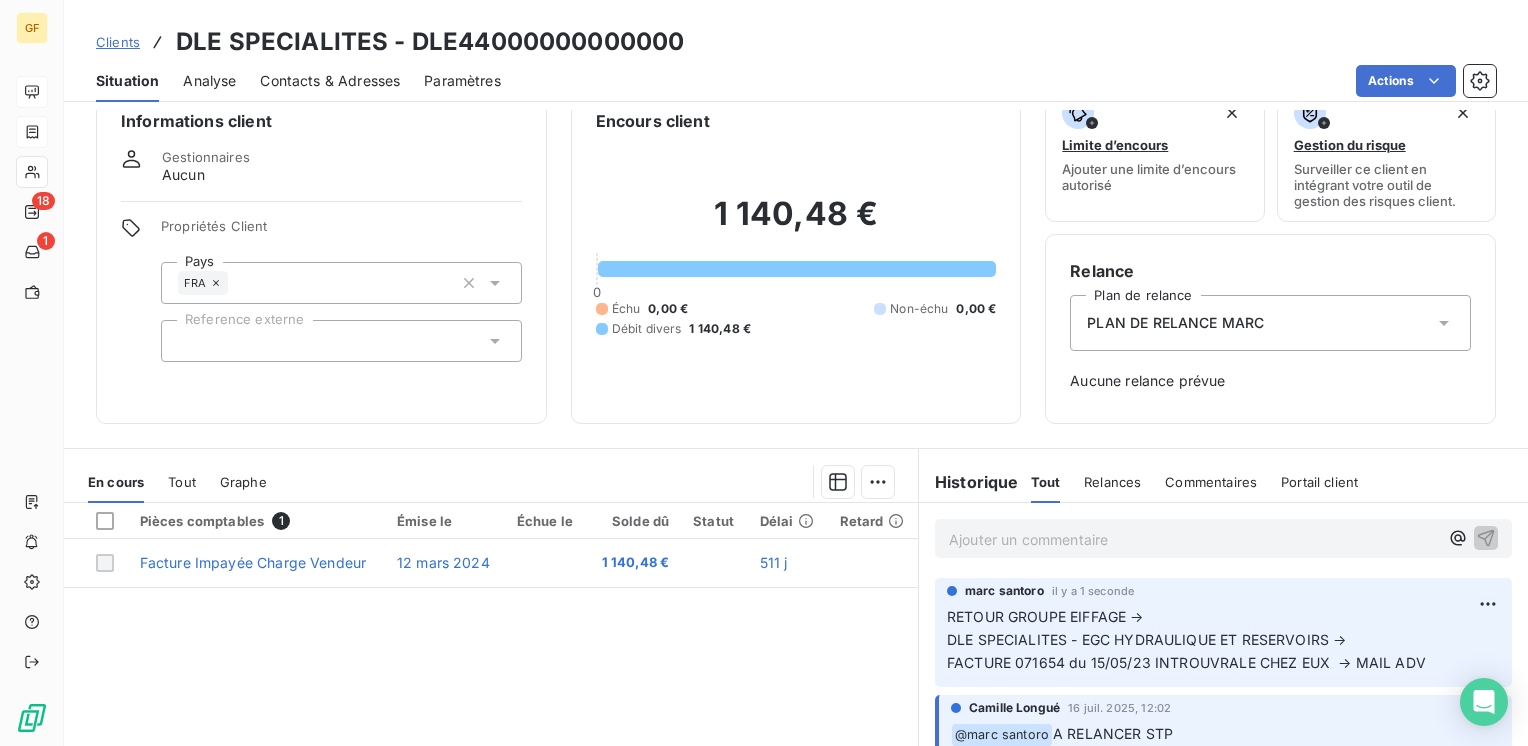 scroll, scrollTop: 0, scrollLeft: 0, axis: both 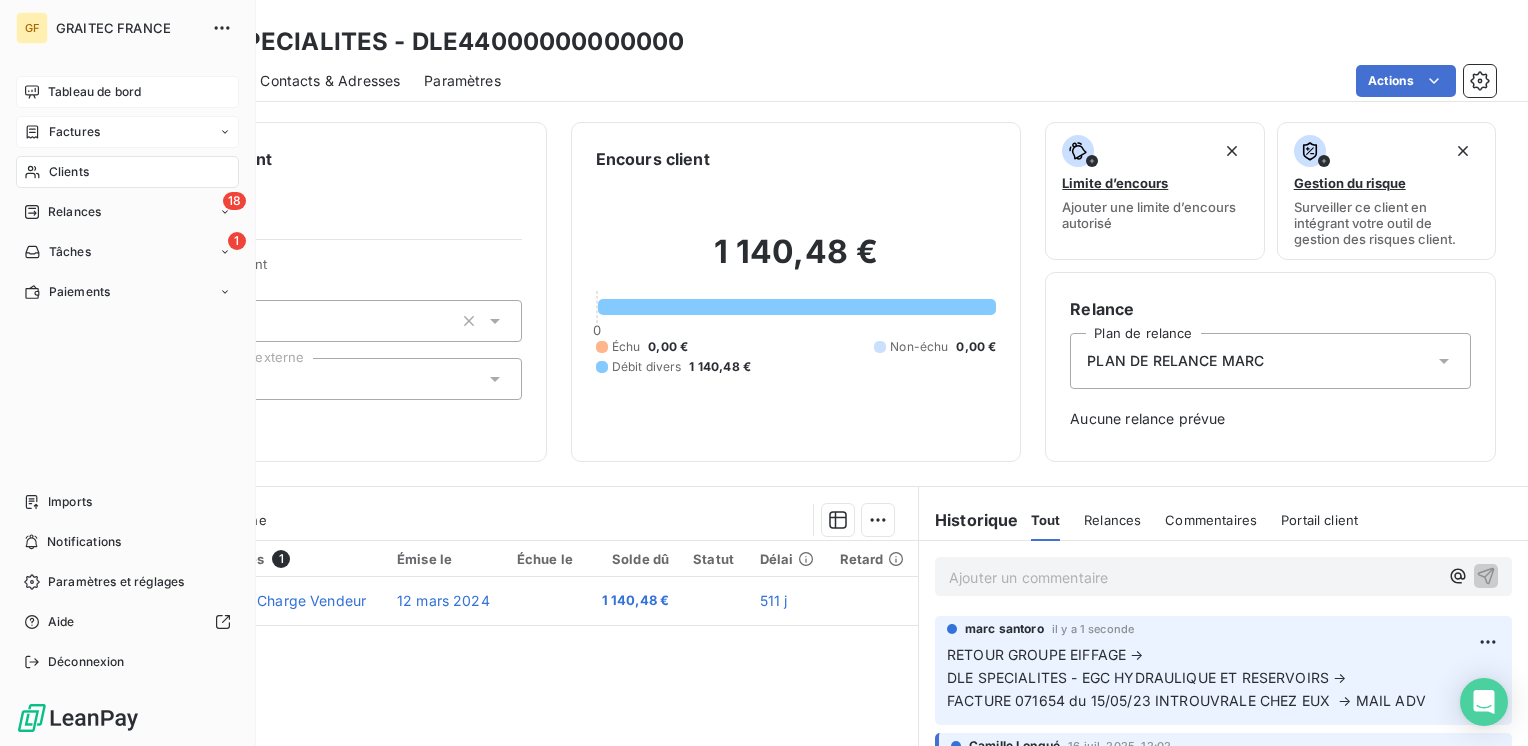 drag, startPoint x: 56, startPoint y: 93, endPoint x: 189, endPoint y: 86, distance: 133.18408 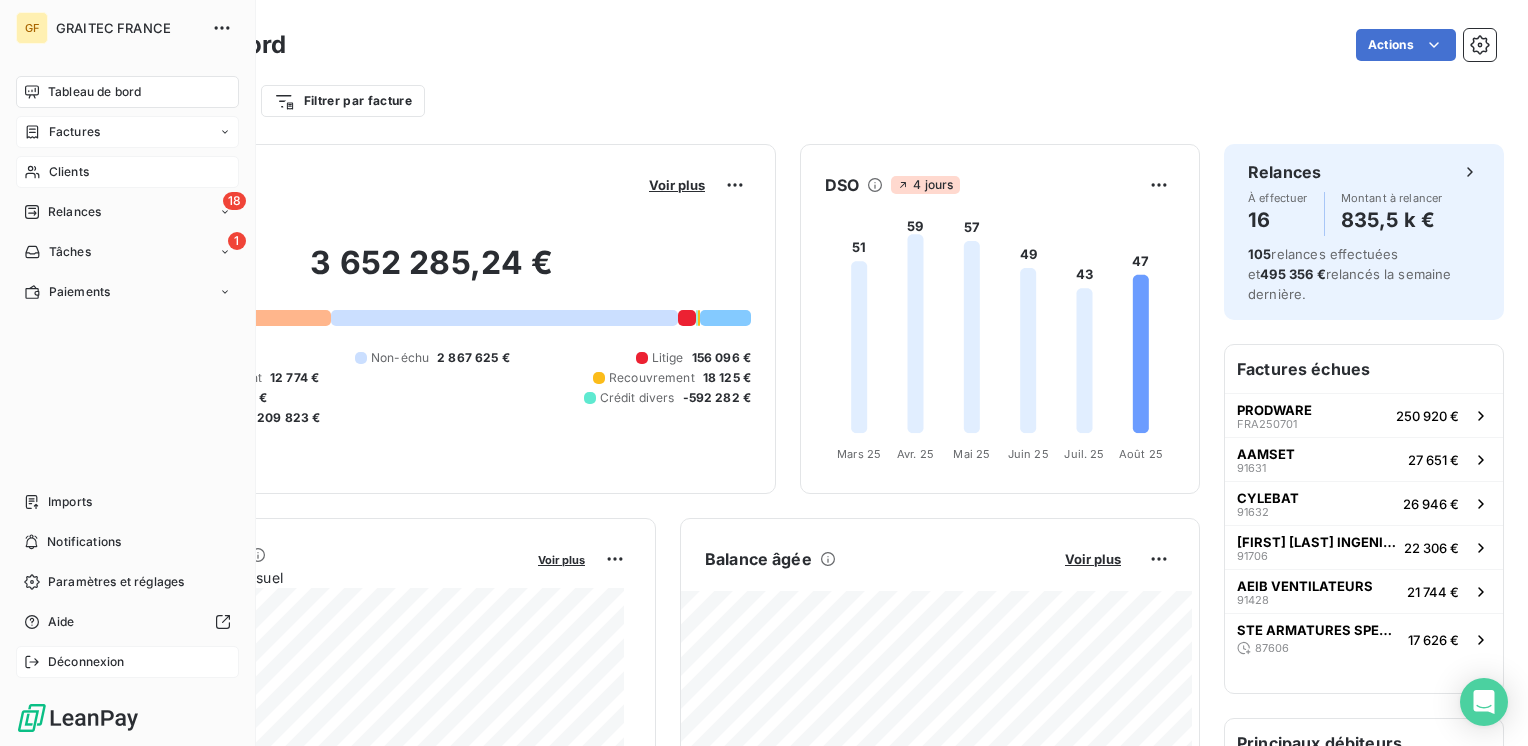 click on "Déconnexion" at bounding box center (86, 662) 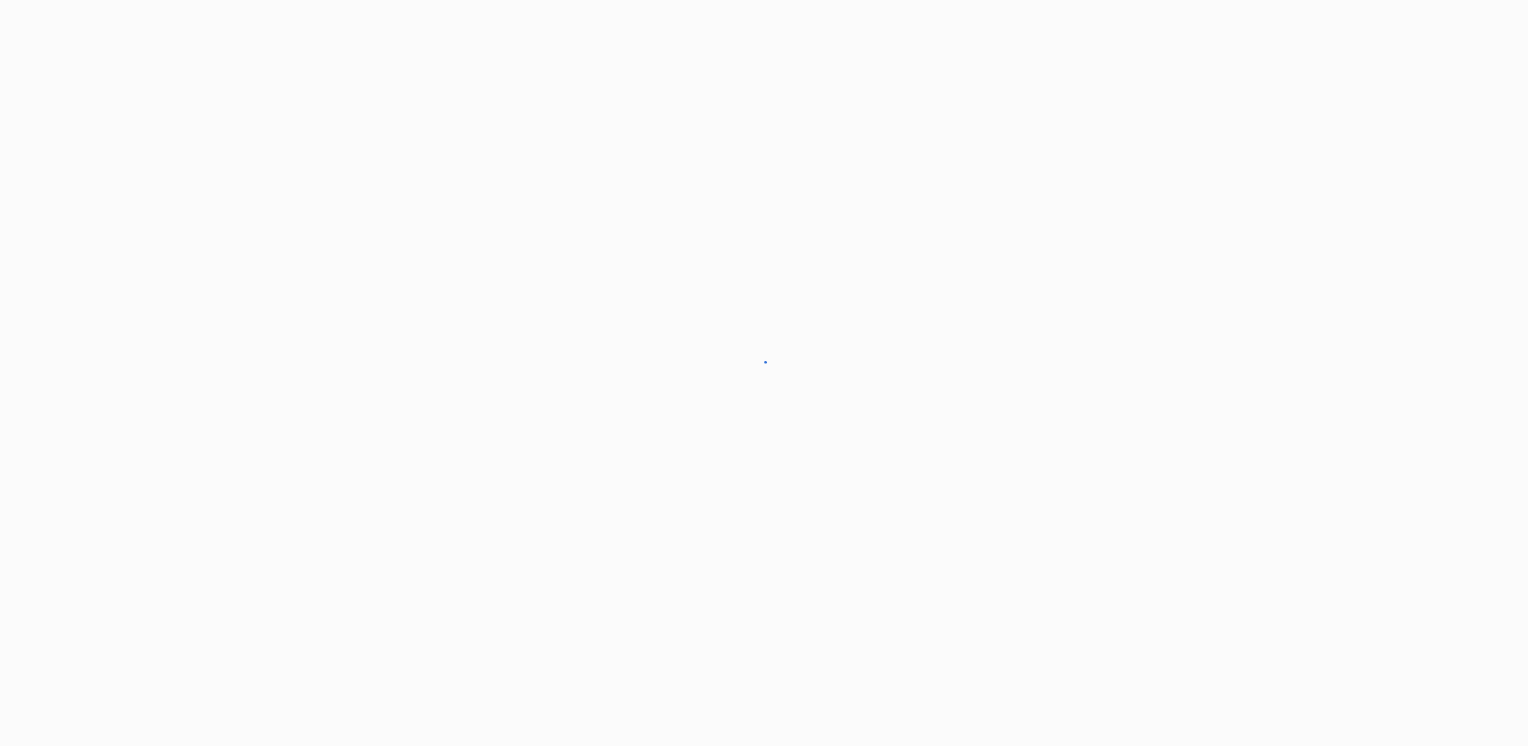 scroll, scrollTop: 0, scrollLeft: 0, axis: both 